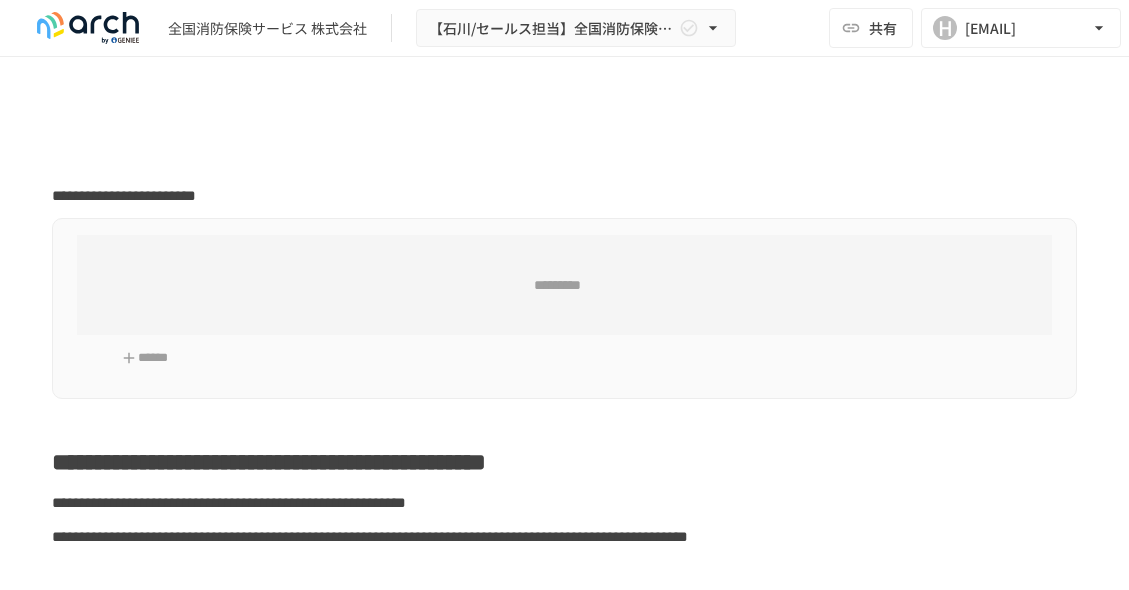 scroll, scrollTop: 0, scrollLeft: 0, axis: both 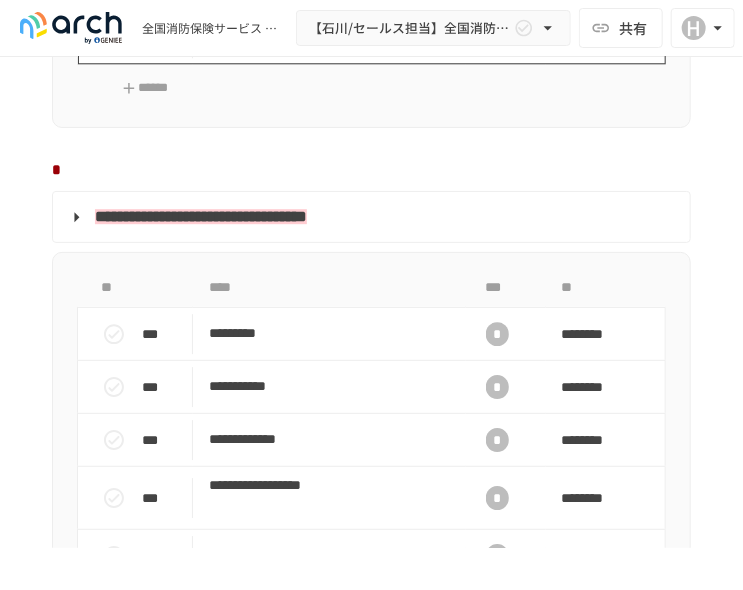 click on "**********" at bounding box center (329, 37) 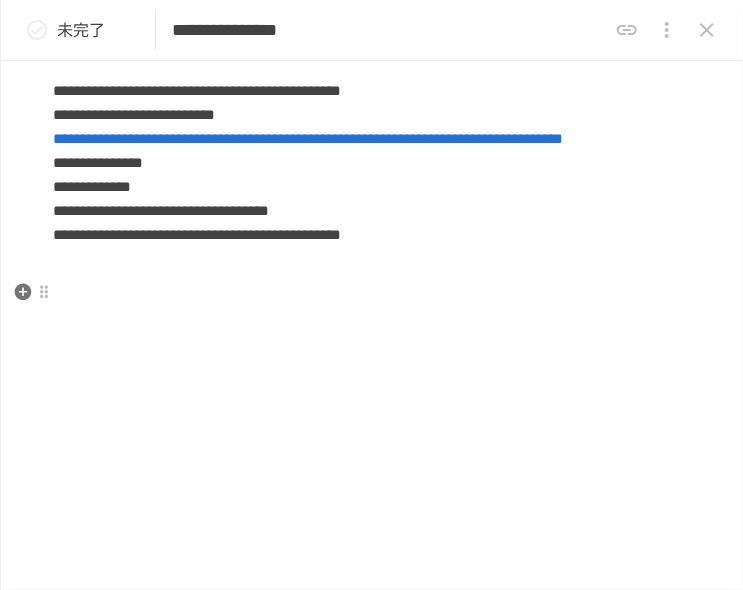 scroll, scrollTop: 0, scrollLeft: 0, axis: both 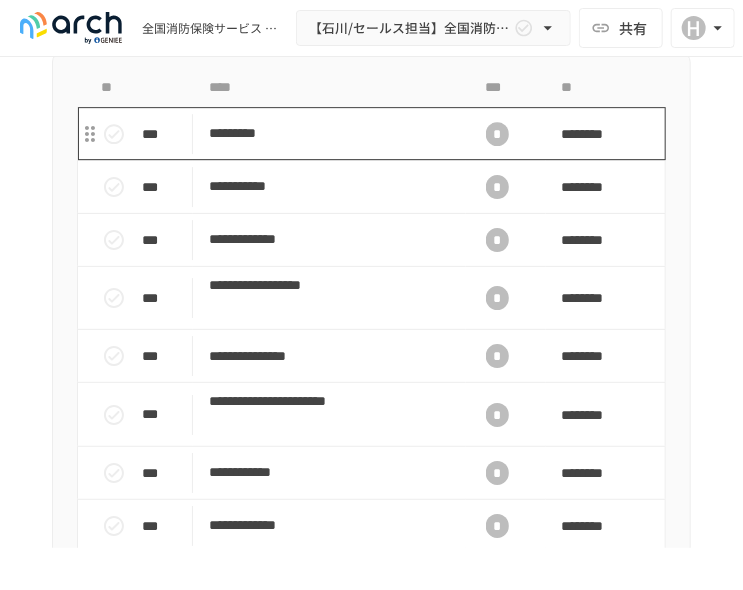 click on "*********" at bounding box center [323, 133] 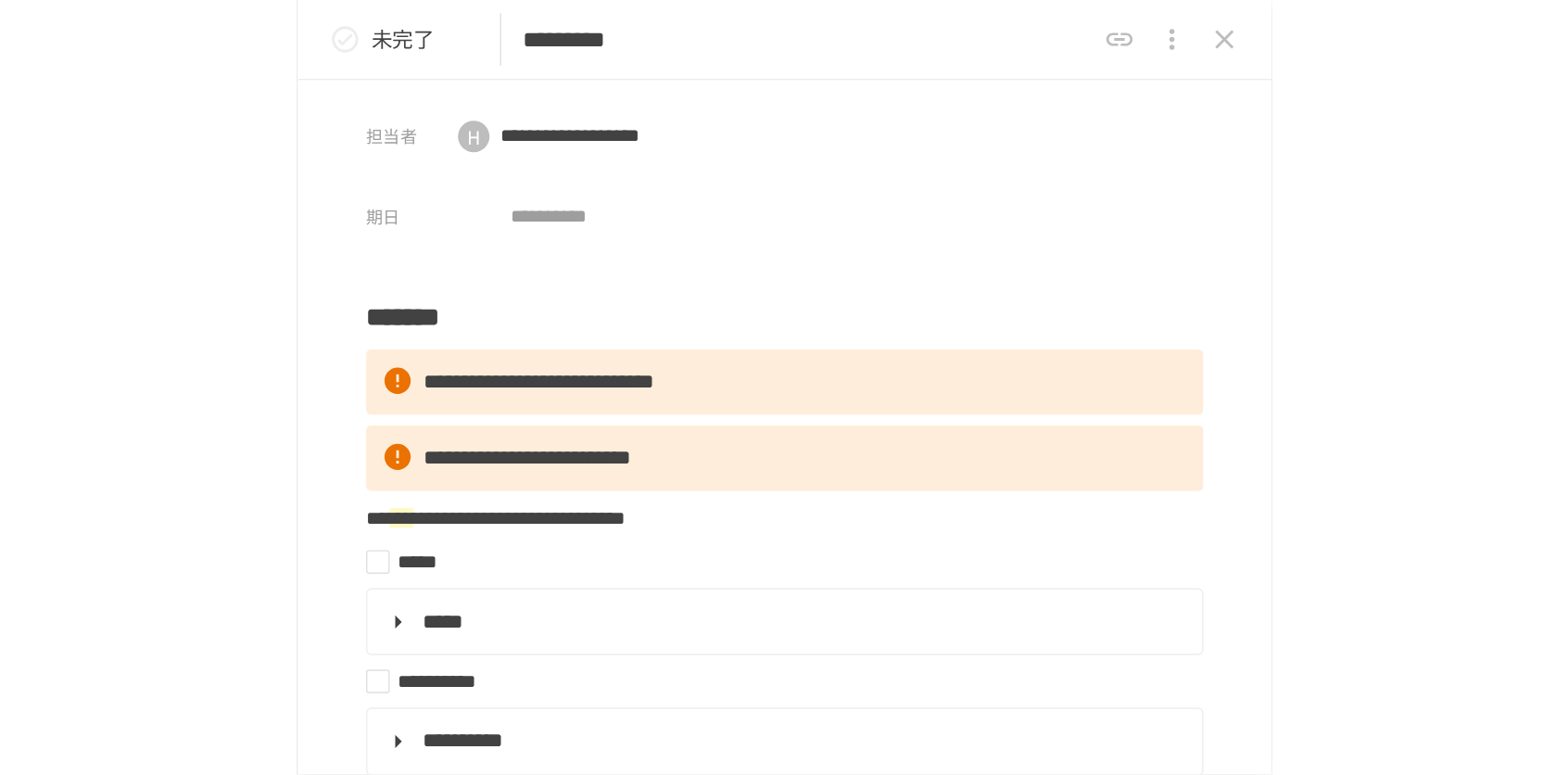 scroll, scrollTop: 1585, scrollLeft: 0, axis: vertical 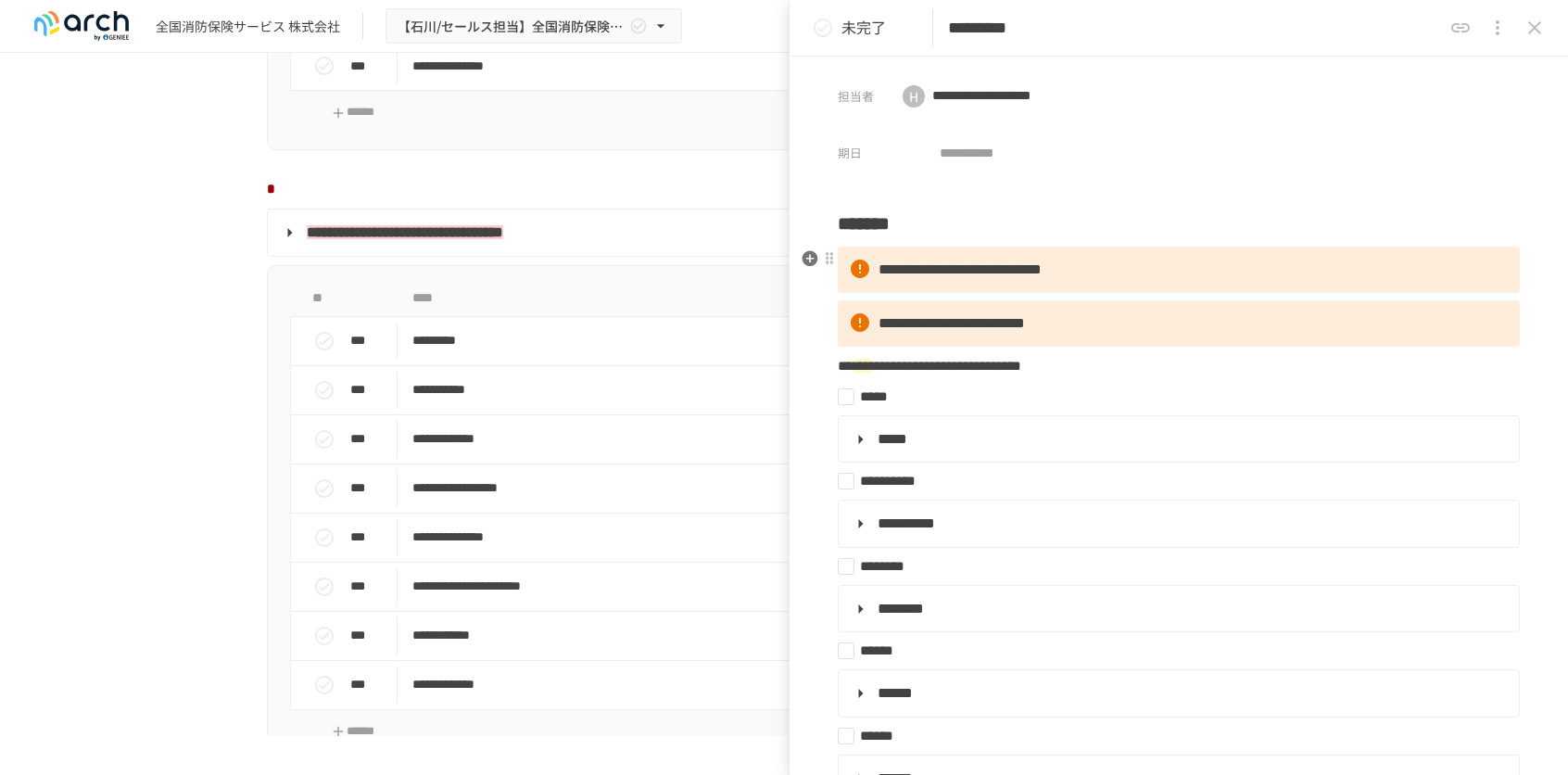 click on "**********" at bounding box center (960, 269) 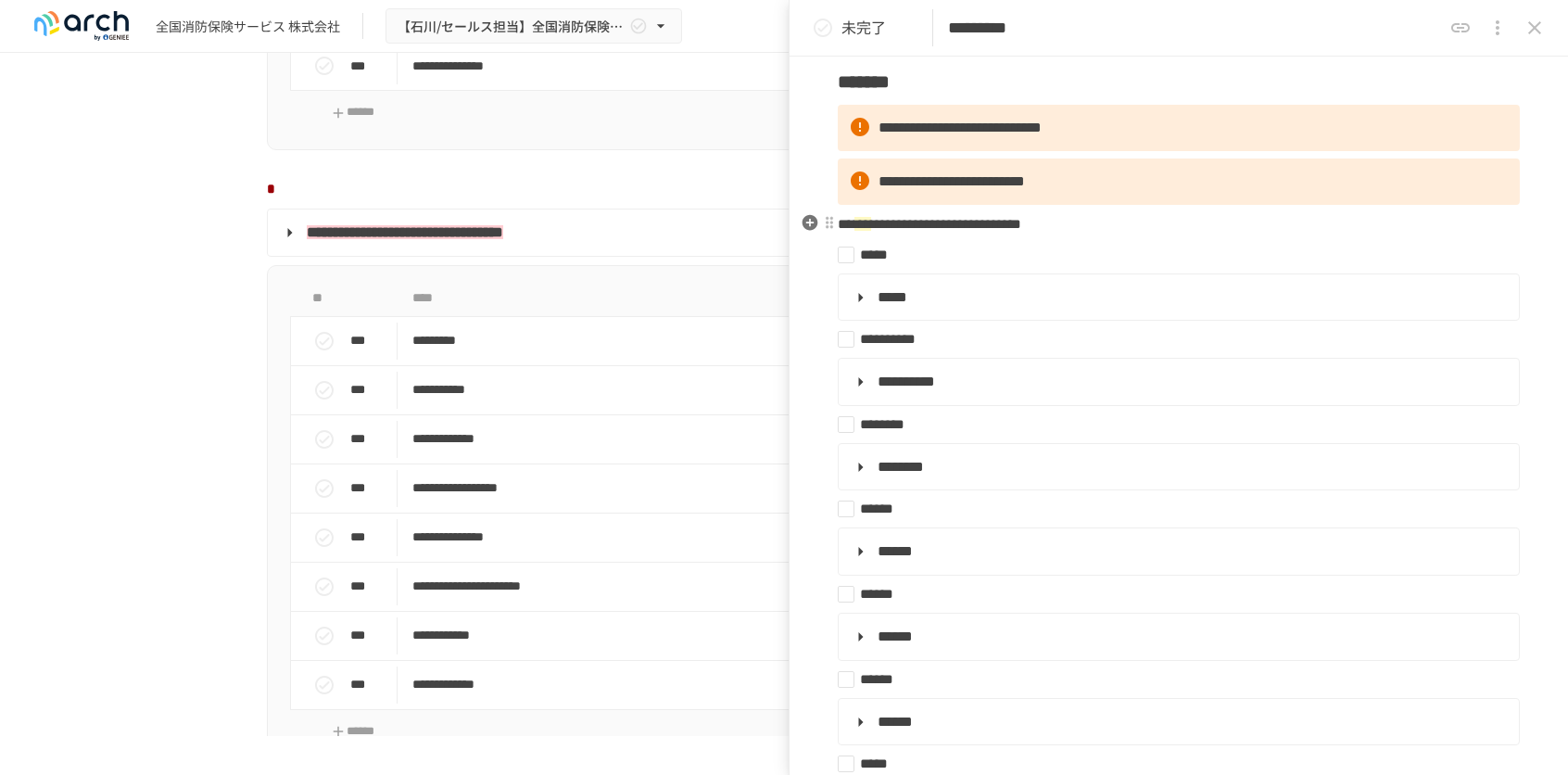scroll, scrollTop: 185, scrollLeft: 0, axis: vertical 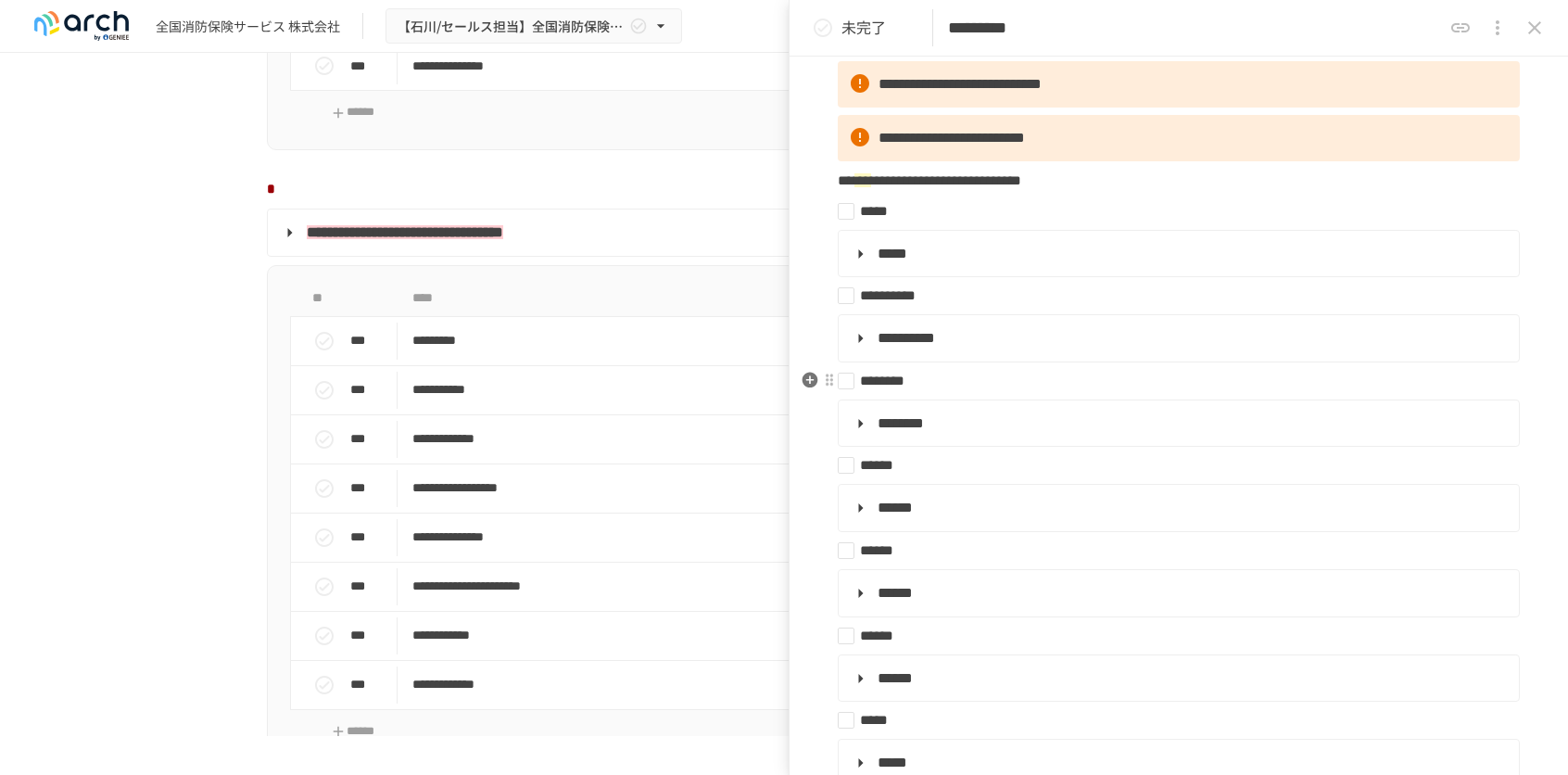 click on "********" at bounding box center (1171, 381) 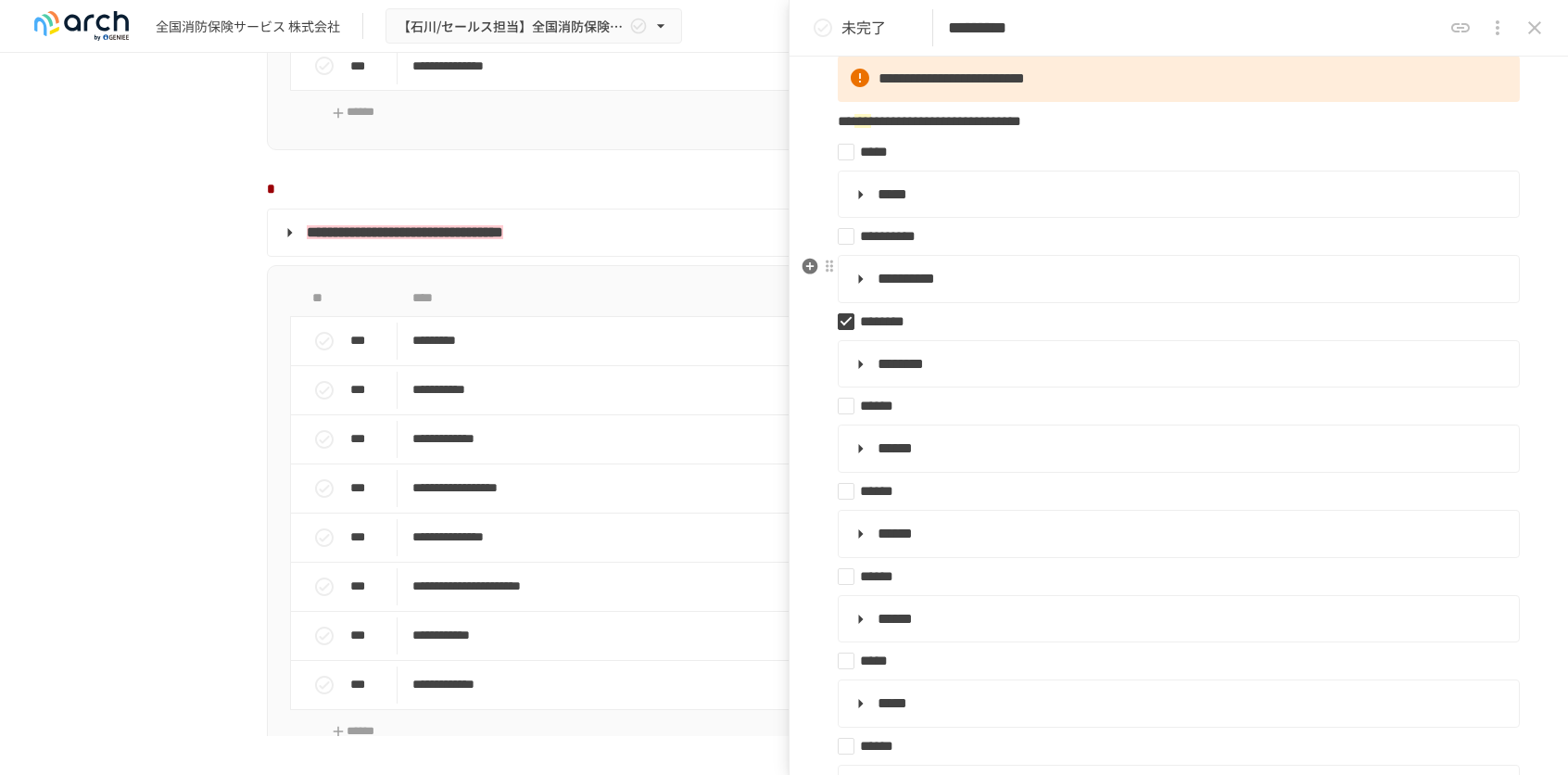 scroll, scrollTop: 278, scrollLeft: 0, axis: vertical 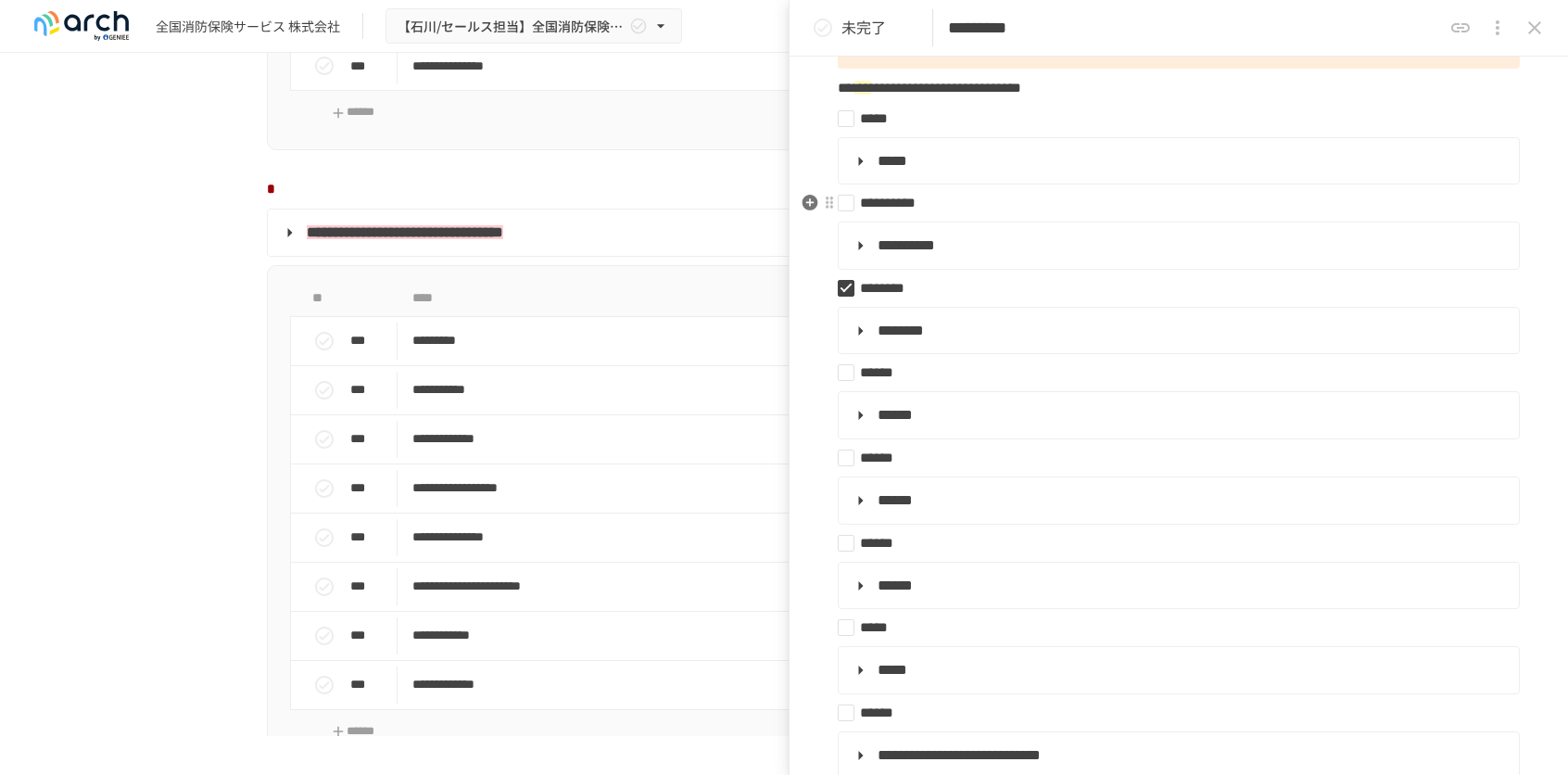 click on "**********" at bounding box center [1171, 203] 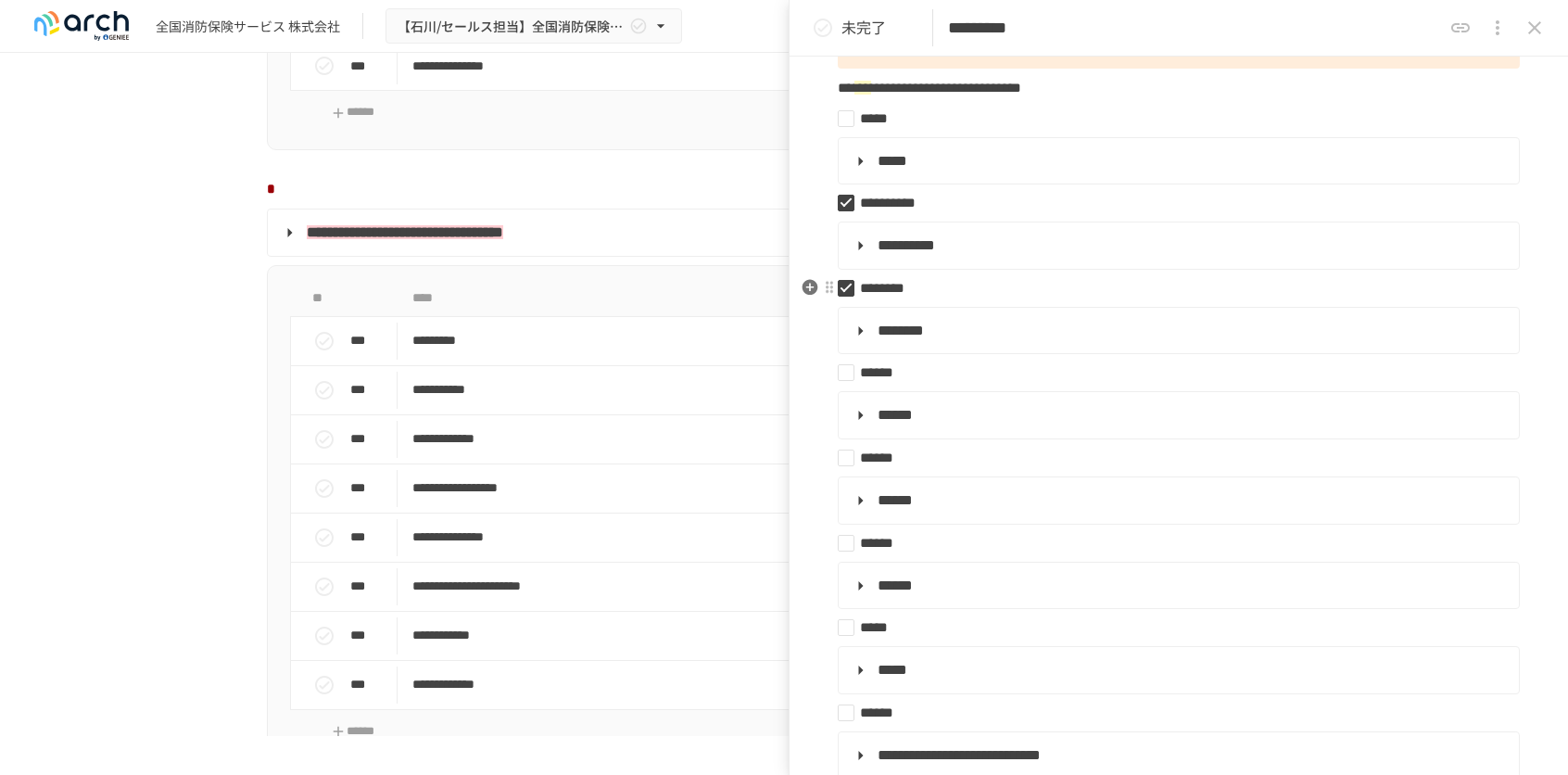 click on "********" at bounding box center [1171, 288] 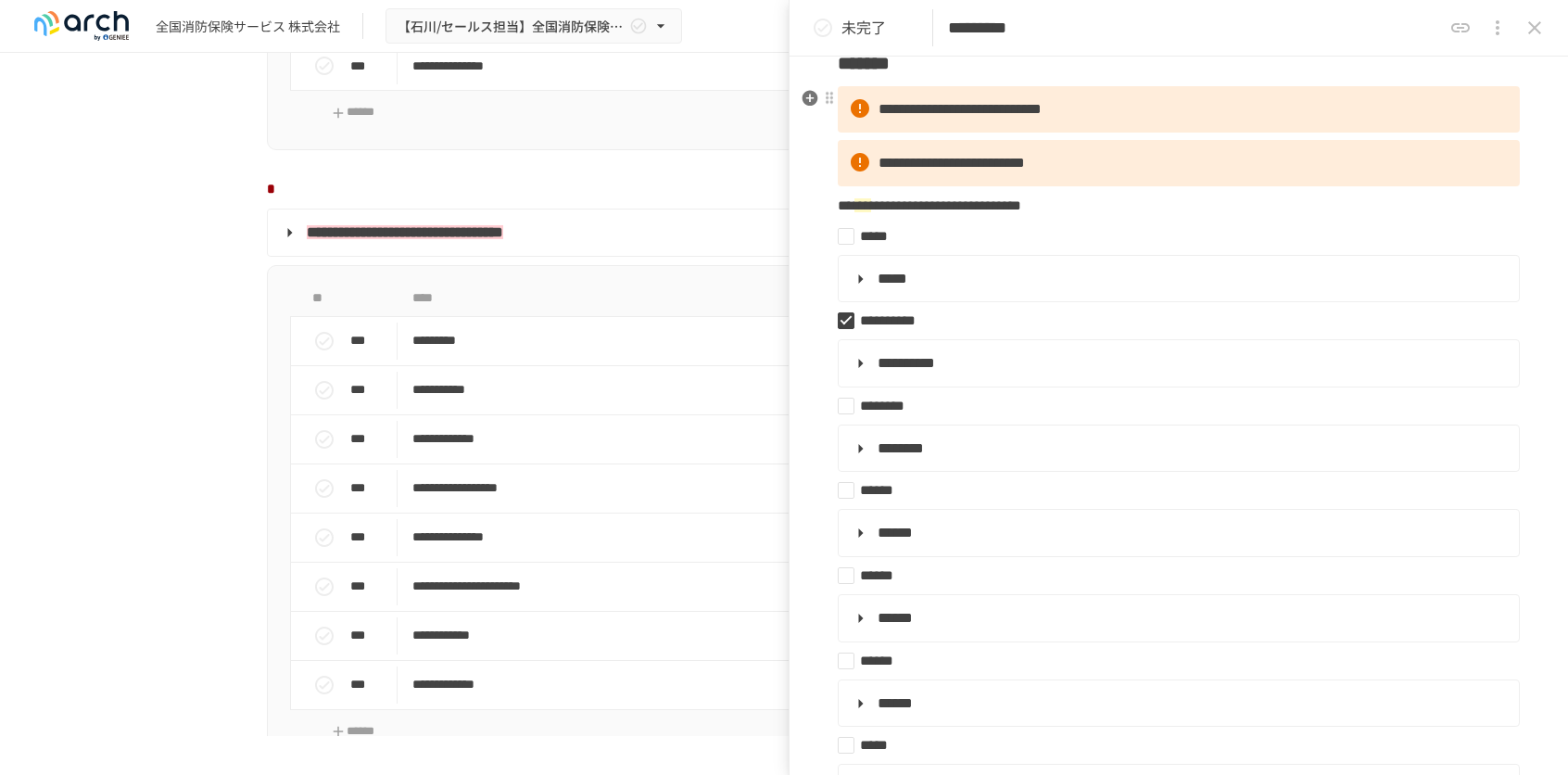 scroll, scrollTop: 0, scrollLeft: 0, axis: both 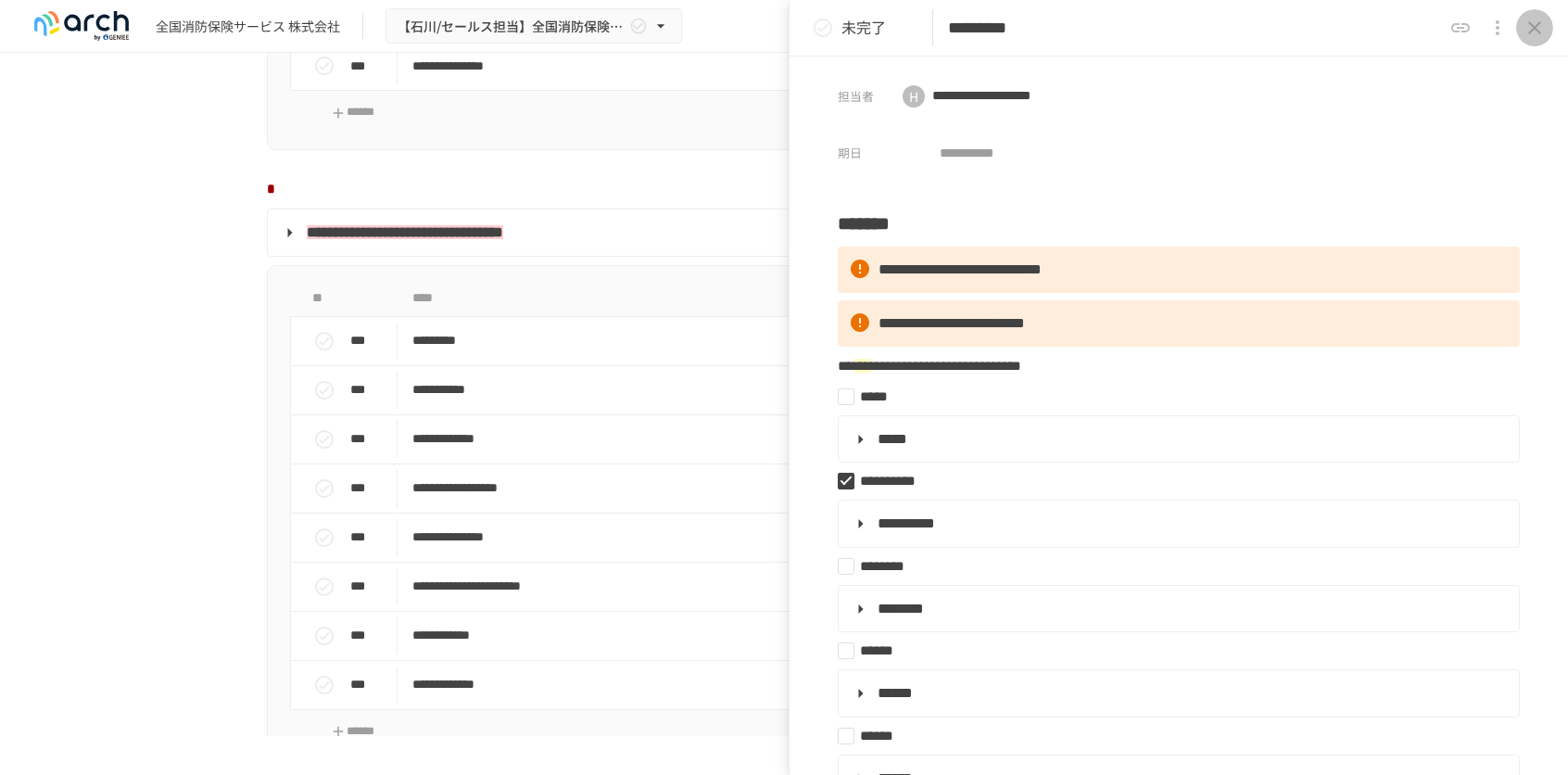 click 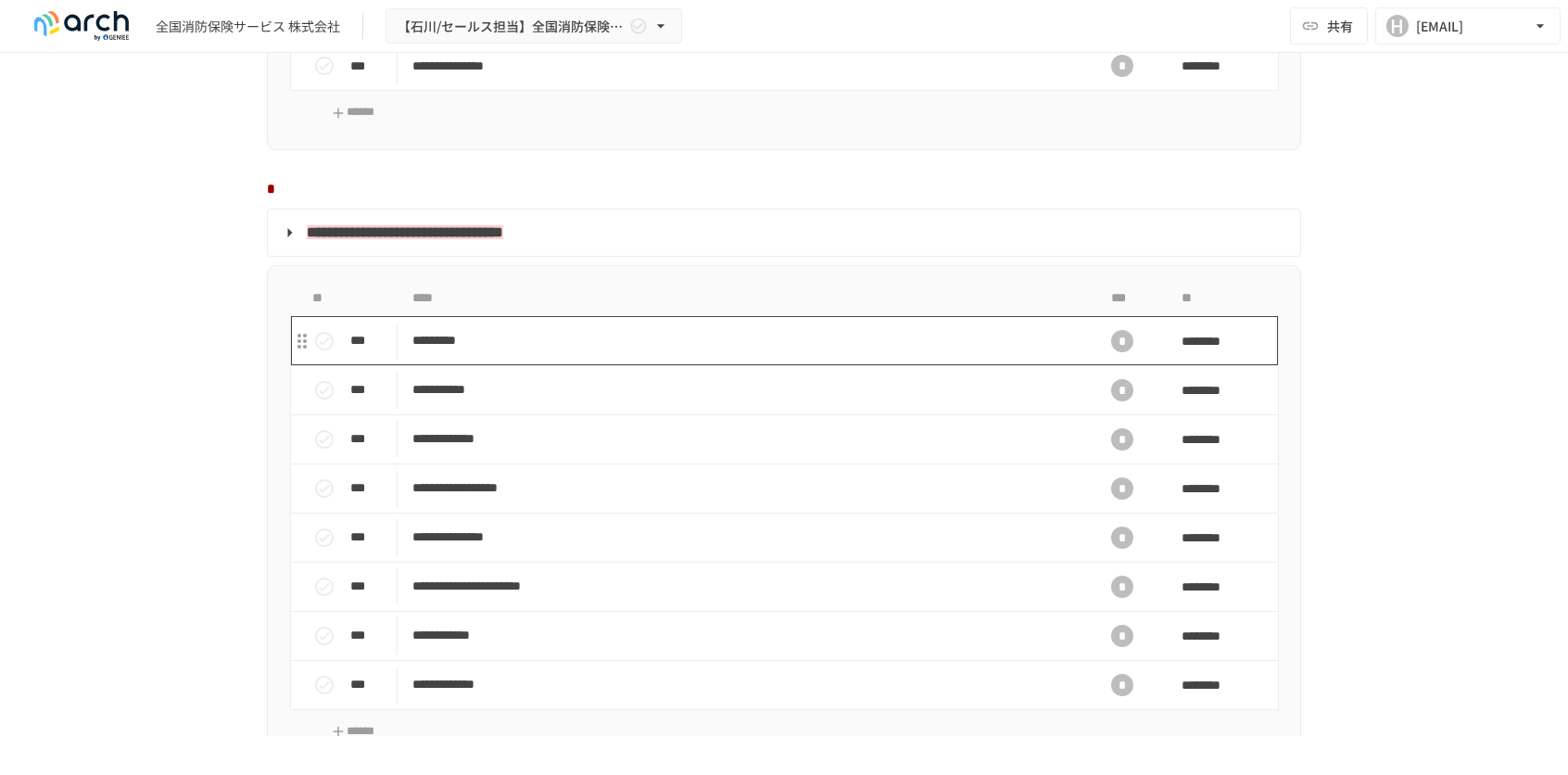 click on "*********" at bounding box center [745, 340] 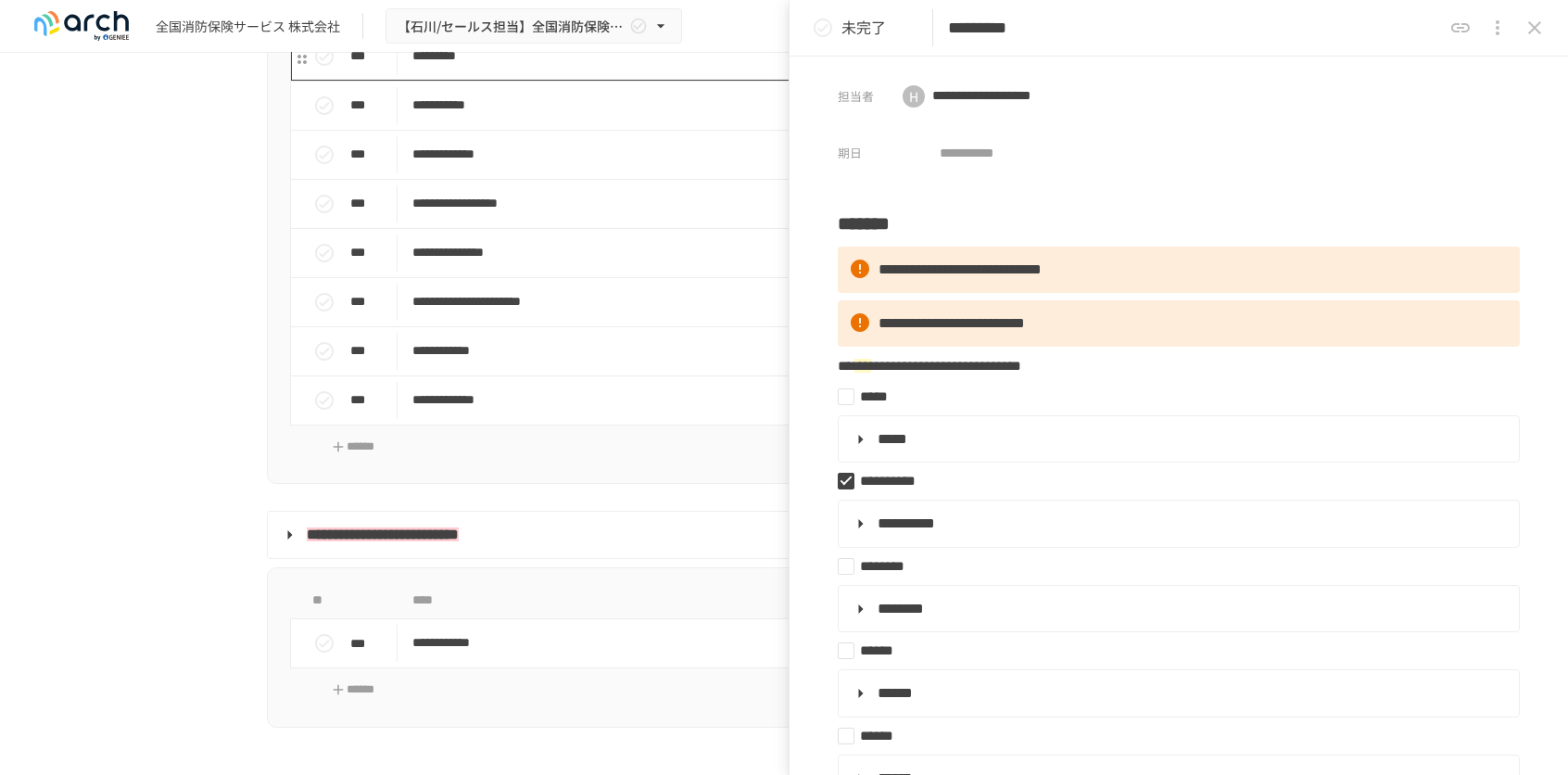 scroll, scrollTop: 2141, scrollLeft: 0, axis: vertical 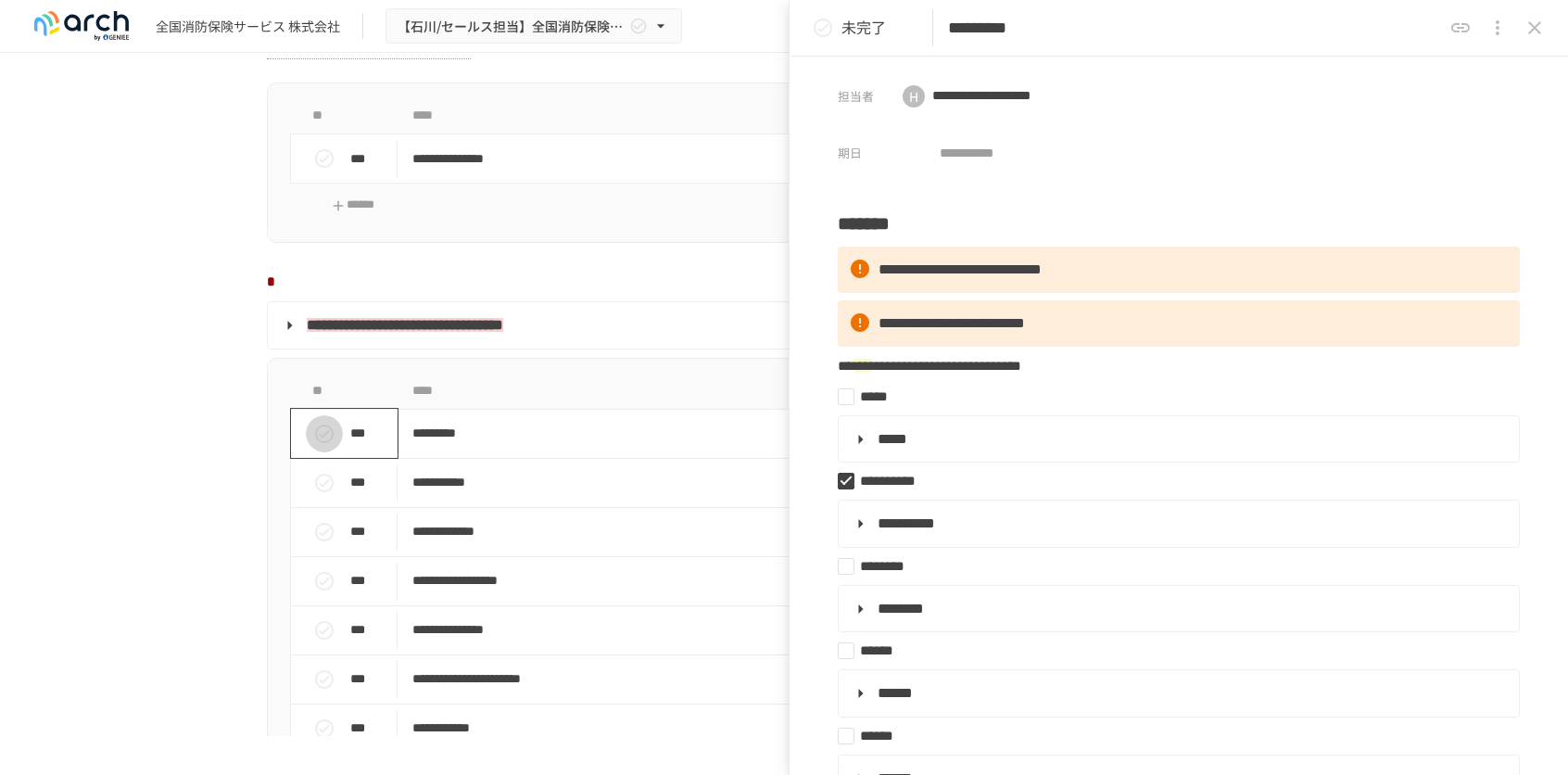 click 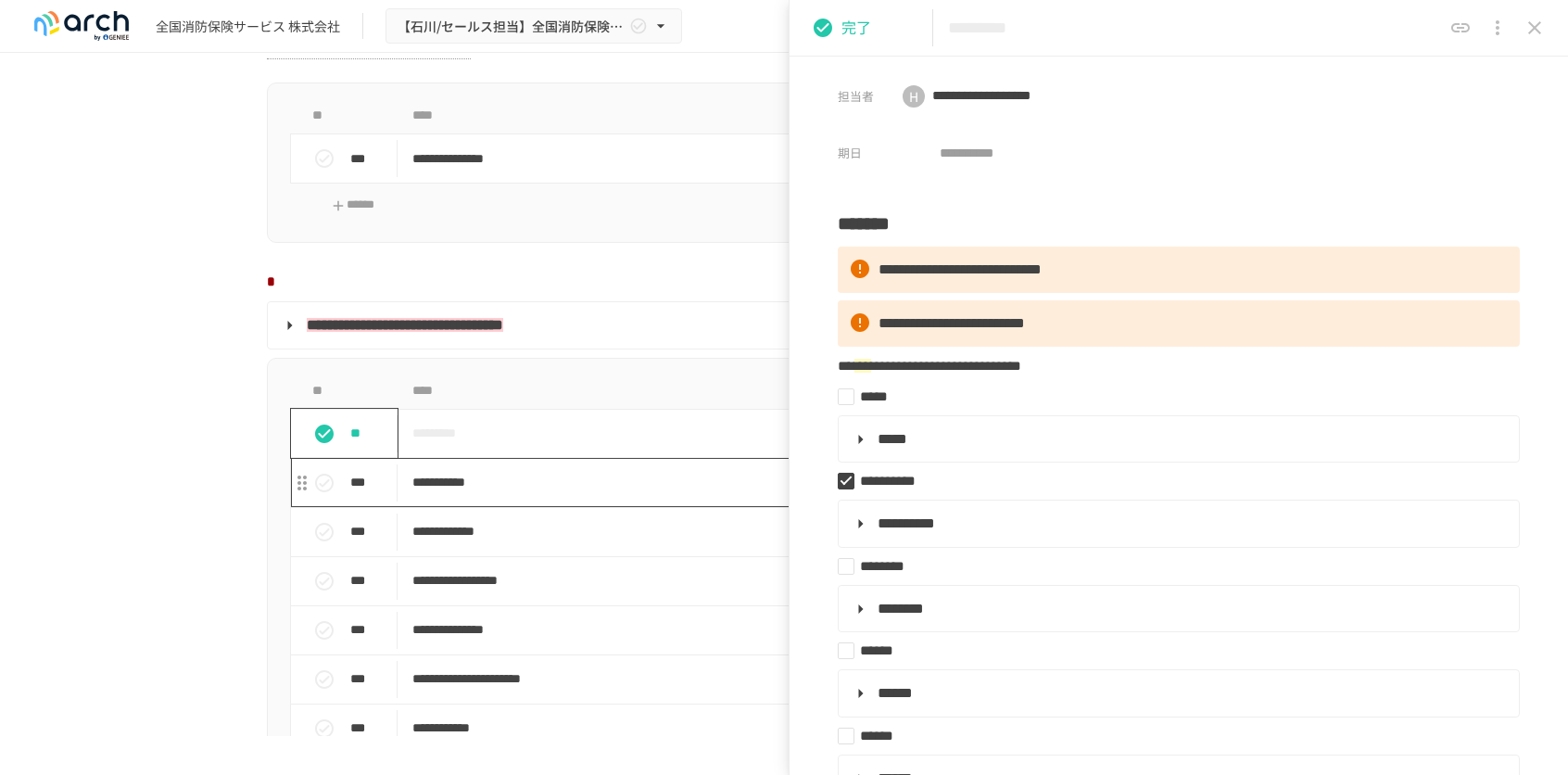 click on "**********" at bounding box center [745, 482] 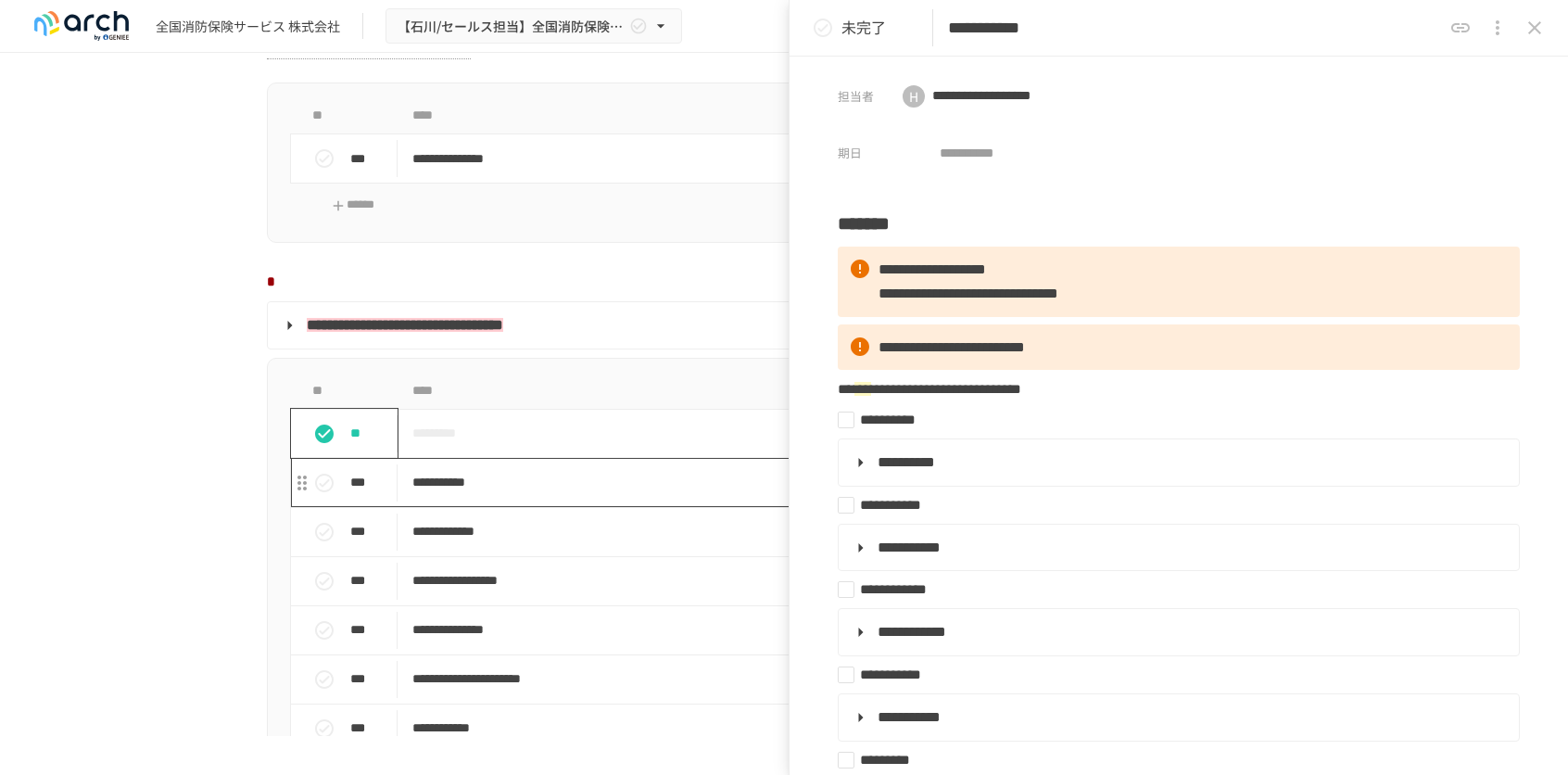 scroll, scrollTop: 1585, scrollLeft: 0, axis: vertical 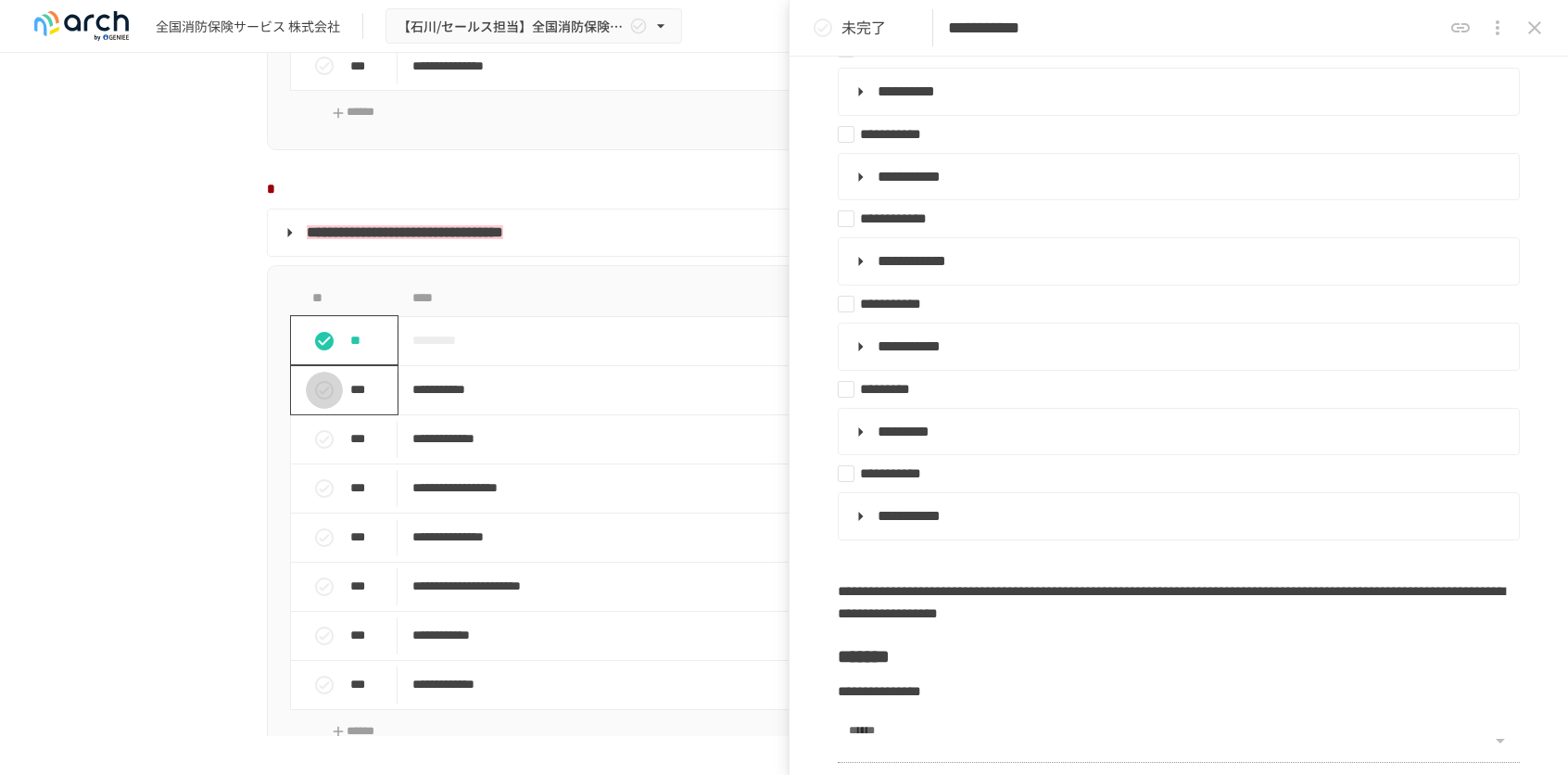 click 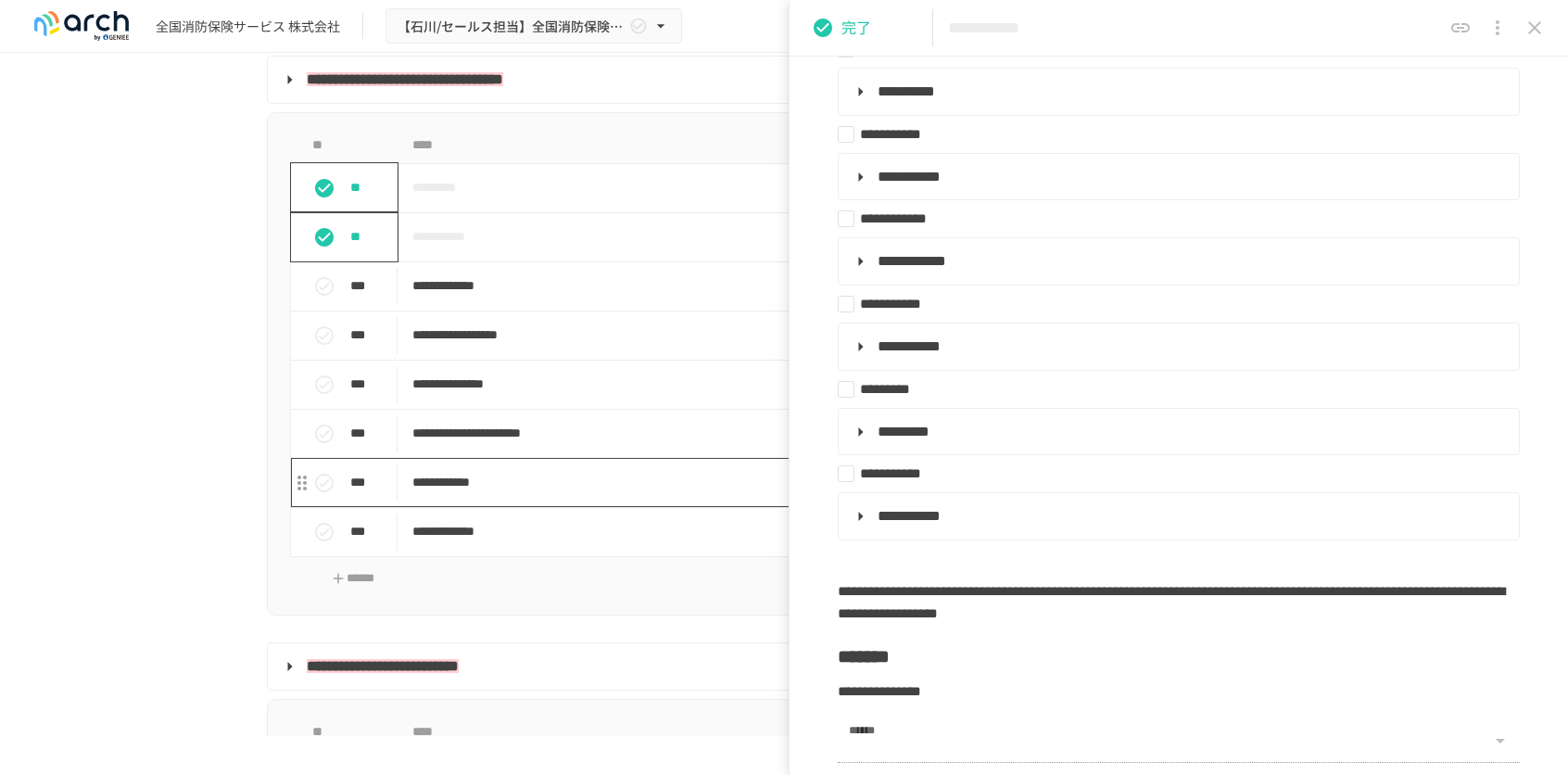 scroll, scrollTop: 1771, scrollLeft: 0, axis: vertical 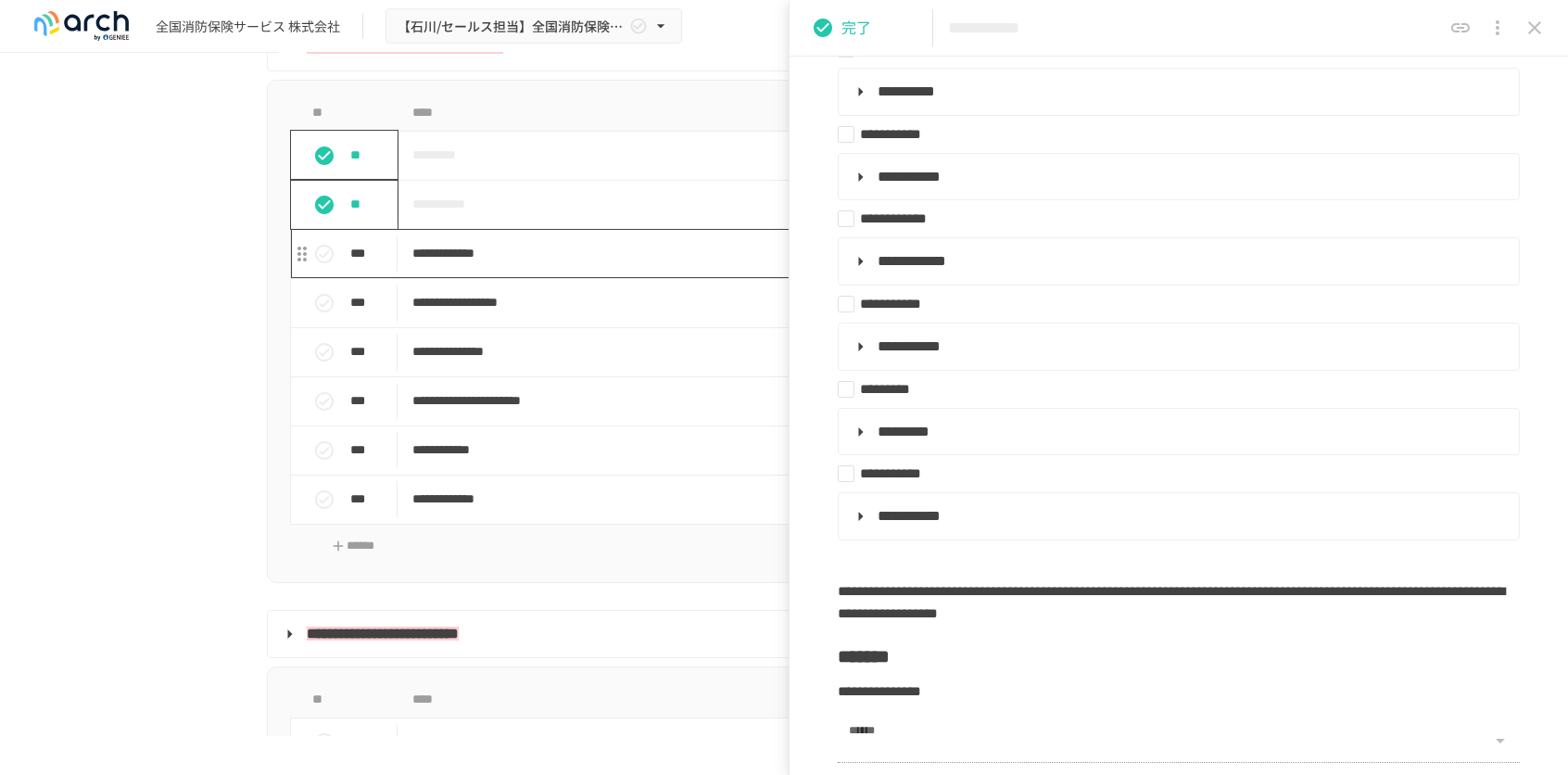 click on "**********" at bounding box center [745, 253] 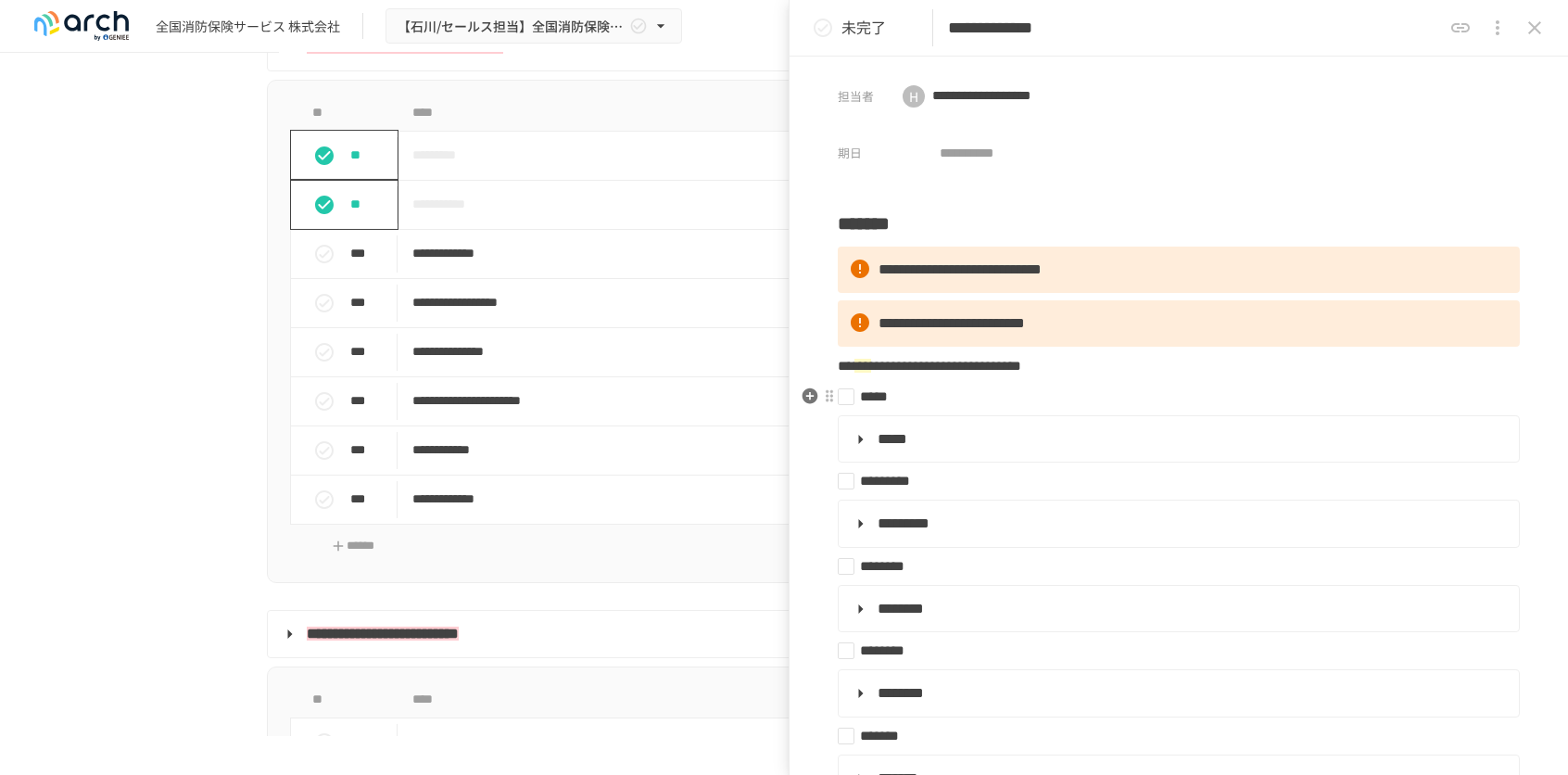 click on "*****" at bounding box center (1171, 397) 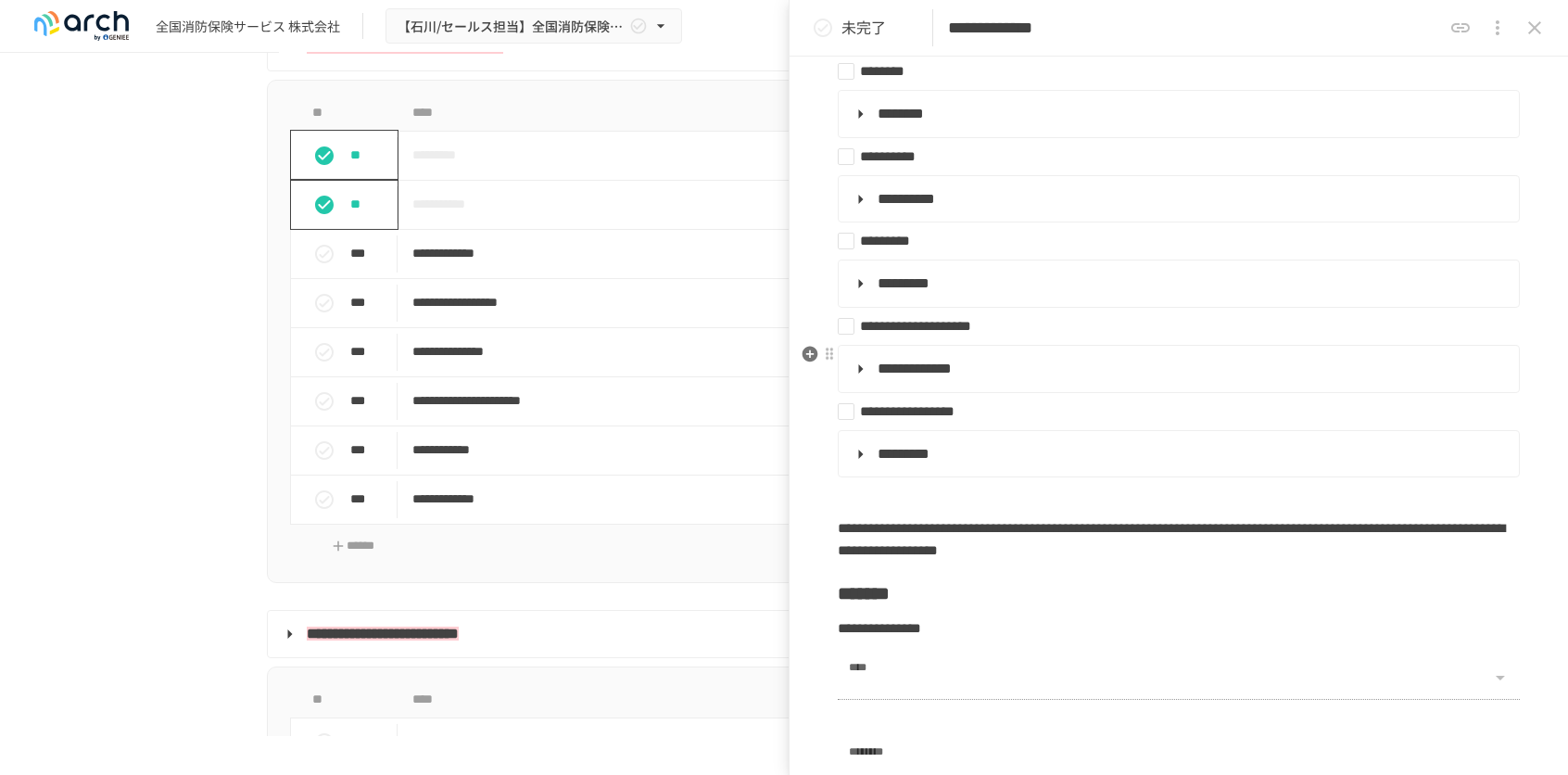 scroll, scrollTop: 927, scrollLeft: 0, axis: vertical 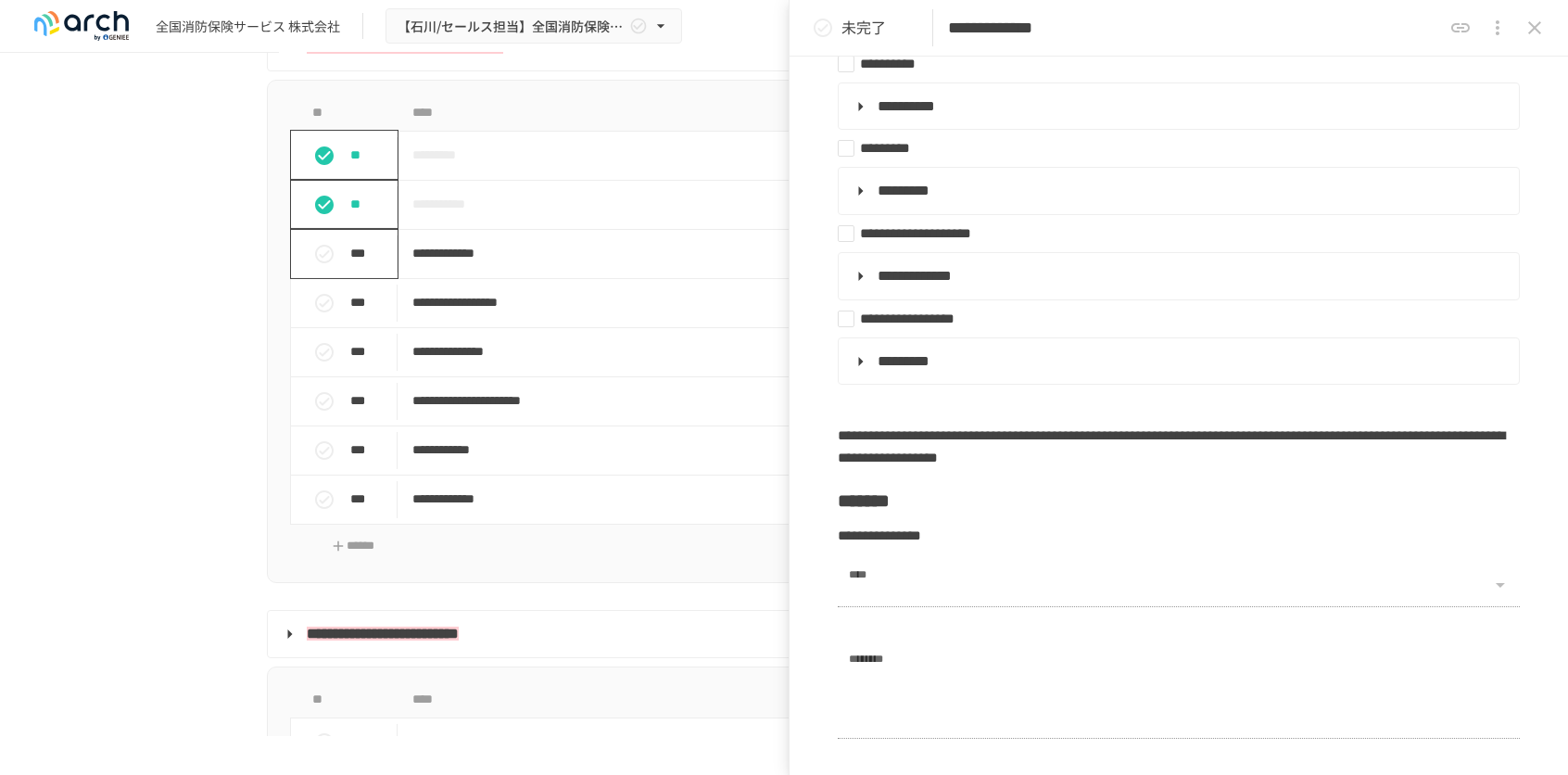 click 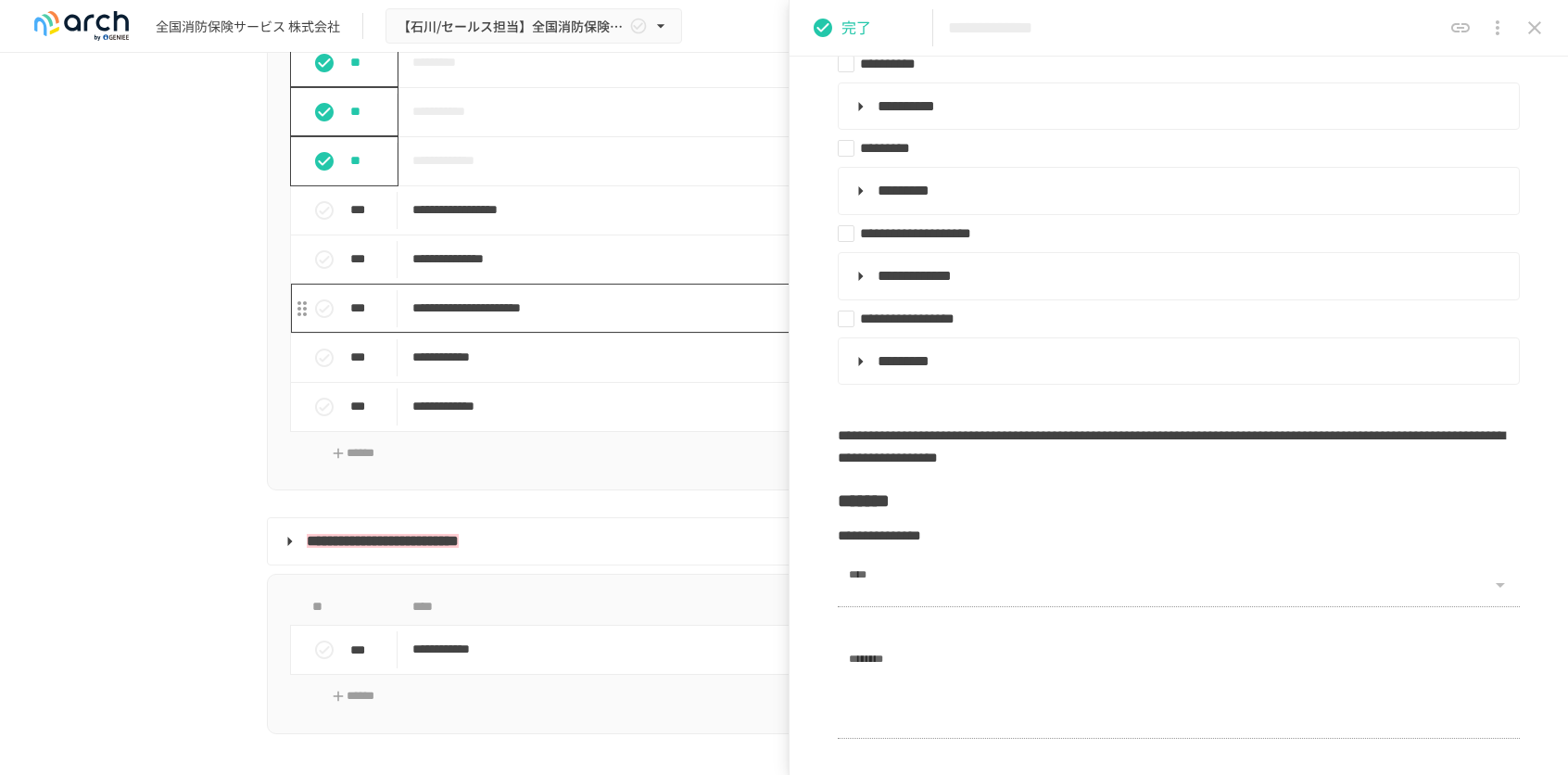 scroll, scrollTop: 1956, scrollLeft: 0, axis: vertical 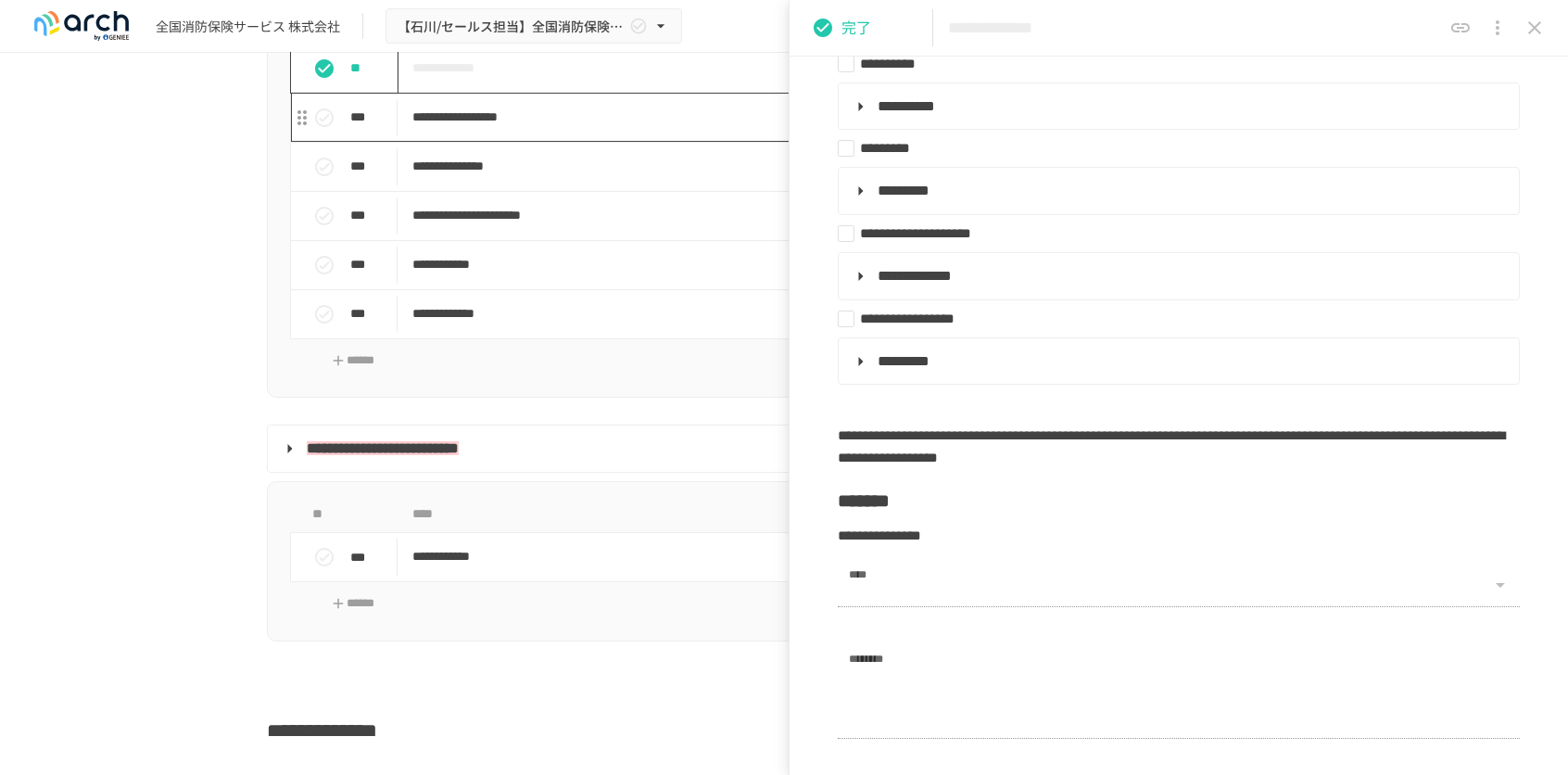 click on "**********" at bounding box center (745, 117) 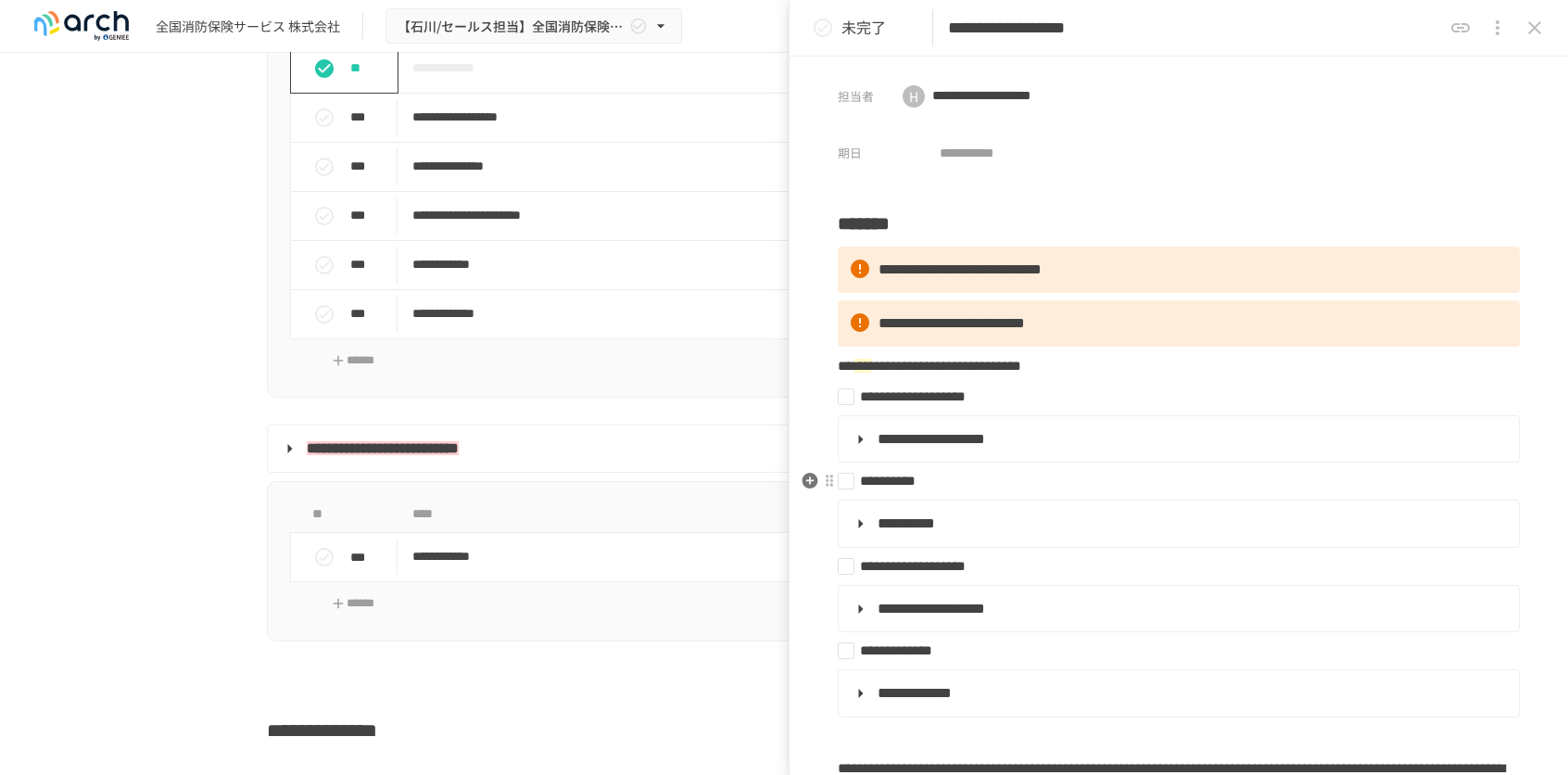 click on "**********" at bounding box center [1171, 481] 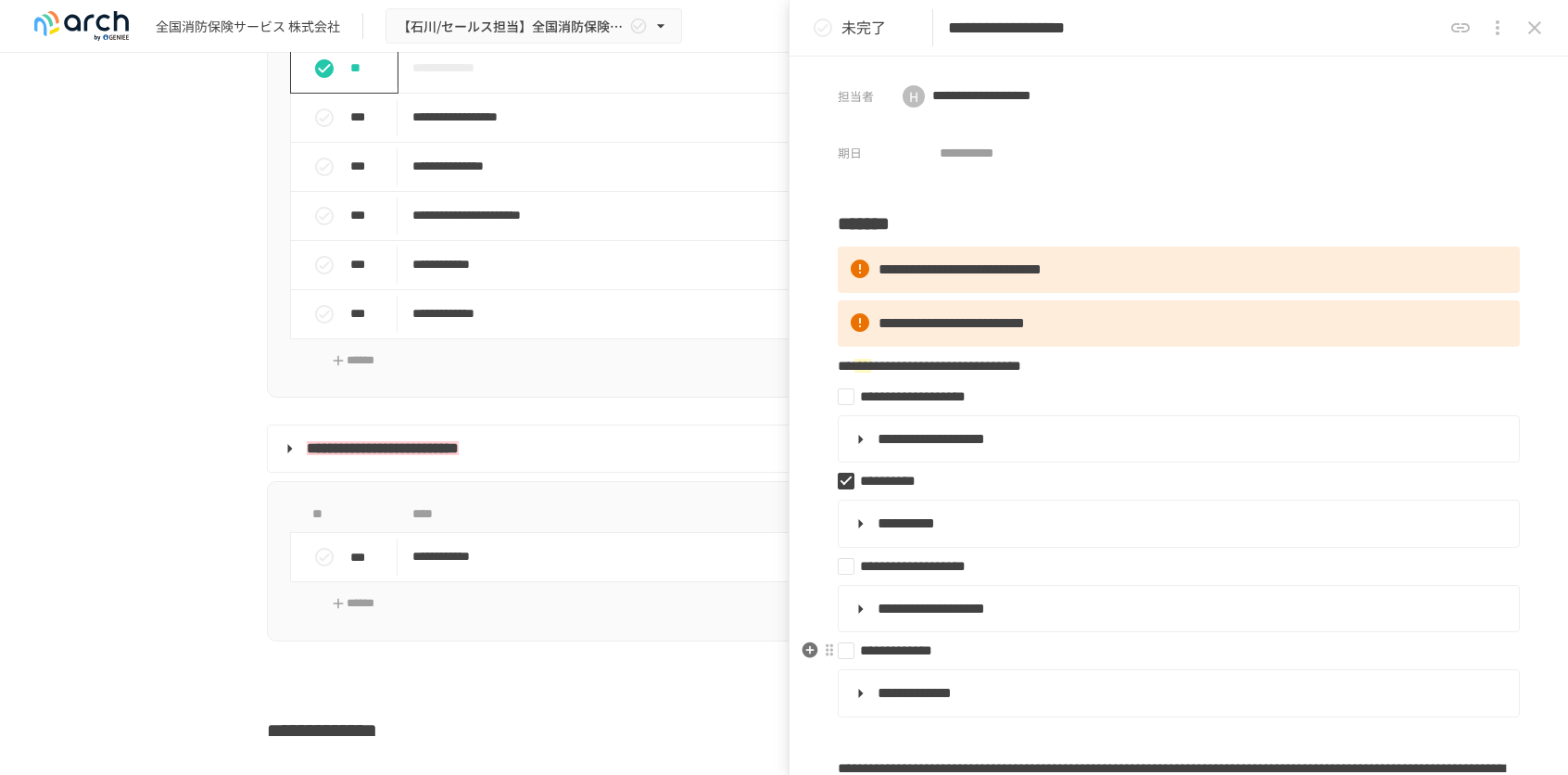 click on "**********" at bounding box center (1171, 651) 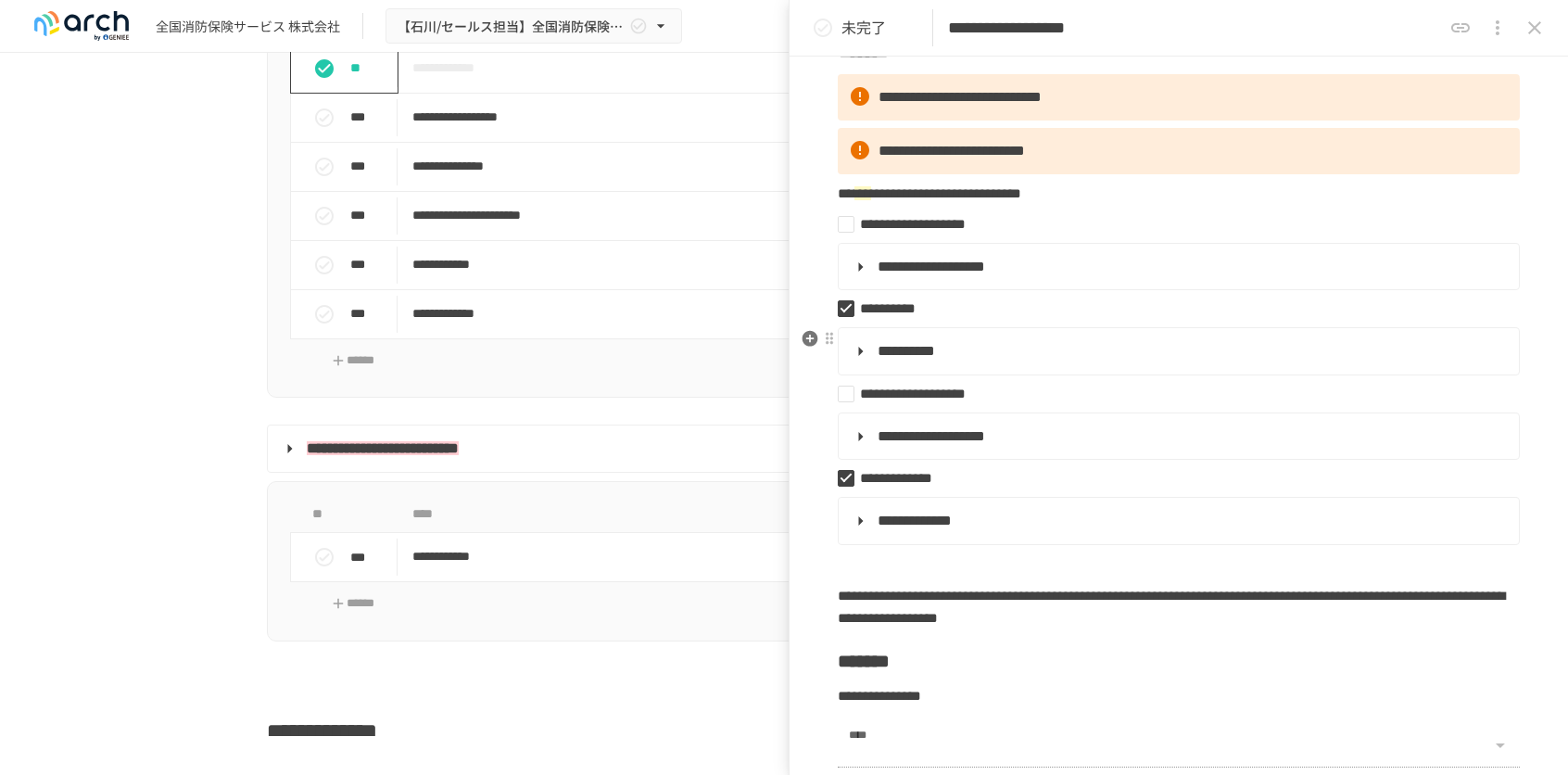 scroll, scrollTop: 371, scrollLeft: 0, axis: vertical 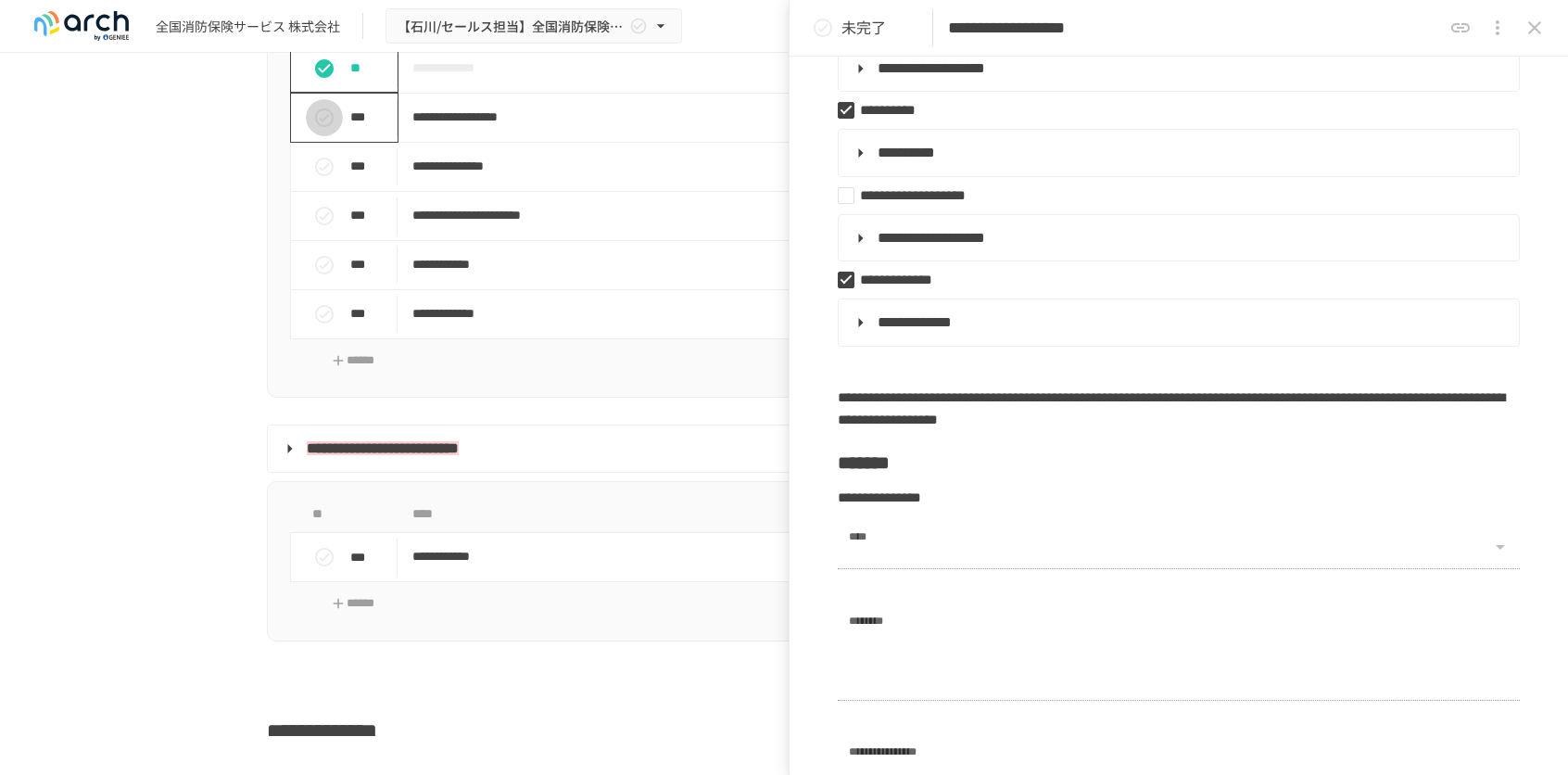 click 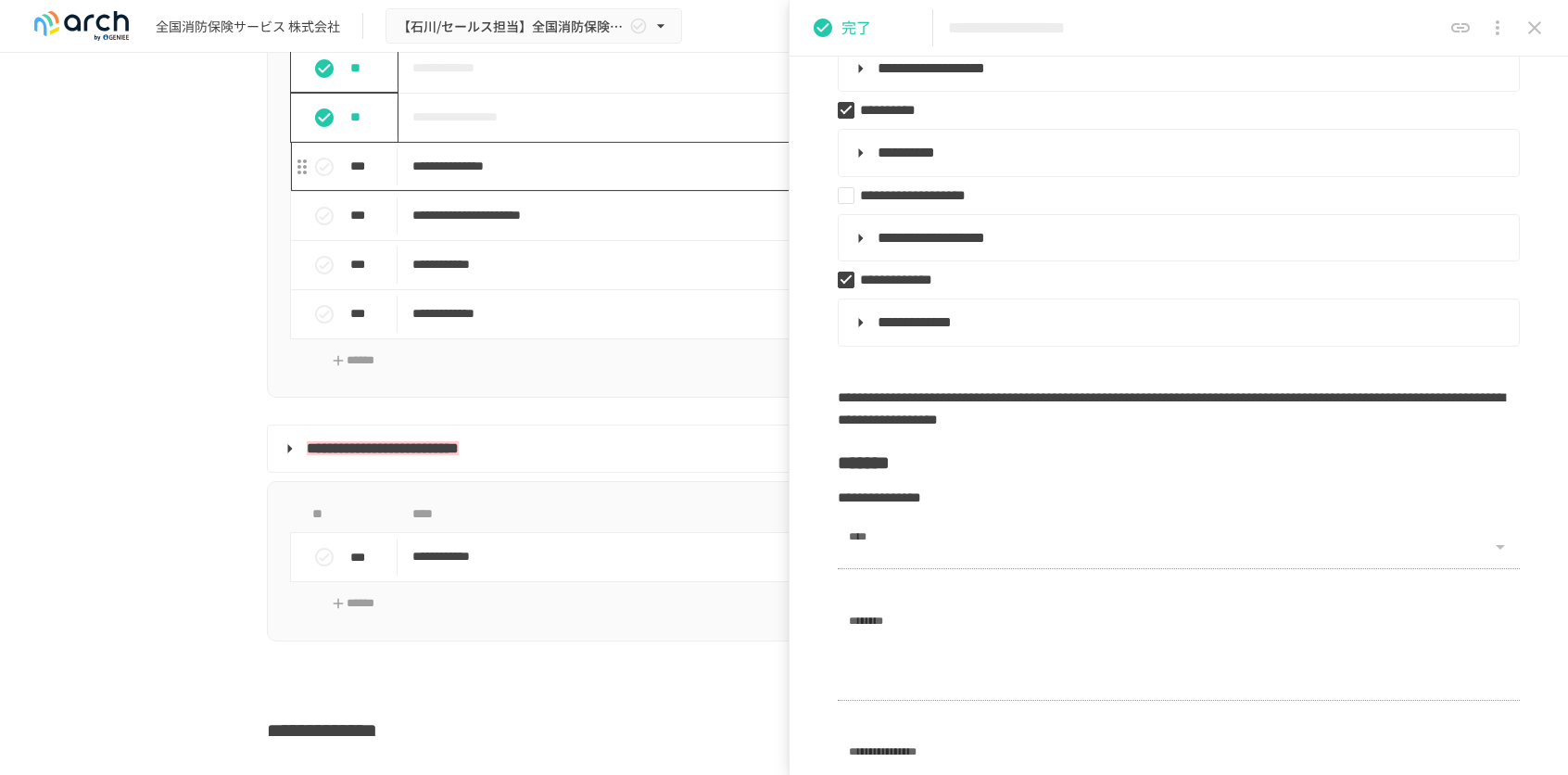 click on "**********" at bounding box center [745, 166] 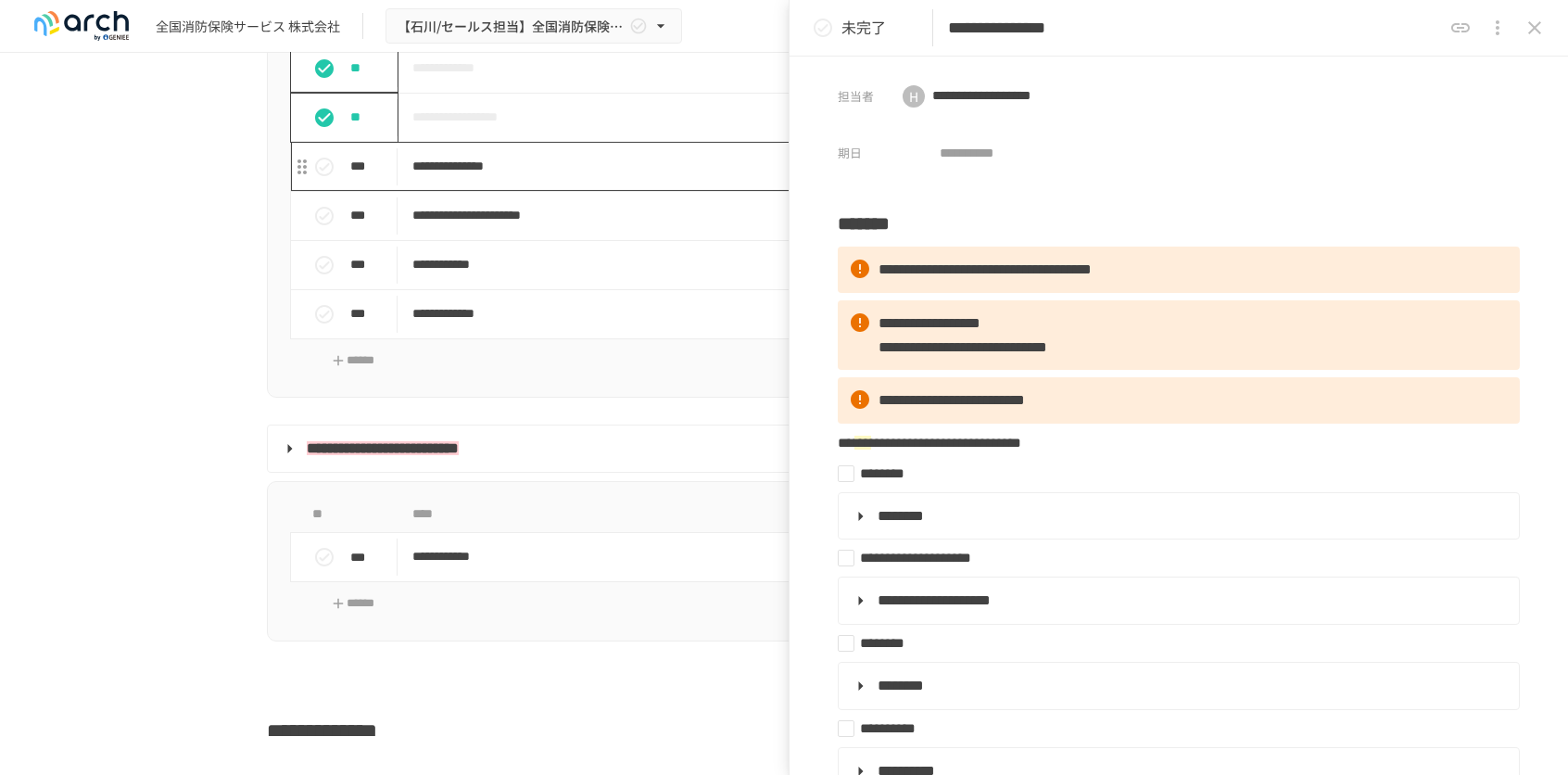 scroll, scrollTop: 2049, scrollLeft: 0, axis: vertical 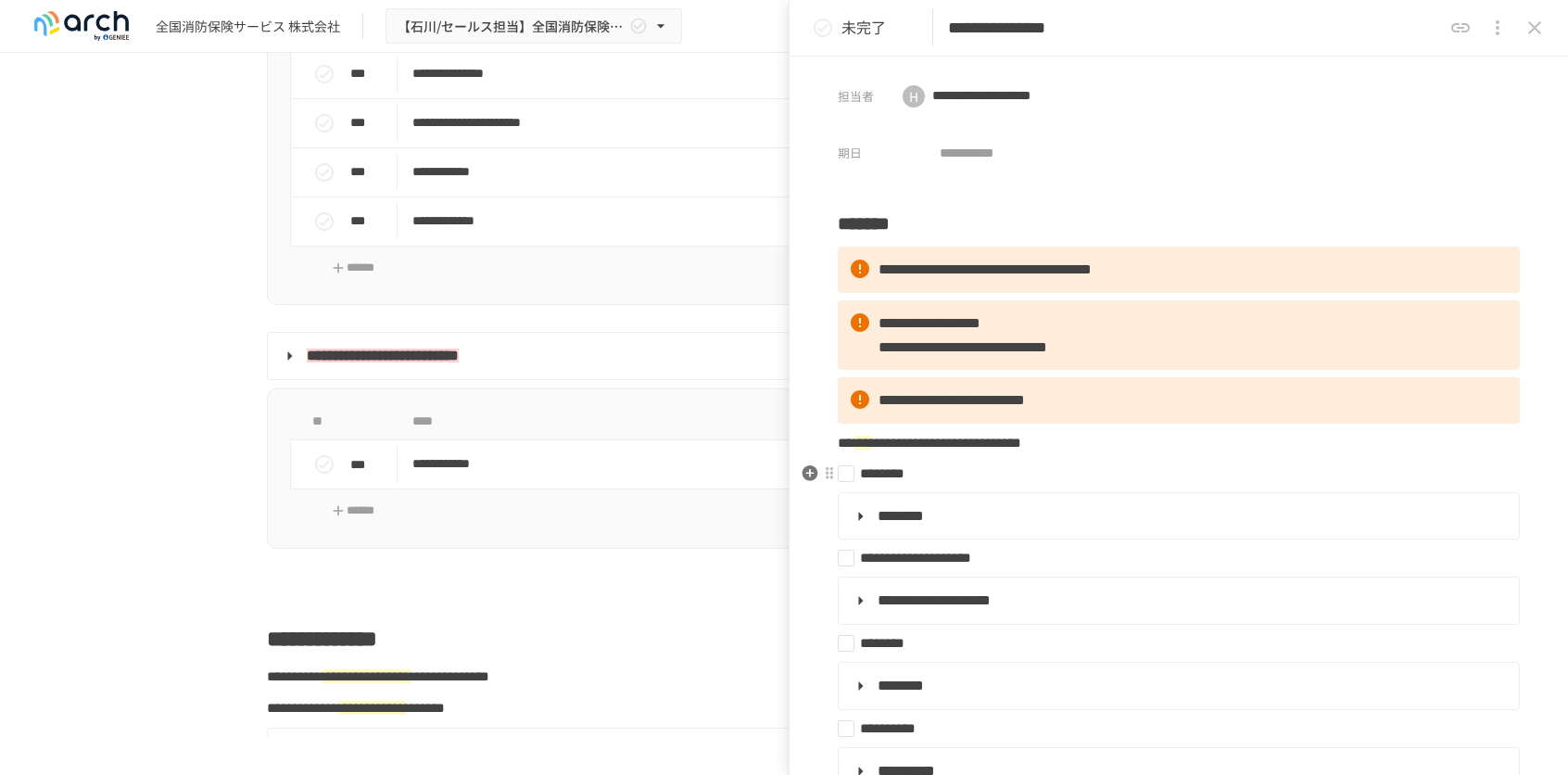 click on "********" at bounding box center [1171, 474] 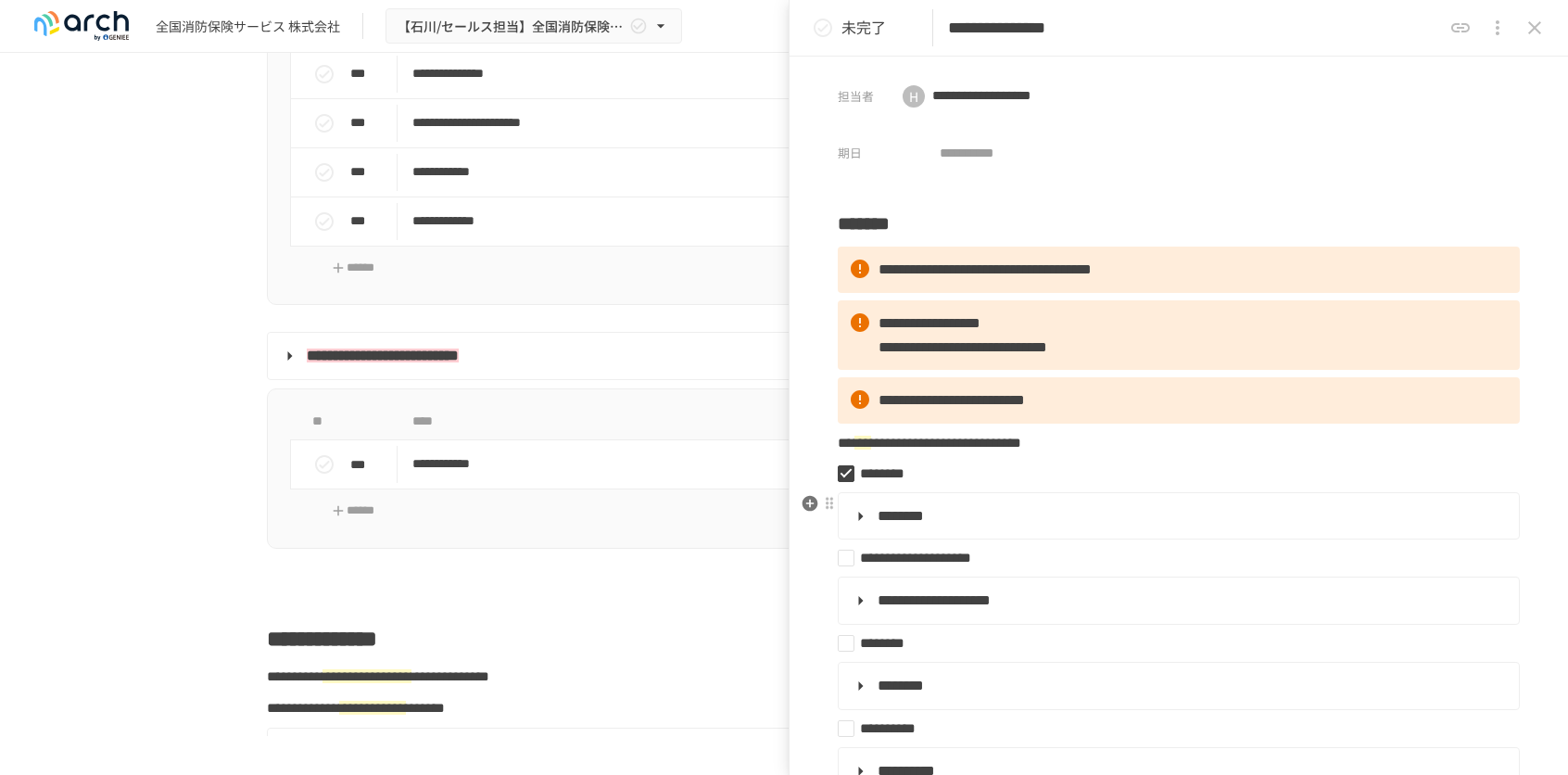 scroll, scrollTop: 93, scrollLeft: 0, axis: vertical 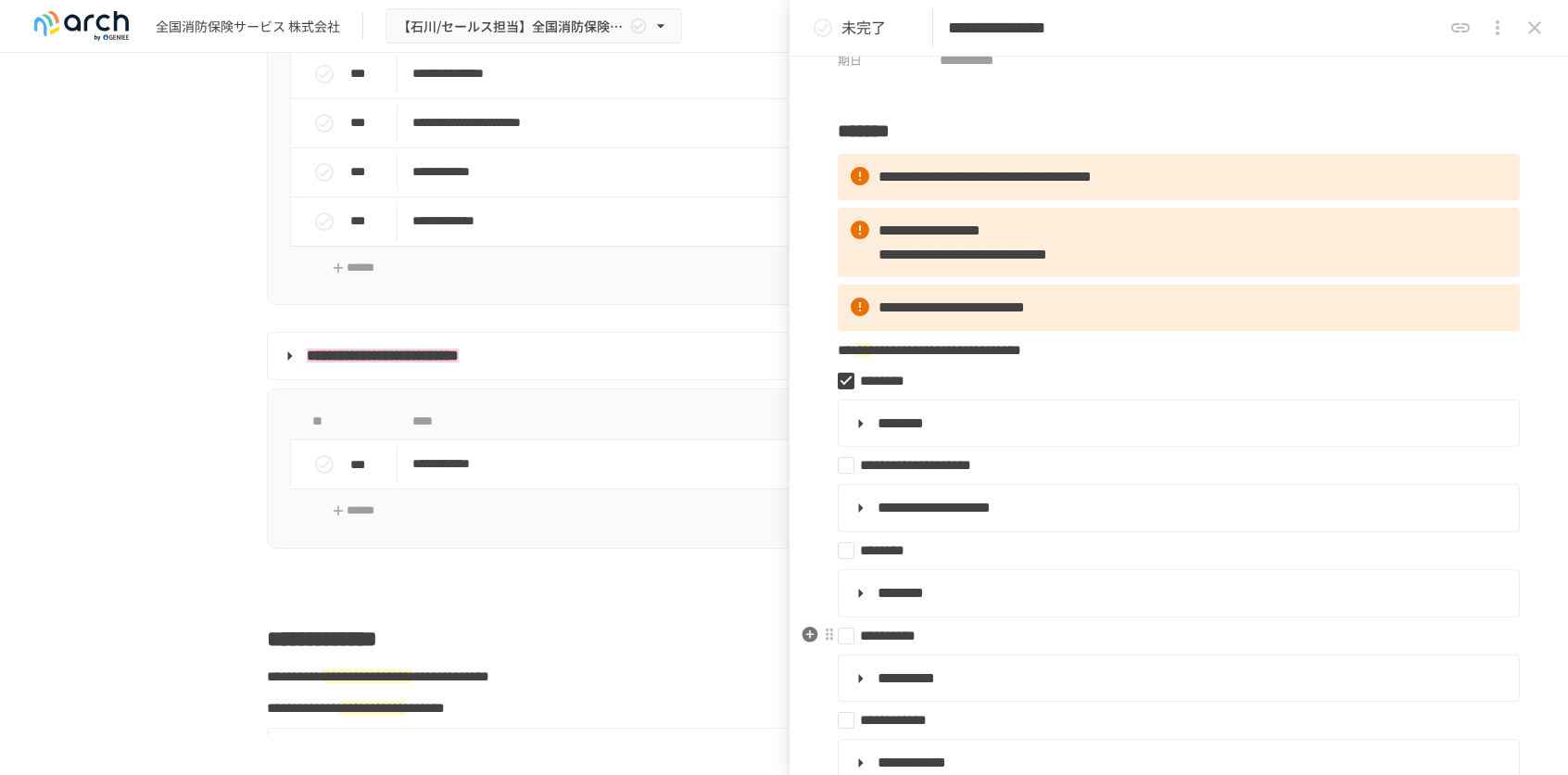 click on "**********" at bounding box center (1171, 636) 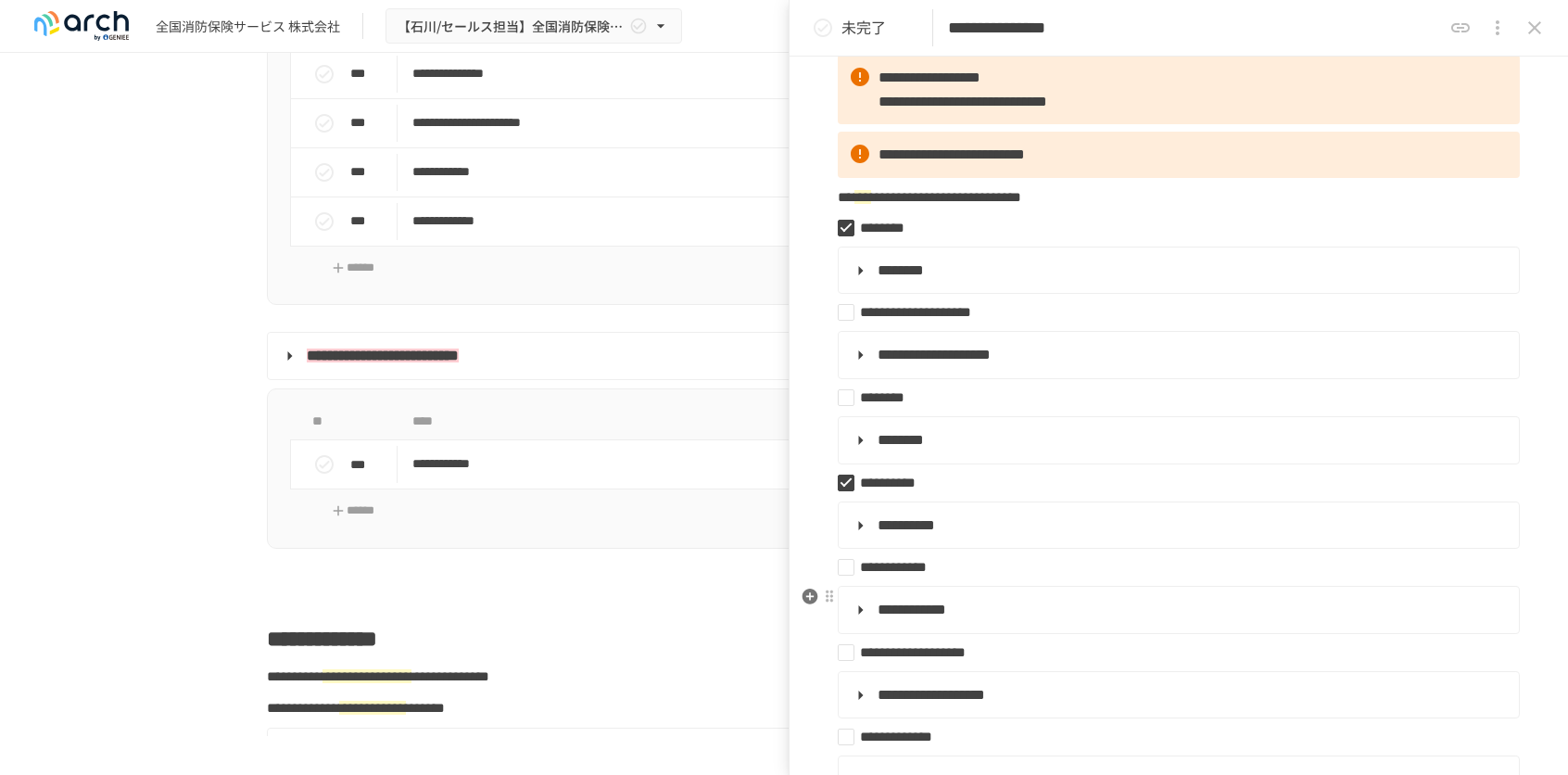 scroll, scrollTop: 278, scrollLeft: 0, axis: vertical 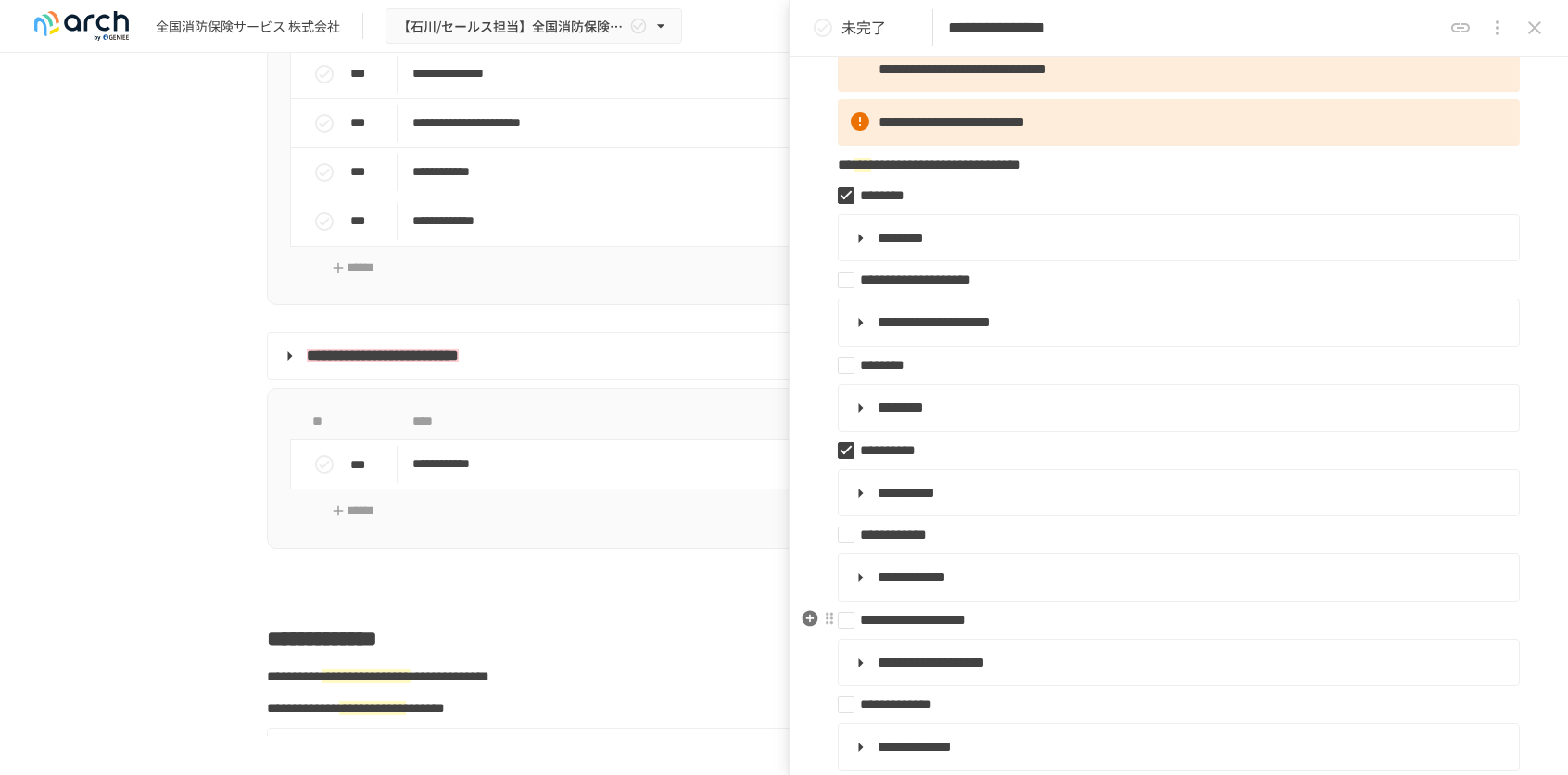 click on "**********" at bounding box center [1171, 620] 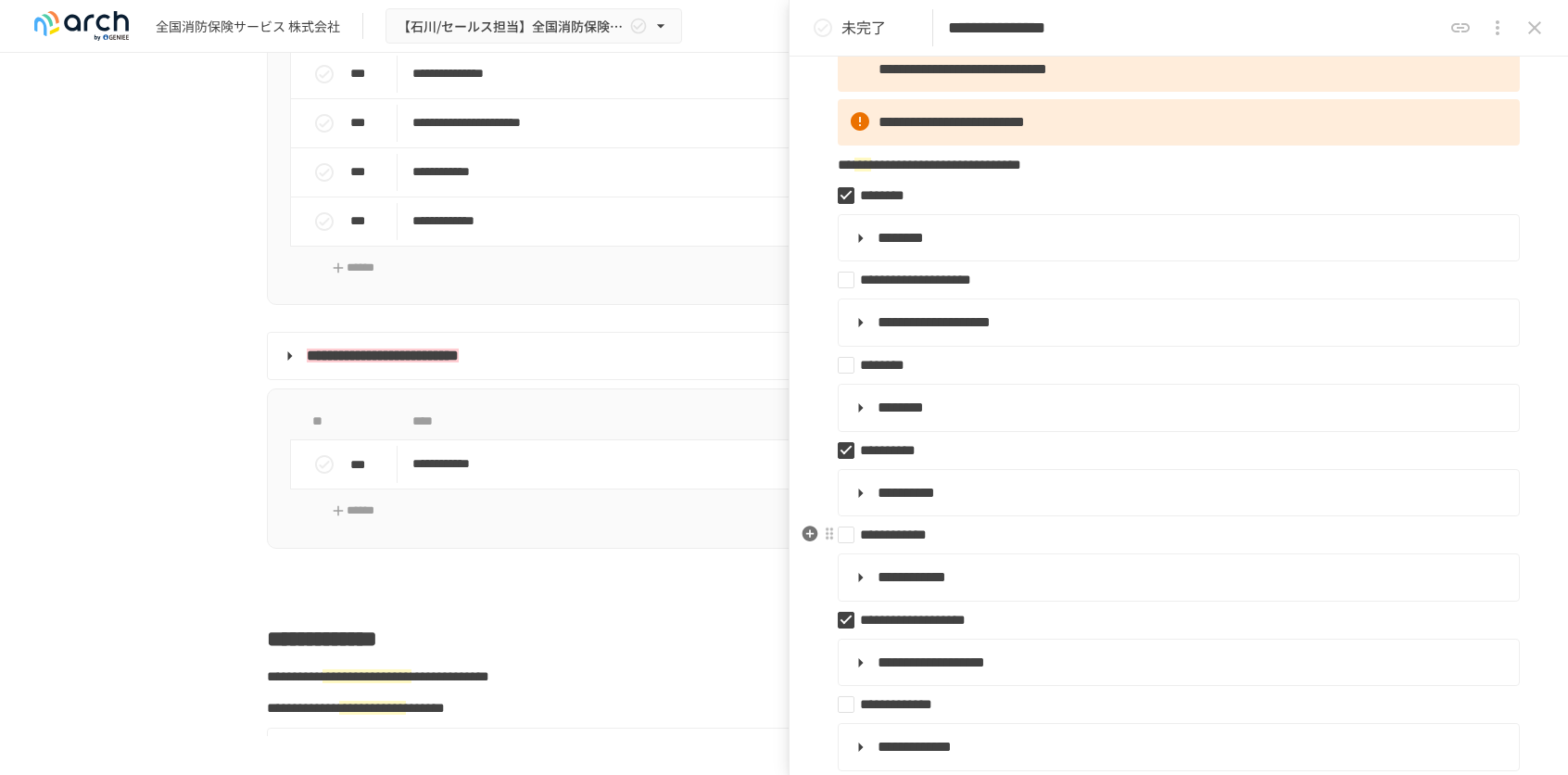 click on "**********" at bounding box center (1171, 535) 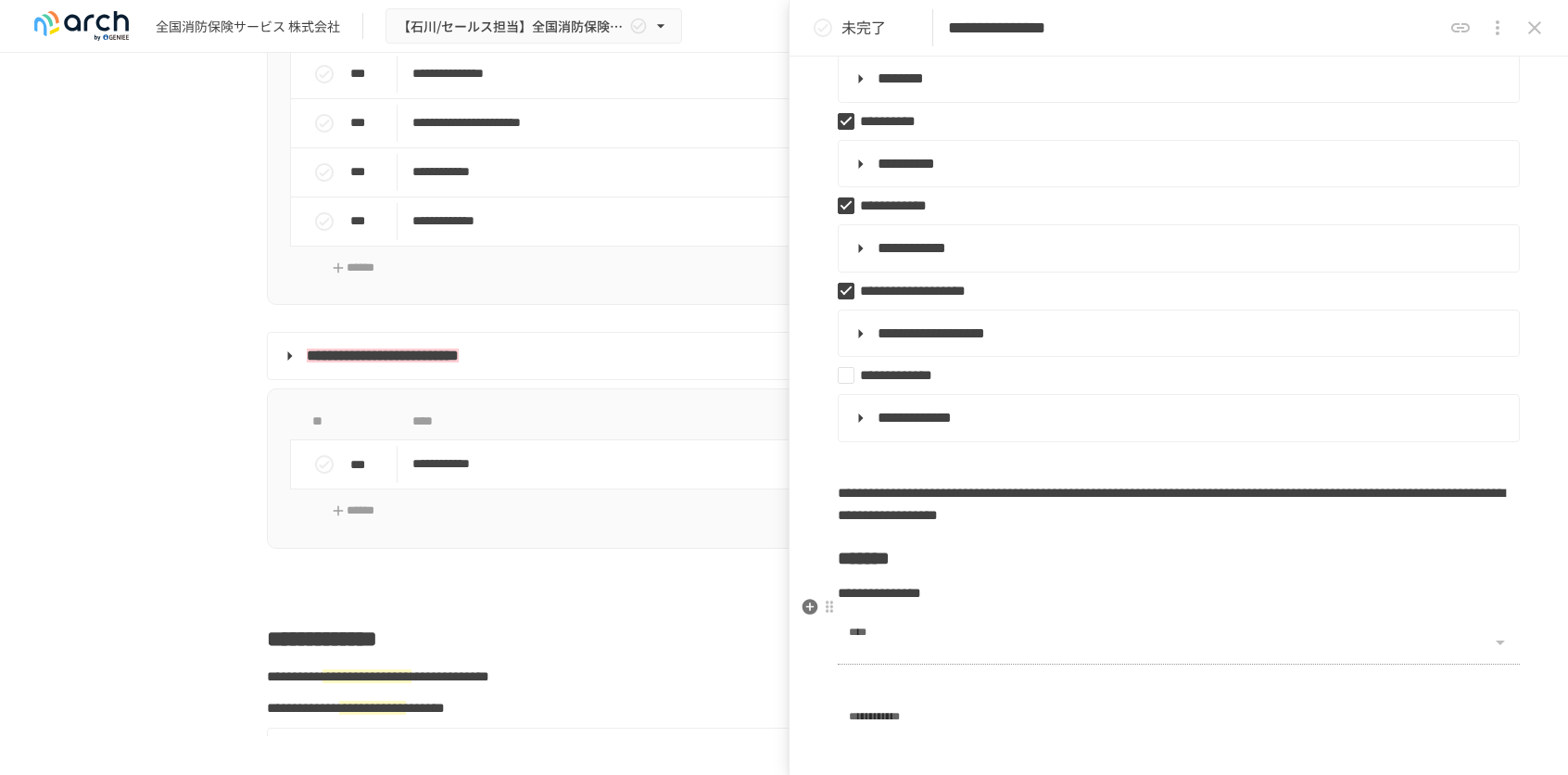 scroll, scrollTop: 649, scrollLeft: 0, axis: vertical 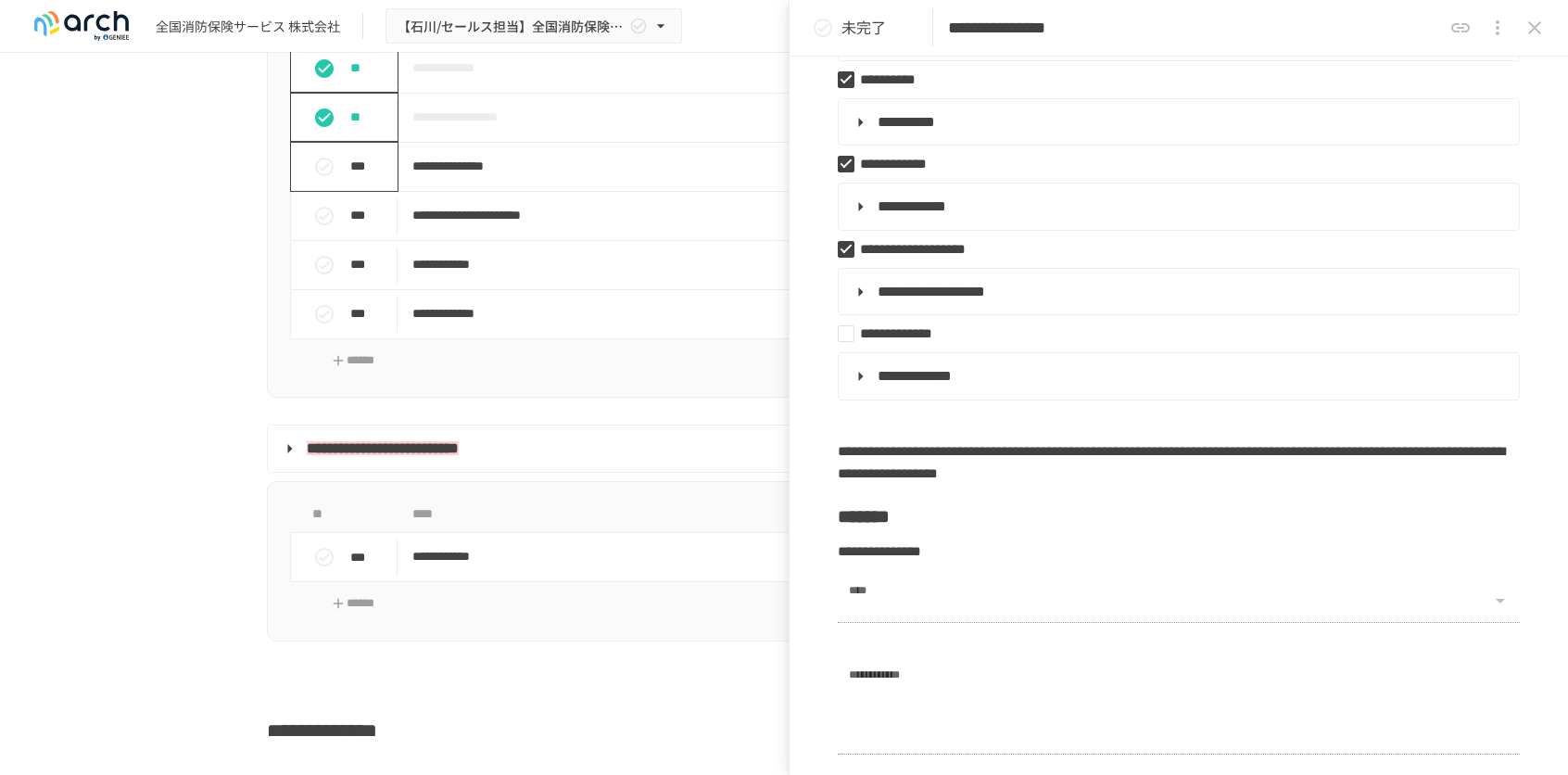 click 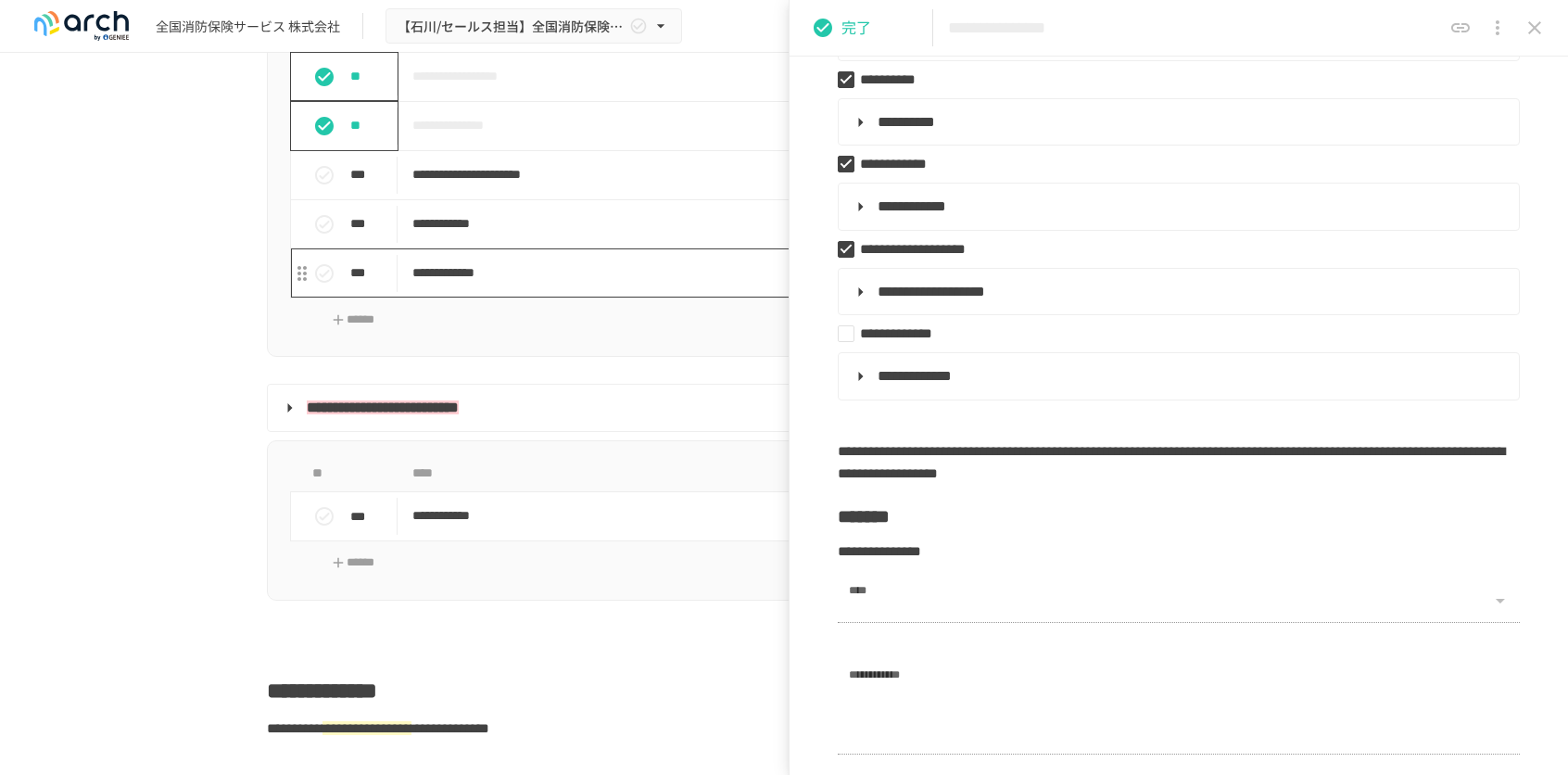 scroll, scrollTop: 1956, scrollLeft: 0, axis: vertical 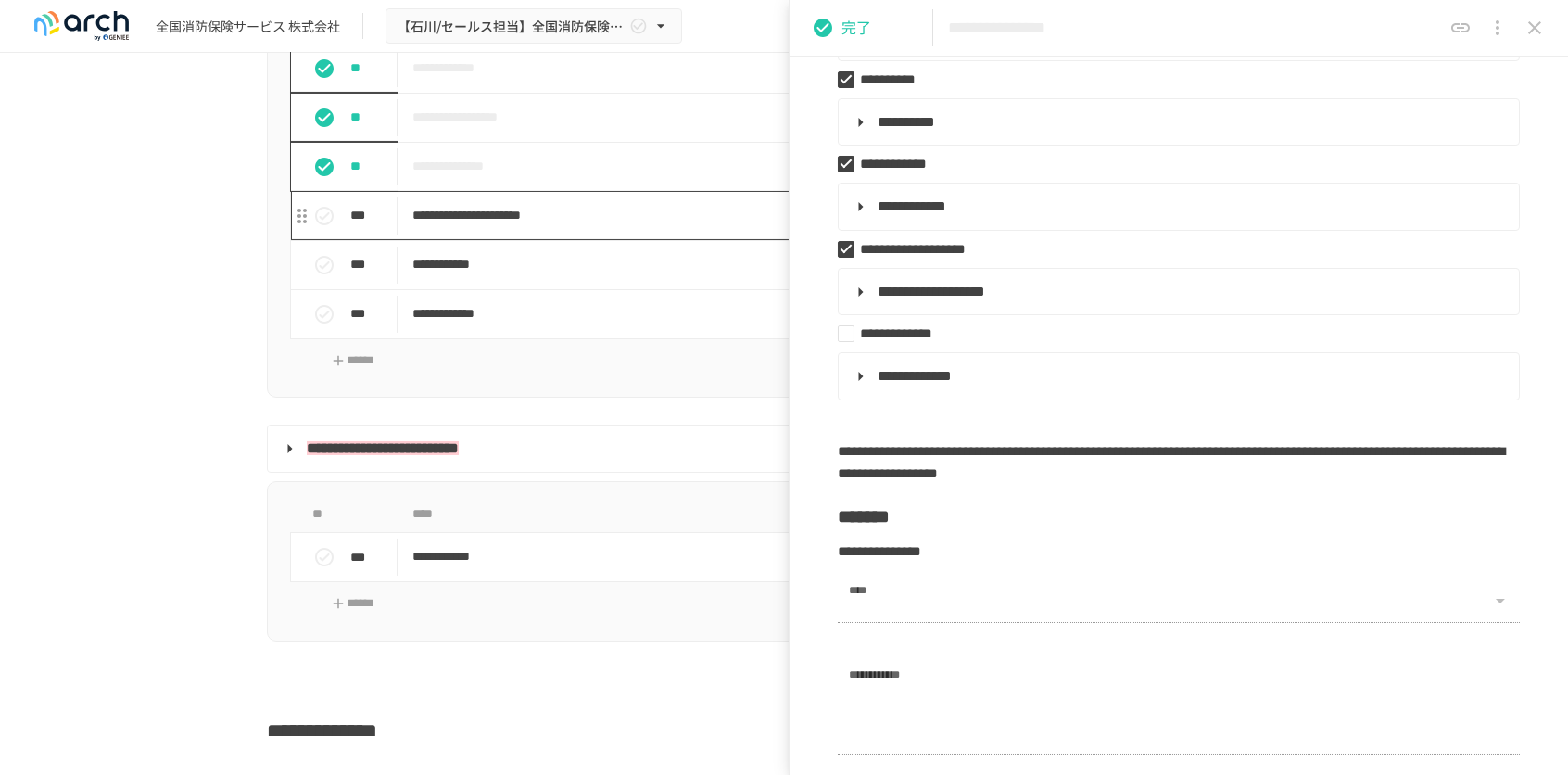 click on "**********" at bounding box center (745, 215) 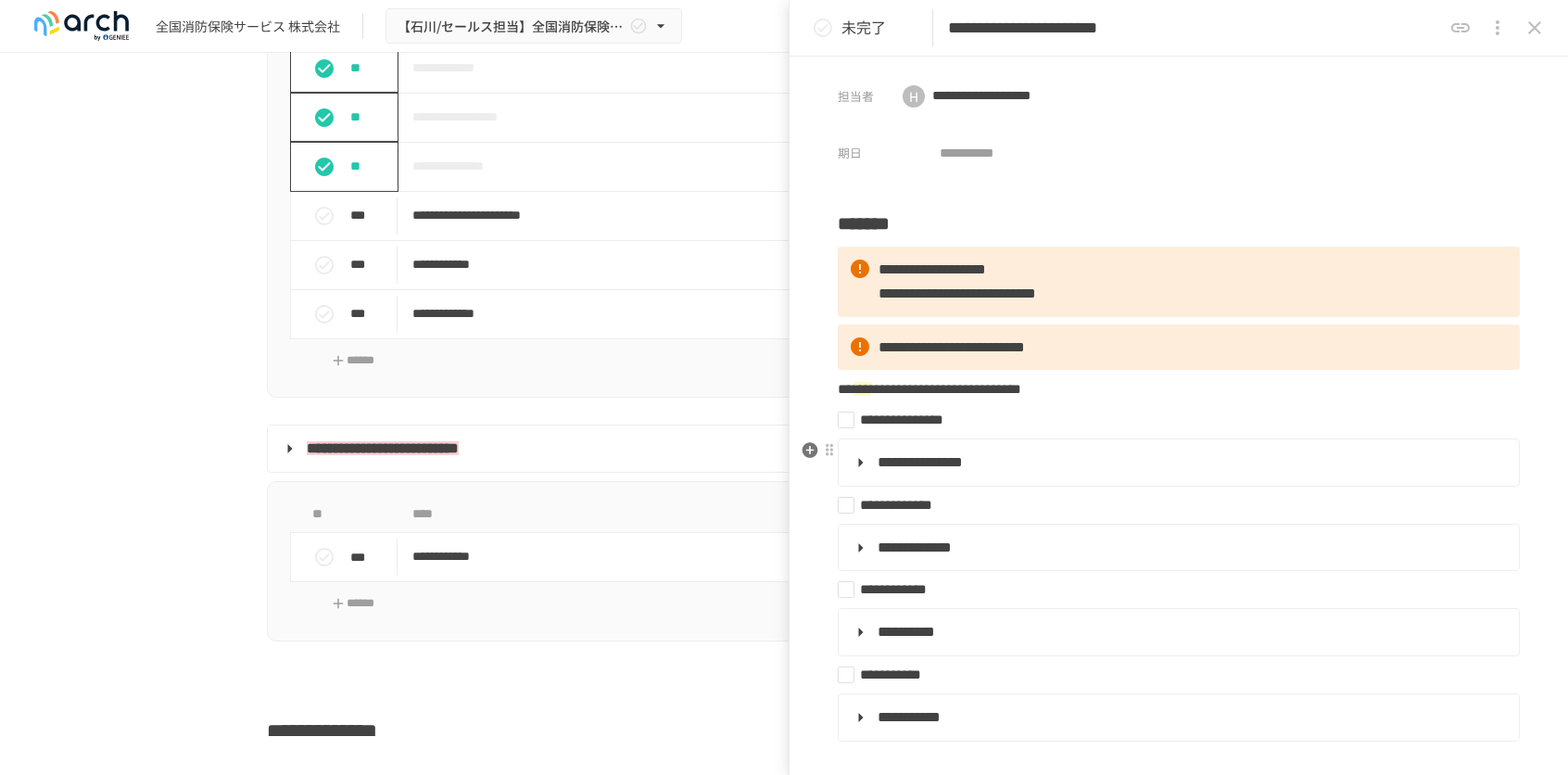 click on "**********" at bounding box center (920, 462) 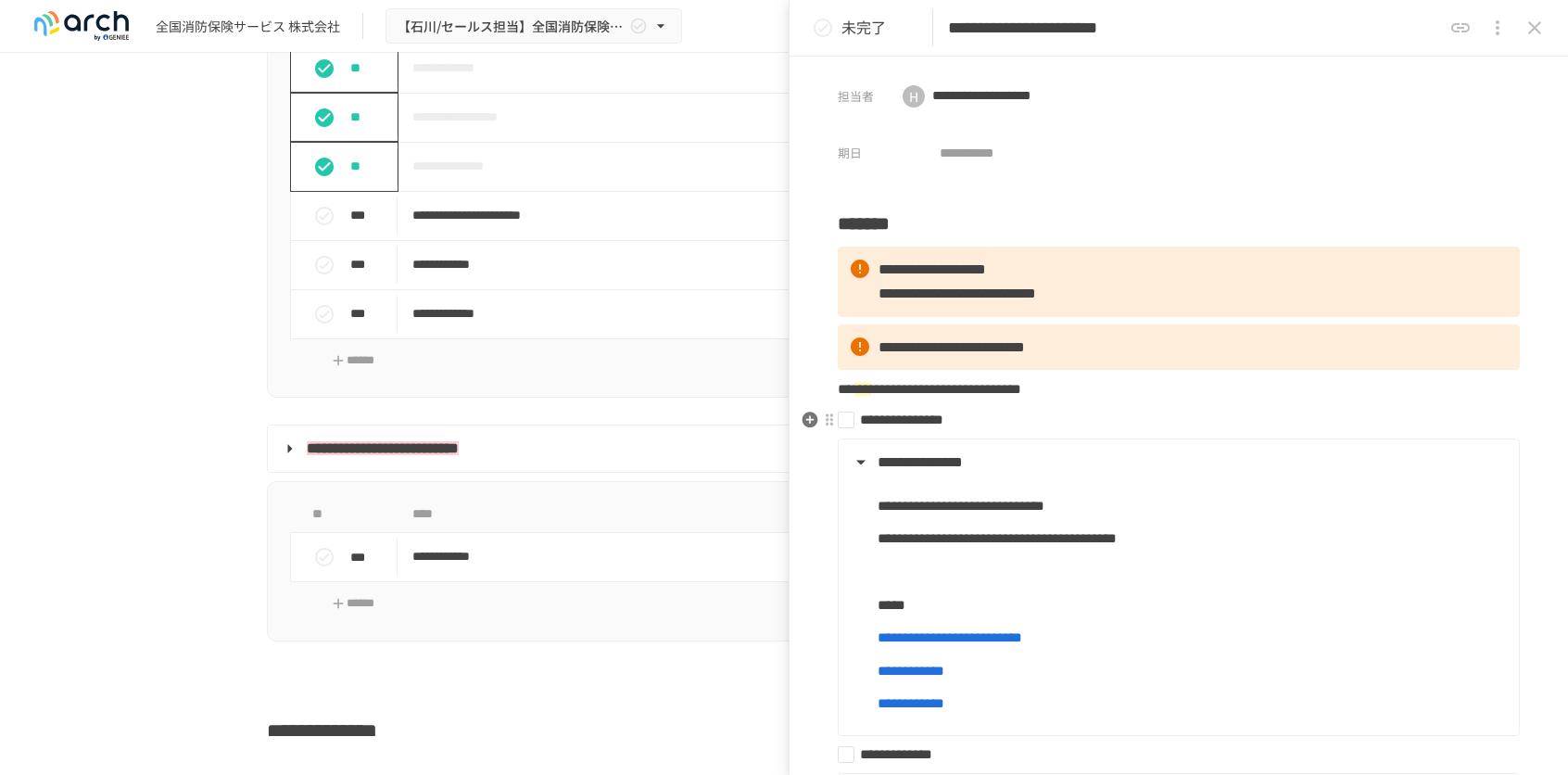 click on "**********" at bounding box center [1171, 420] 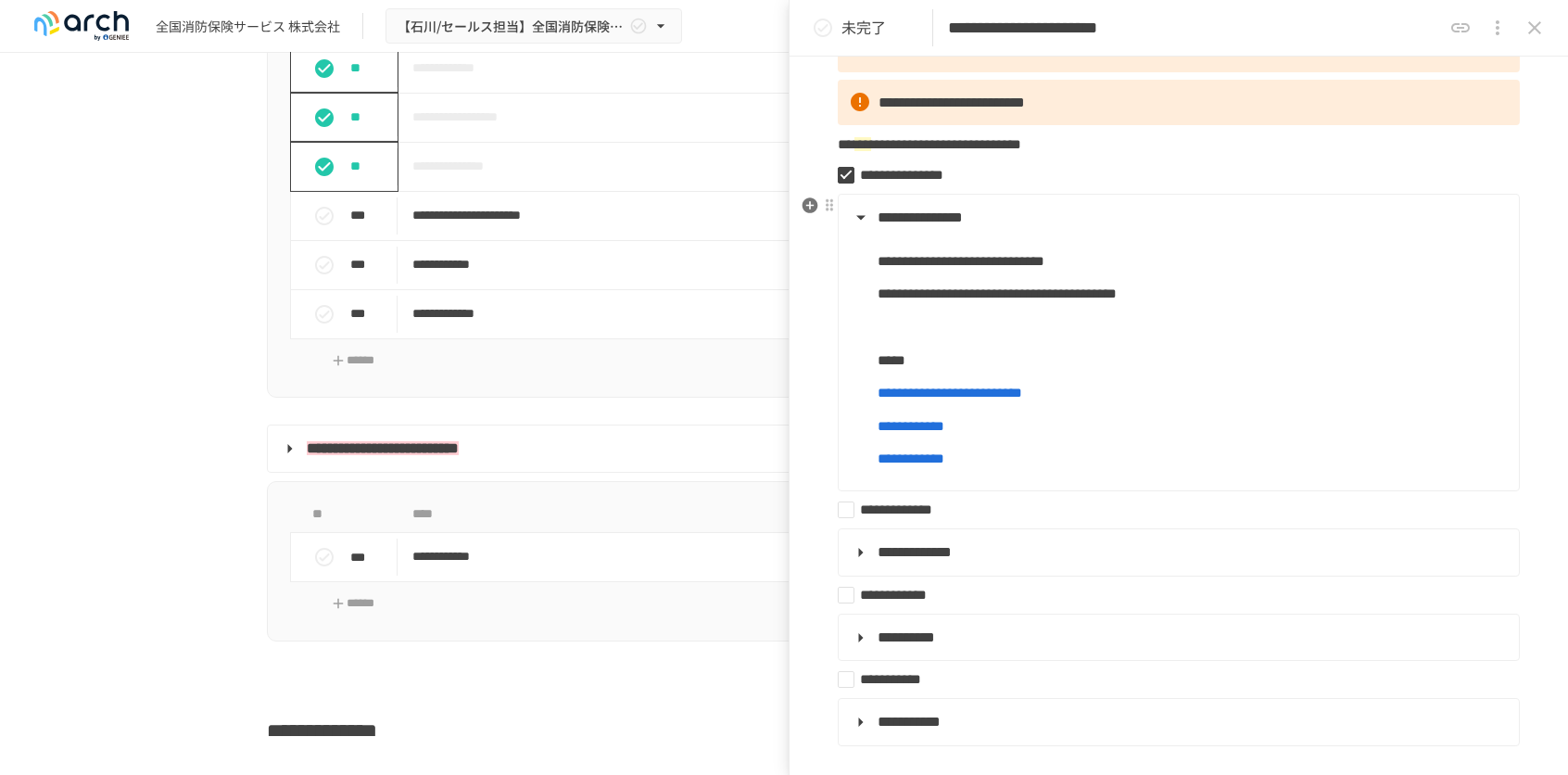 scroll, scrollTop: 278, scrollLeft: 0, axis: vertical 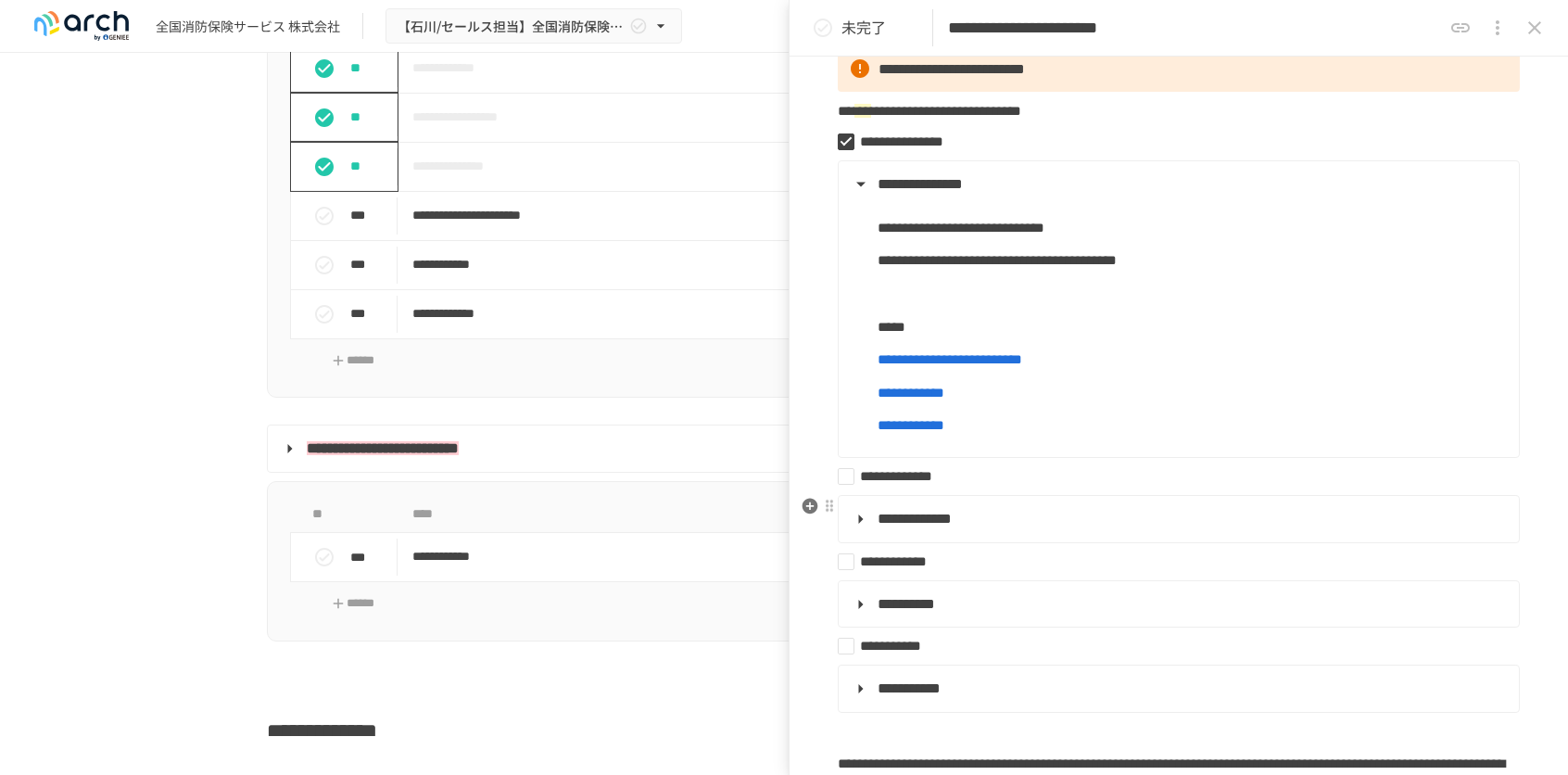 click on "**********" at bounding box center [915, 518] 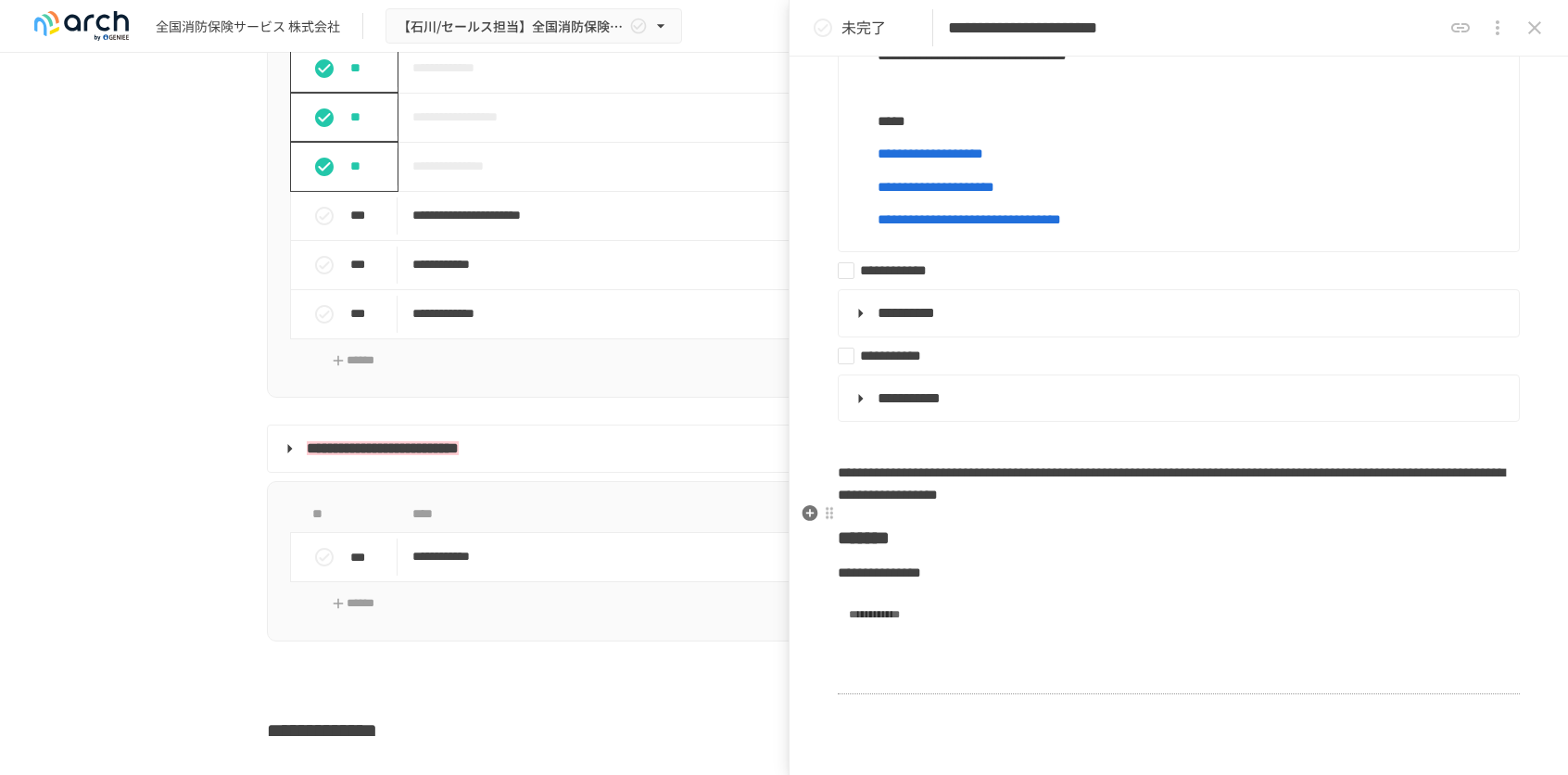 scroll, scrollTop: 742, scrollLeft: 0, axis: vertical 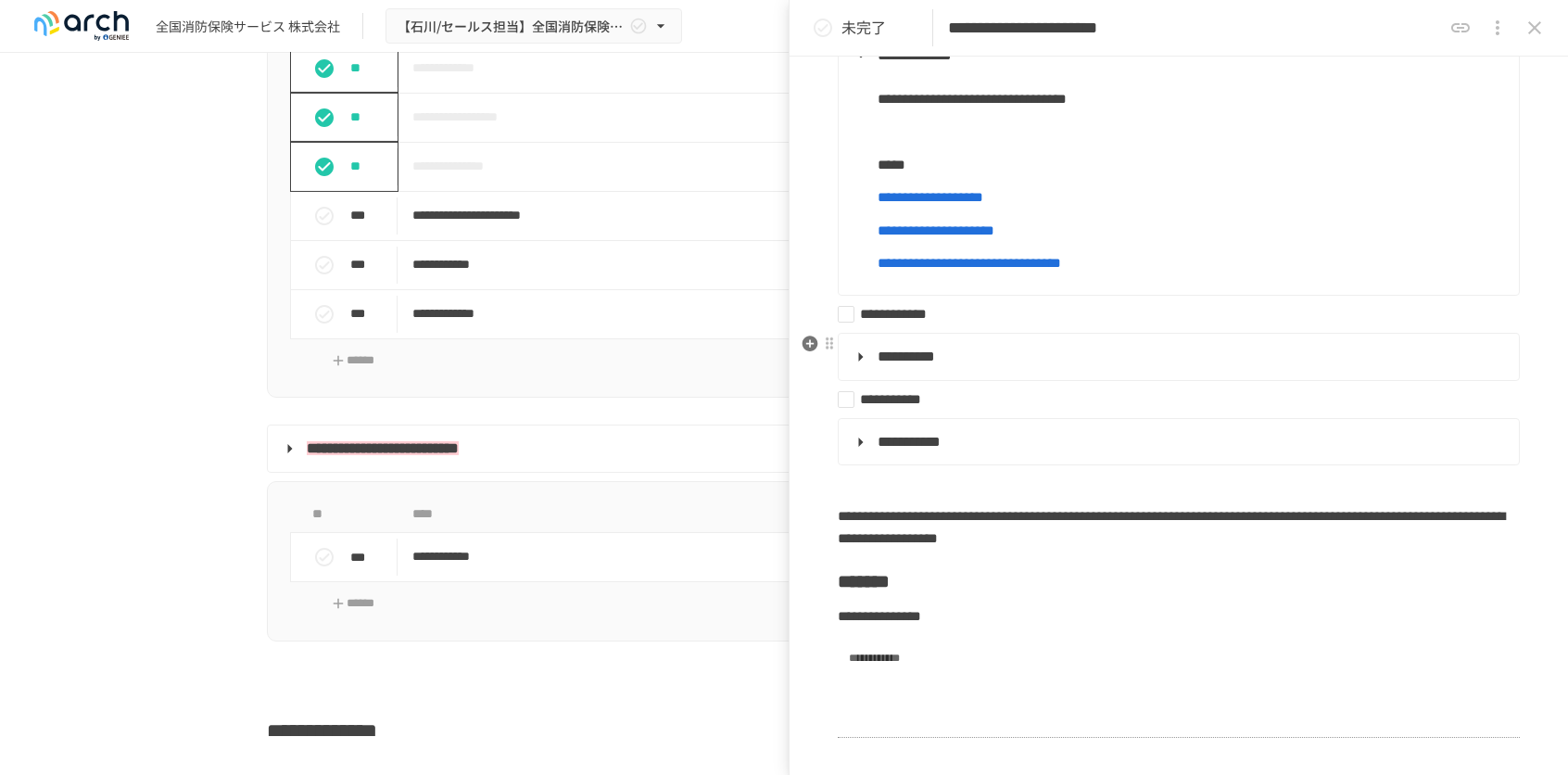 click on "**********" at bounding box center (906, 356) 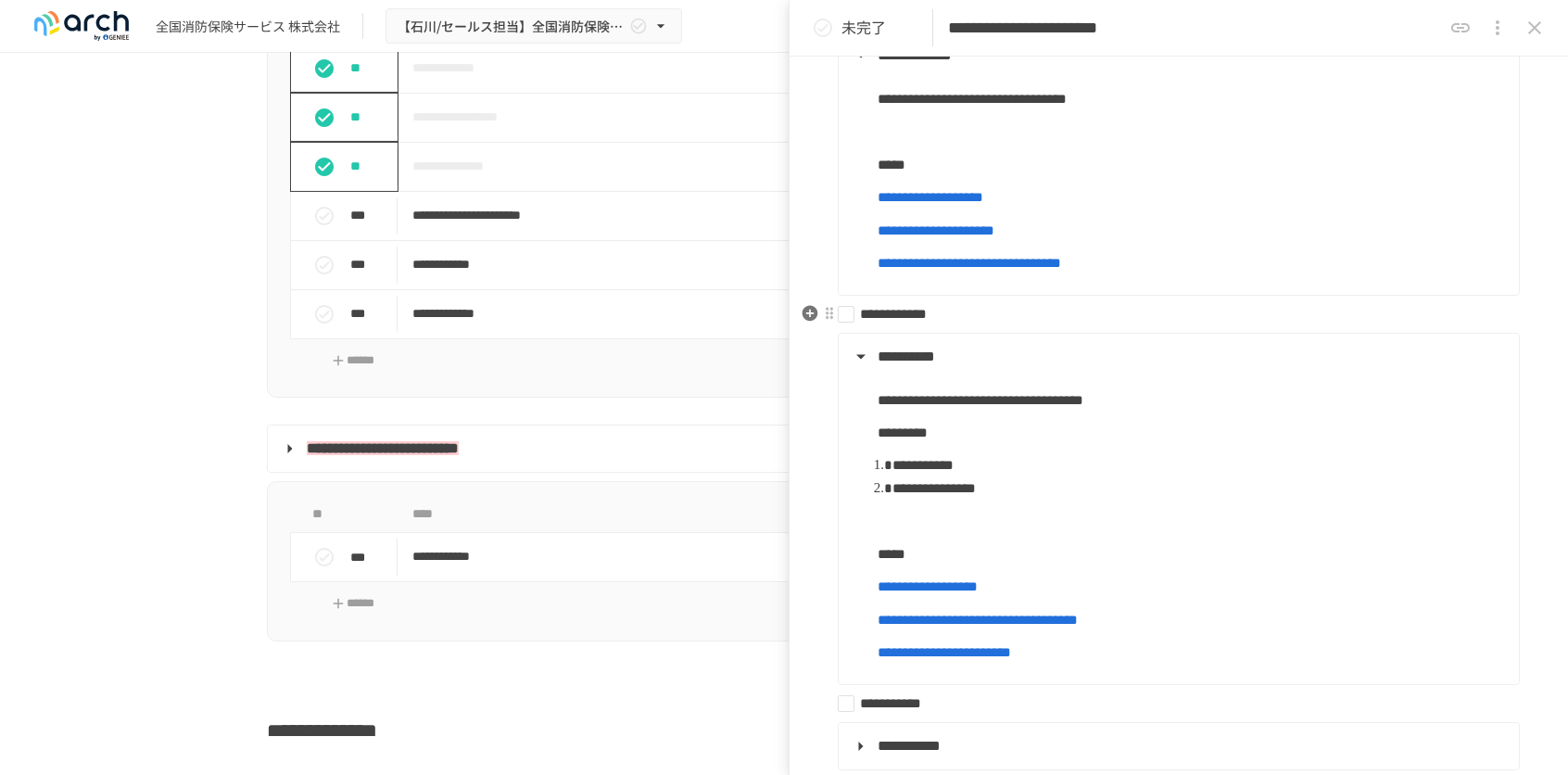 click on "**********" at bounding box center [1171, 314] 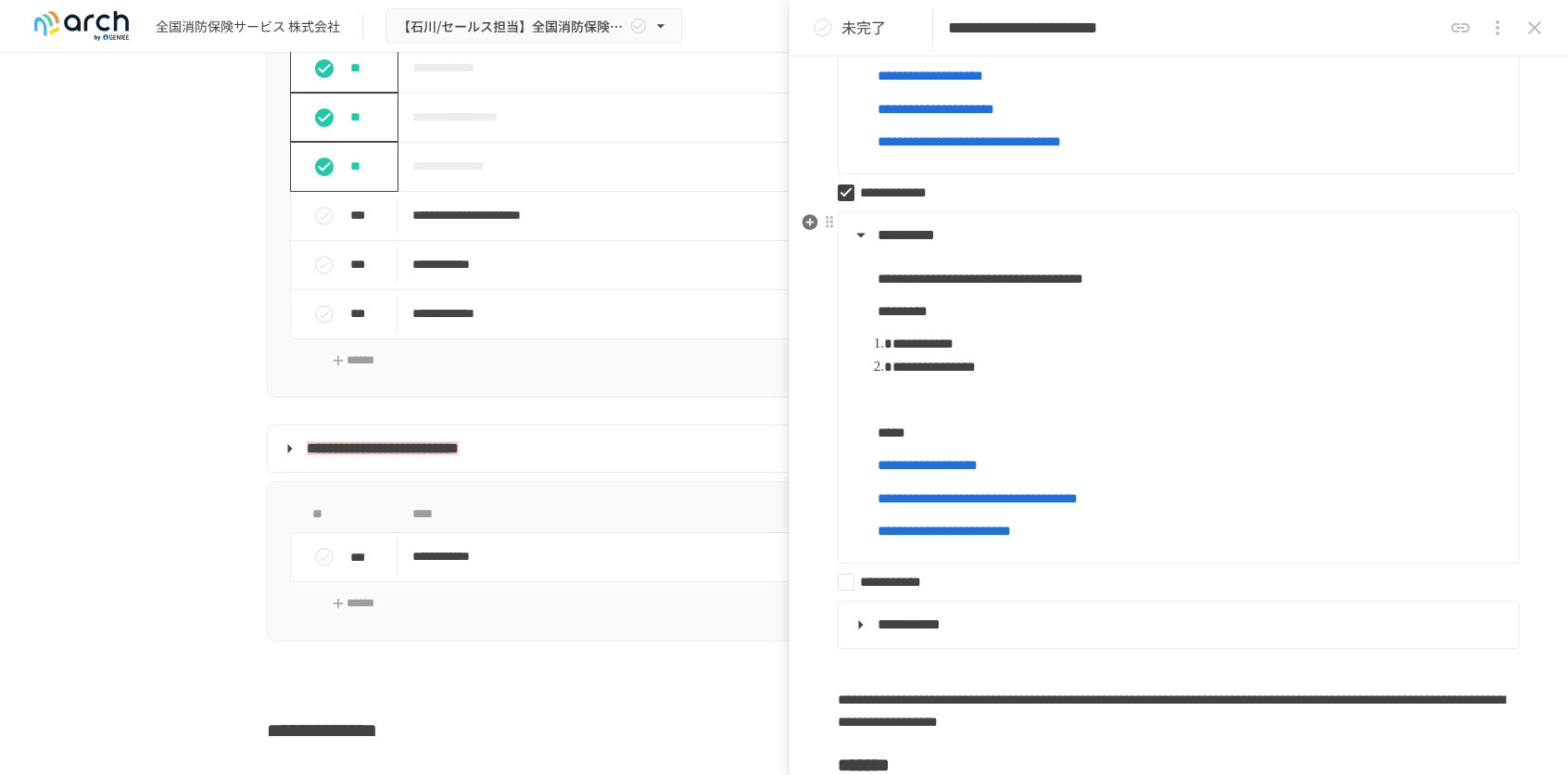 scroll, scrollTop: 927, scrollLeft: 0, axis: vertical 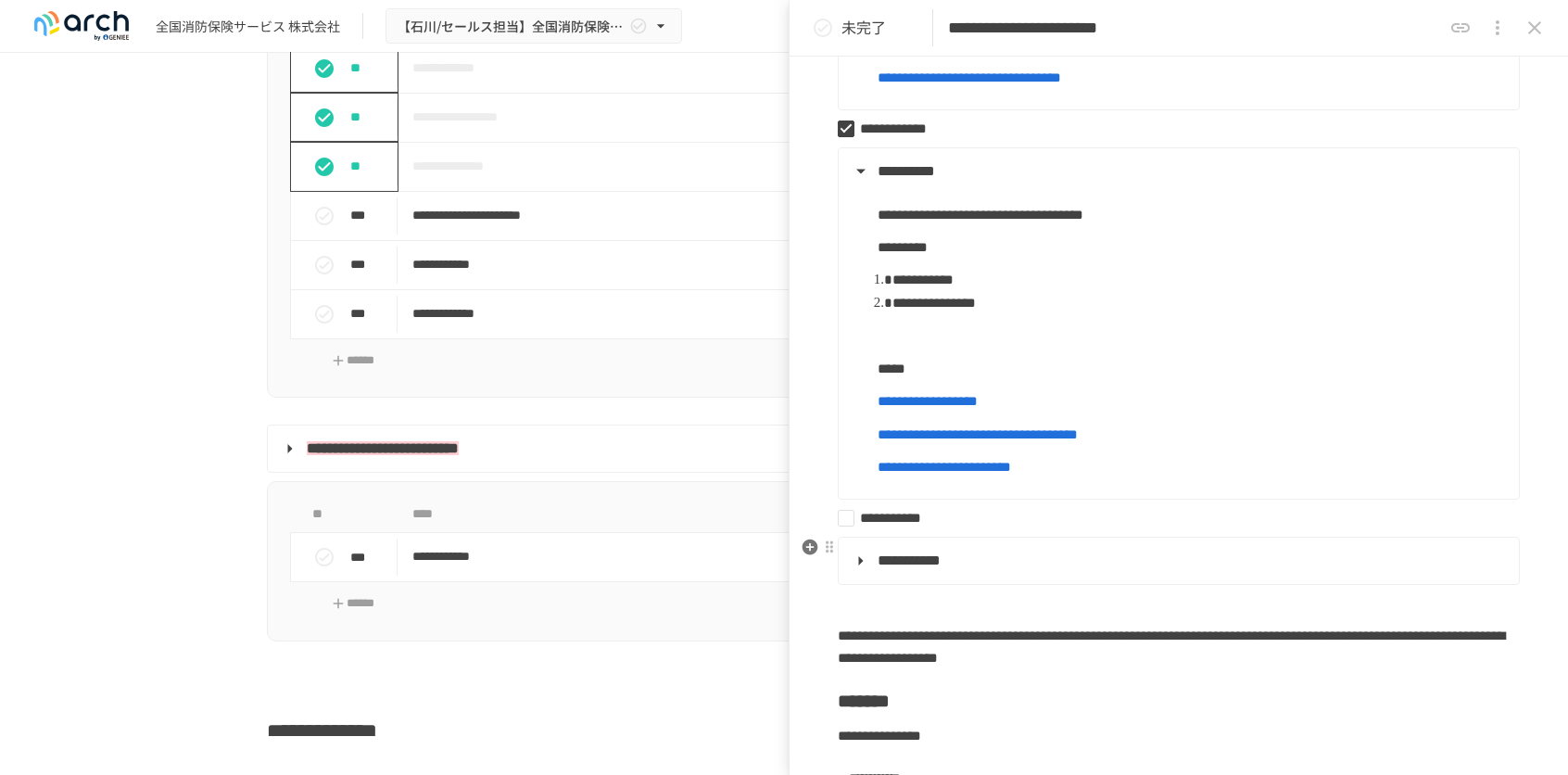 click on "**********" at bounding box center [909, 560] 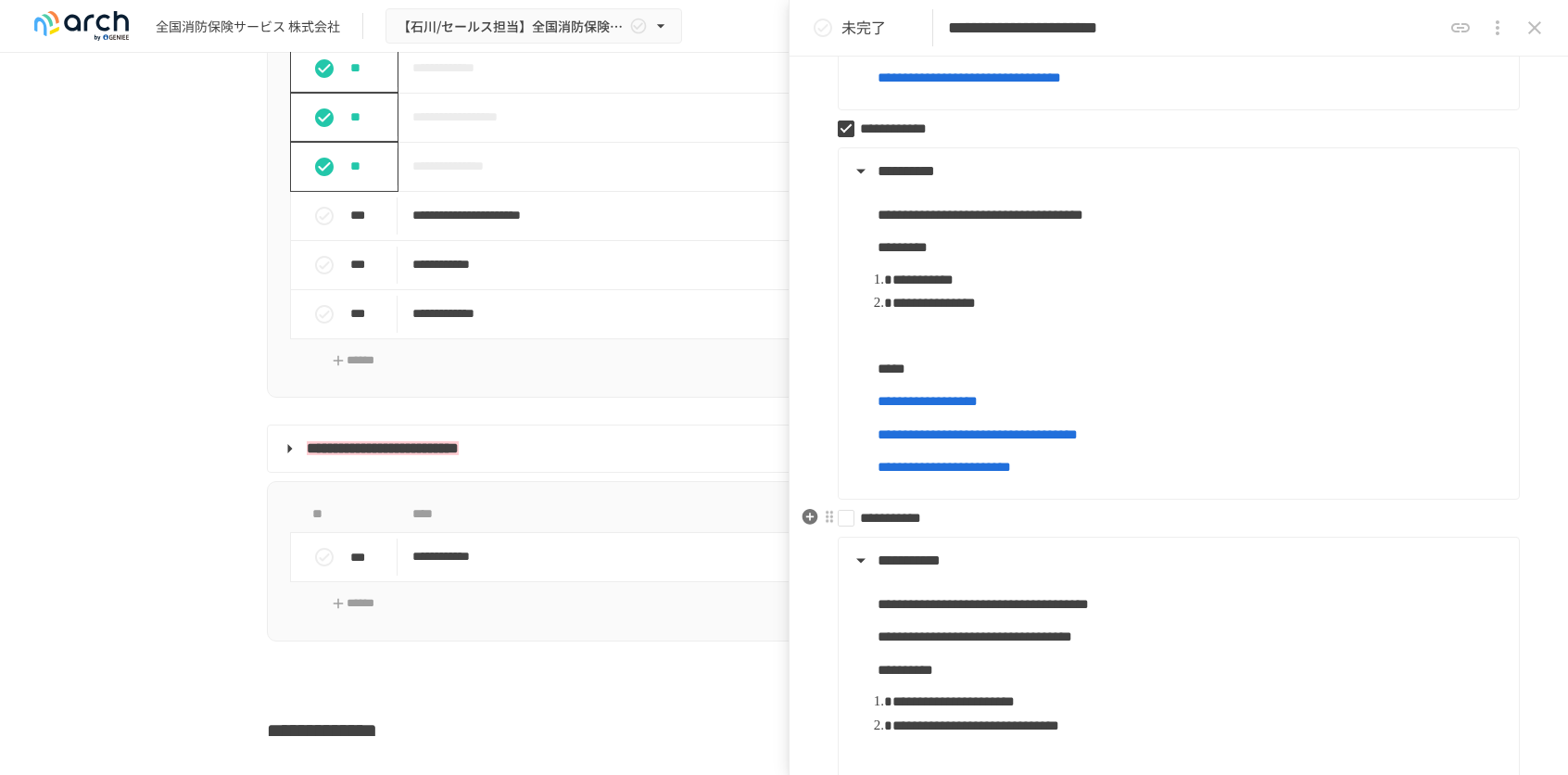 click on "**********" at bounding box center (1171, 518) 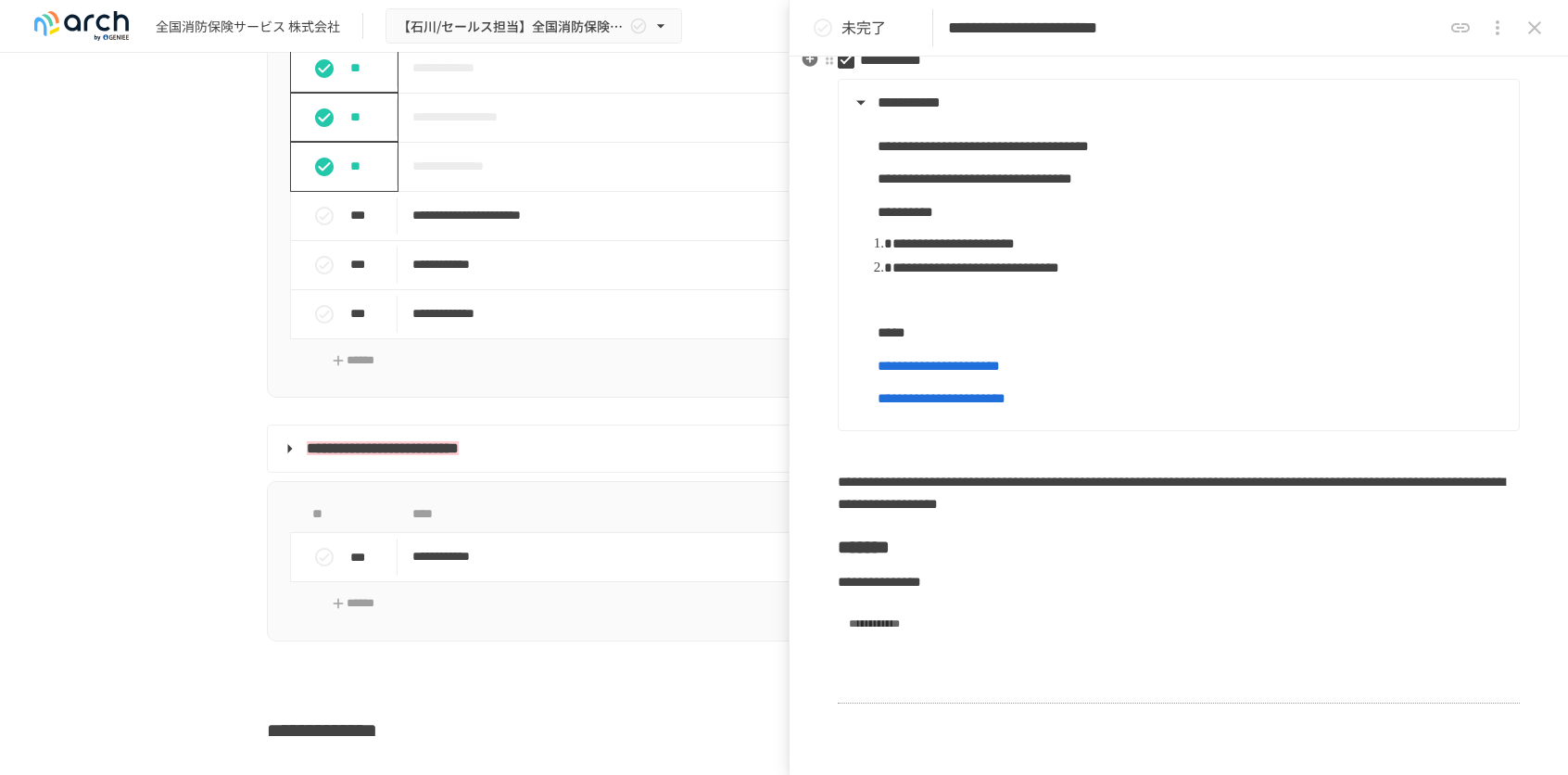 scroll, scrollTop: 1391, scrollLeft: 0, axis: vertical 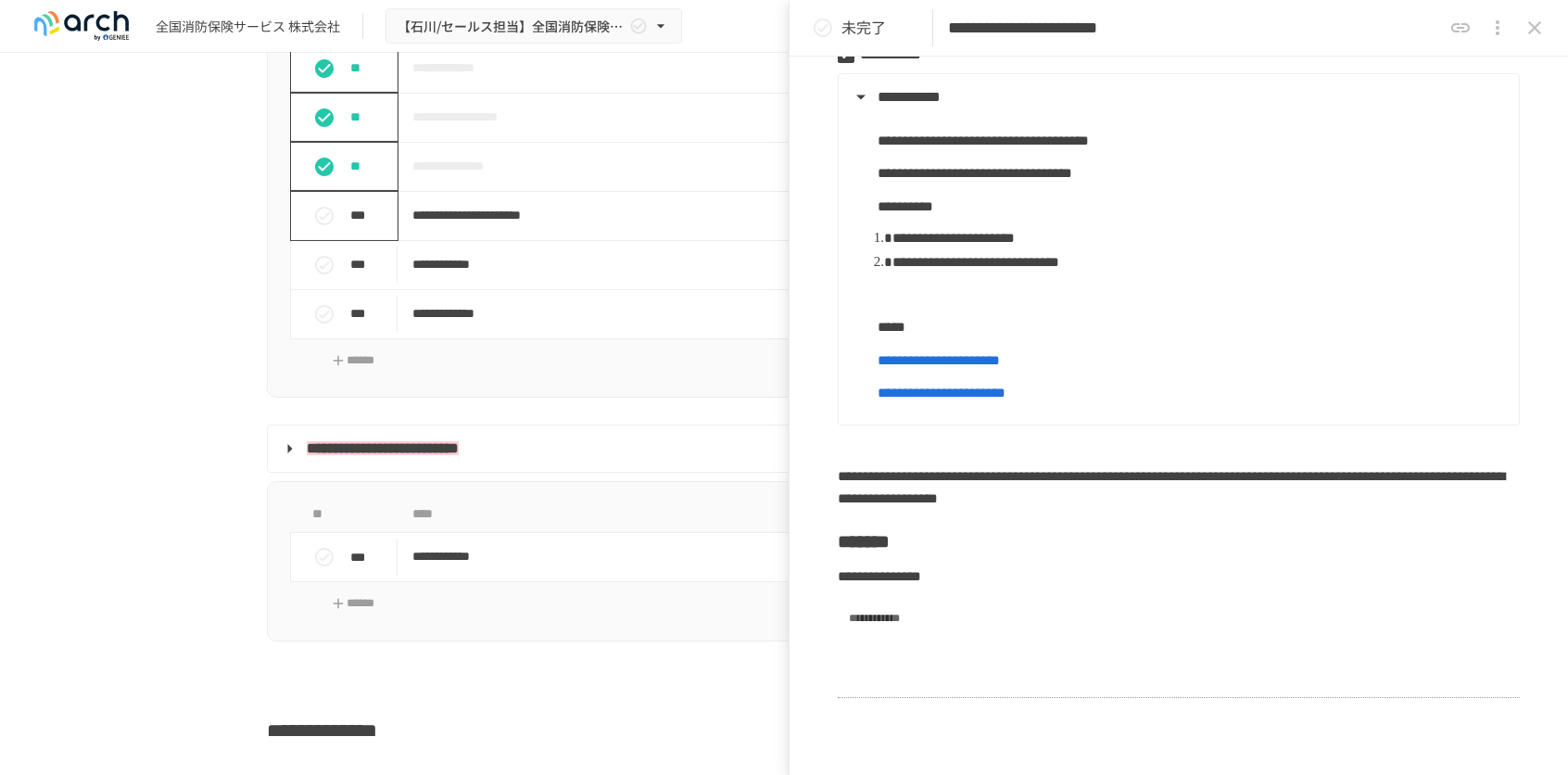 click 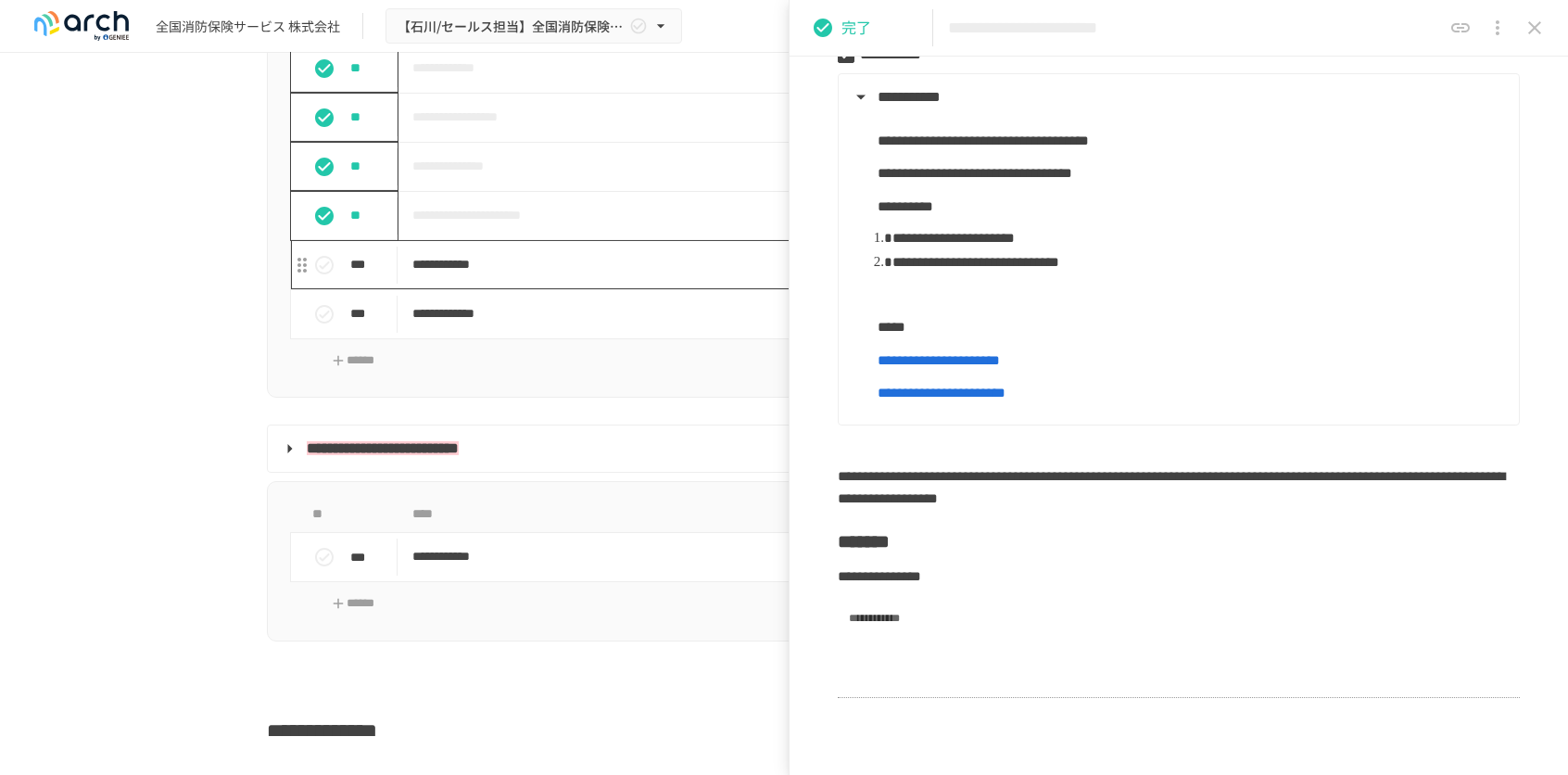 click on "**********" at bounding box center (745, 264) 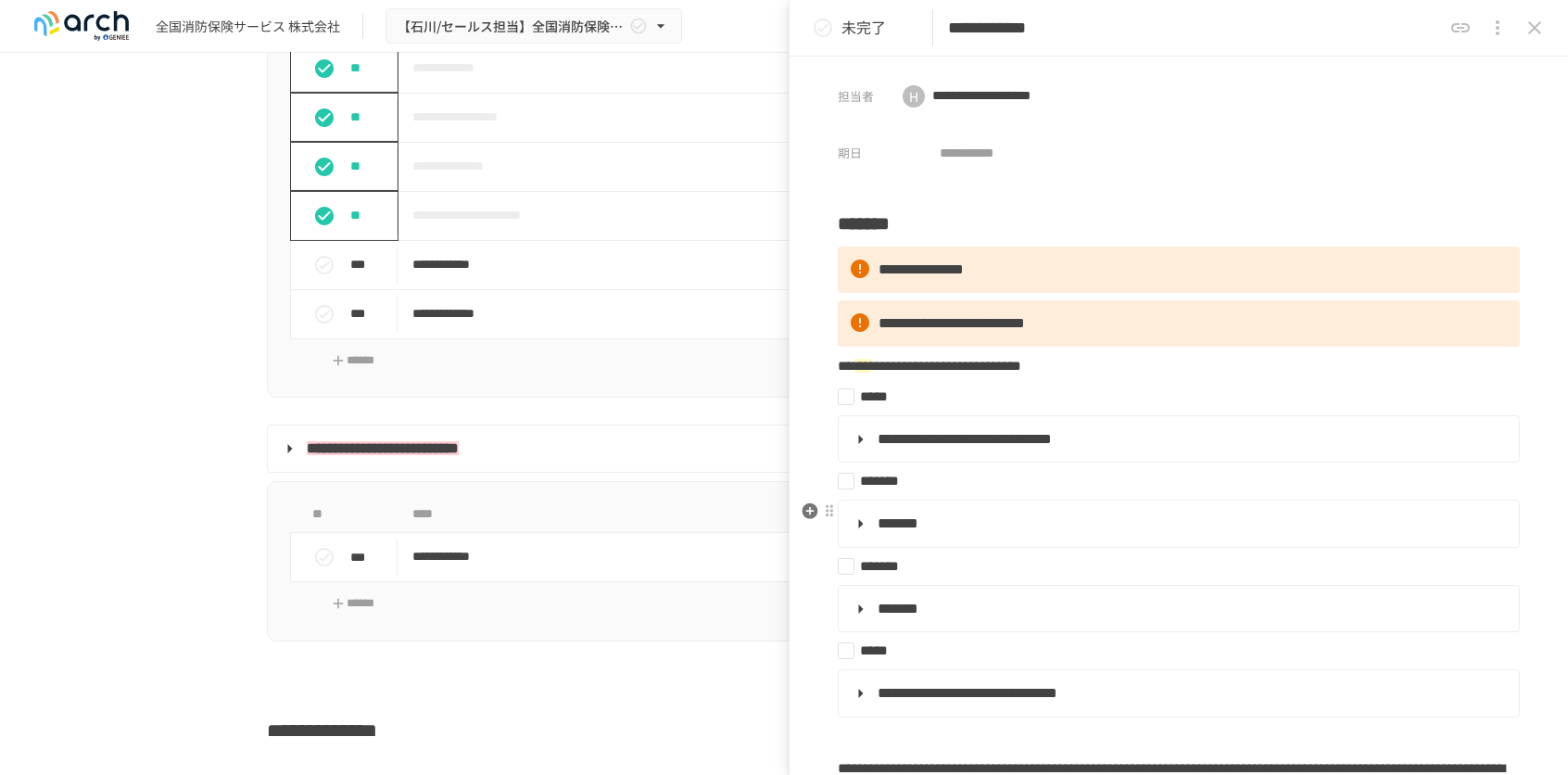 click on "*******" at bounding box center [898, 523] 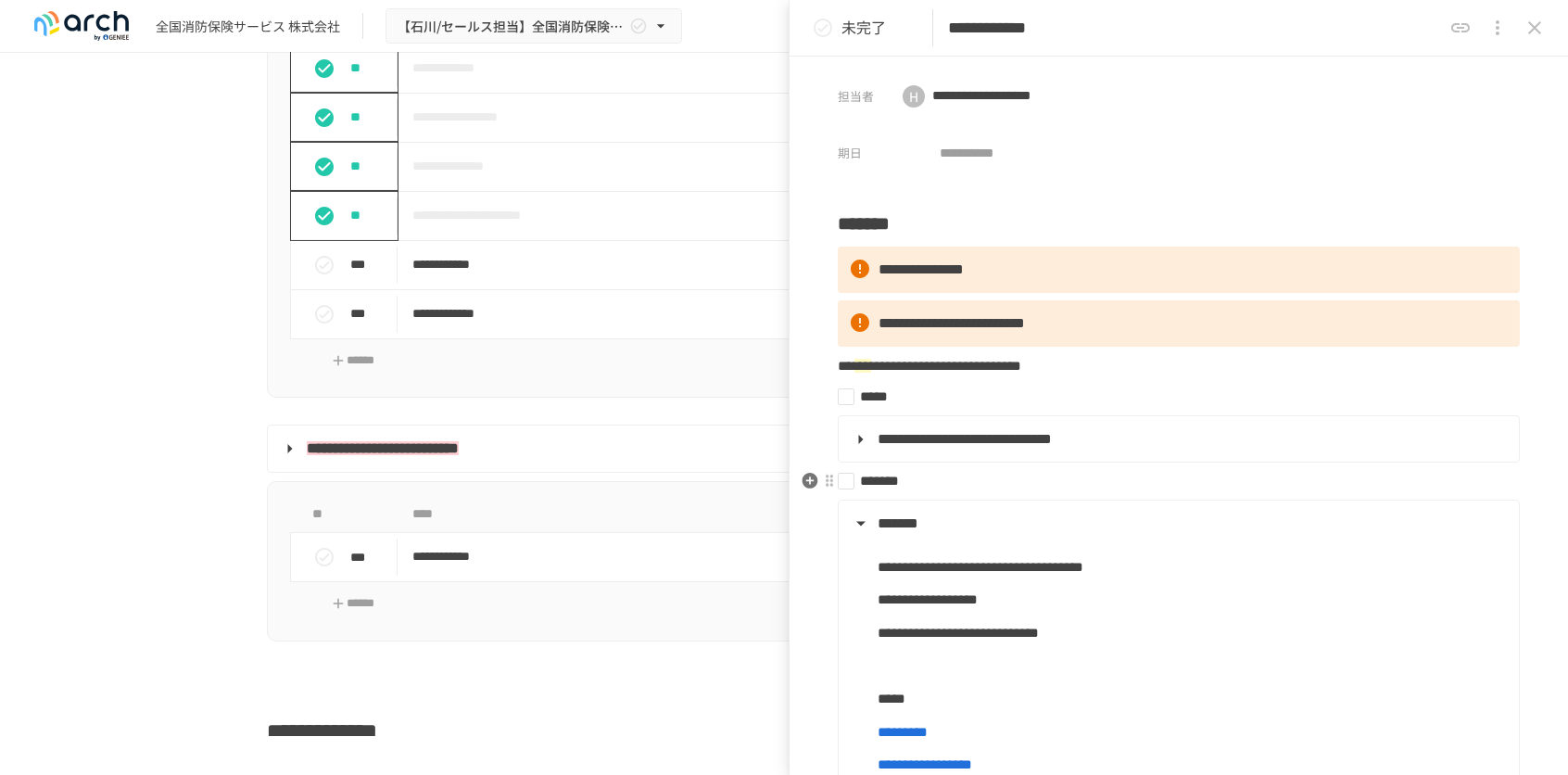 click on "*******" at bounding box center (1171, 481) 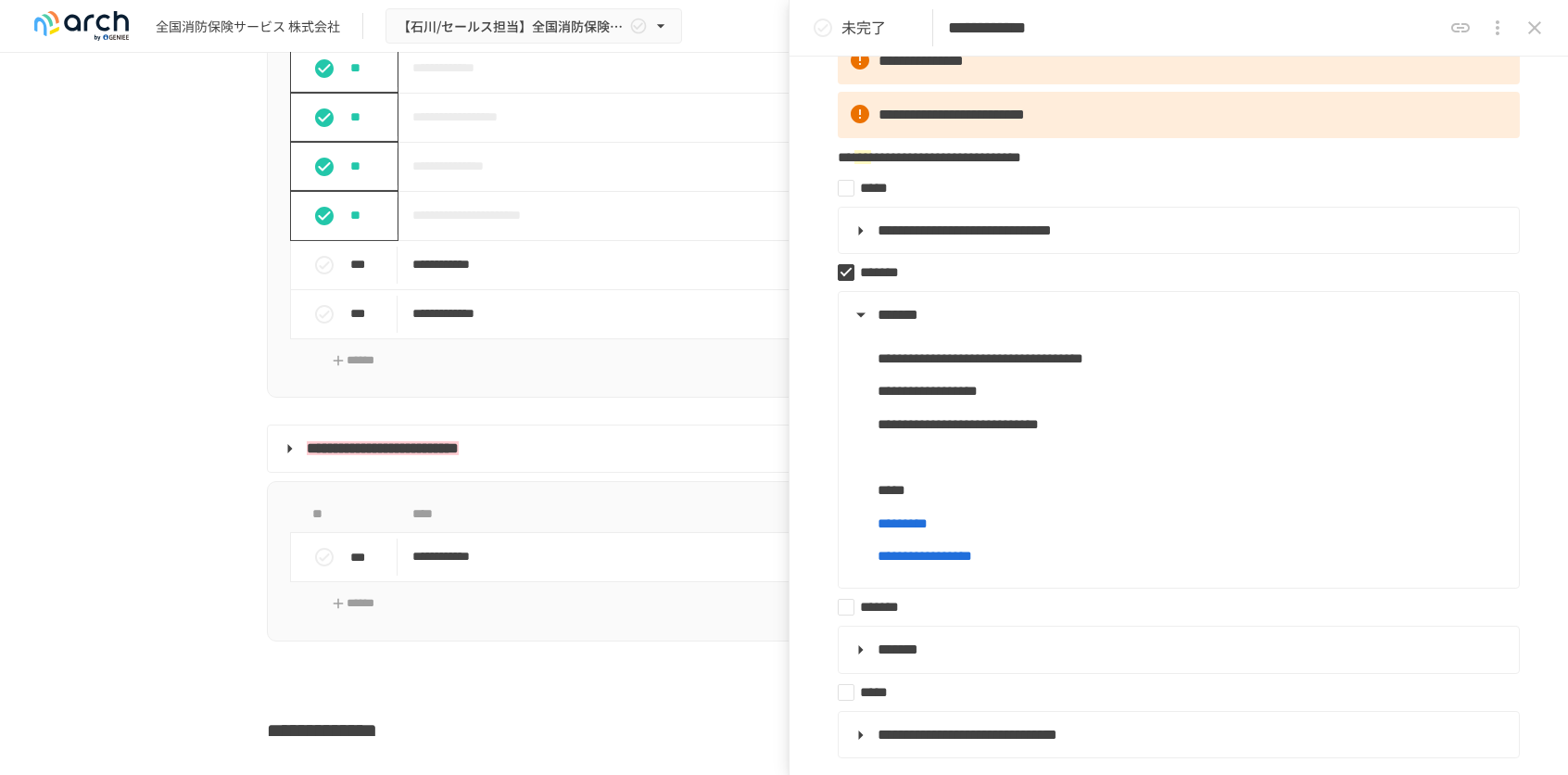 scroll, scrollTop: 278, scrollLeft: 0, axis: vertical 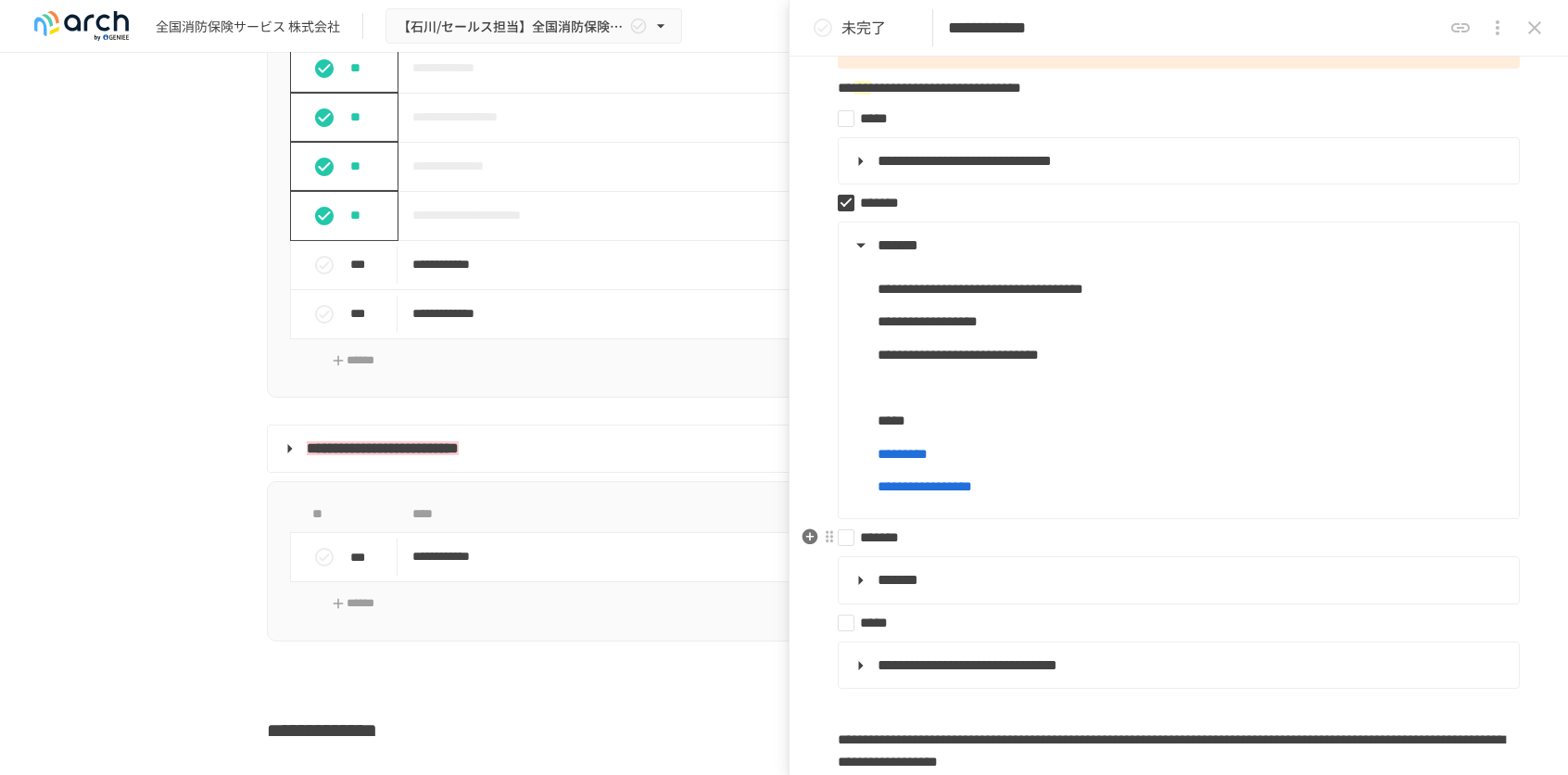 click on "*******" at bounding box center (1171, 538) 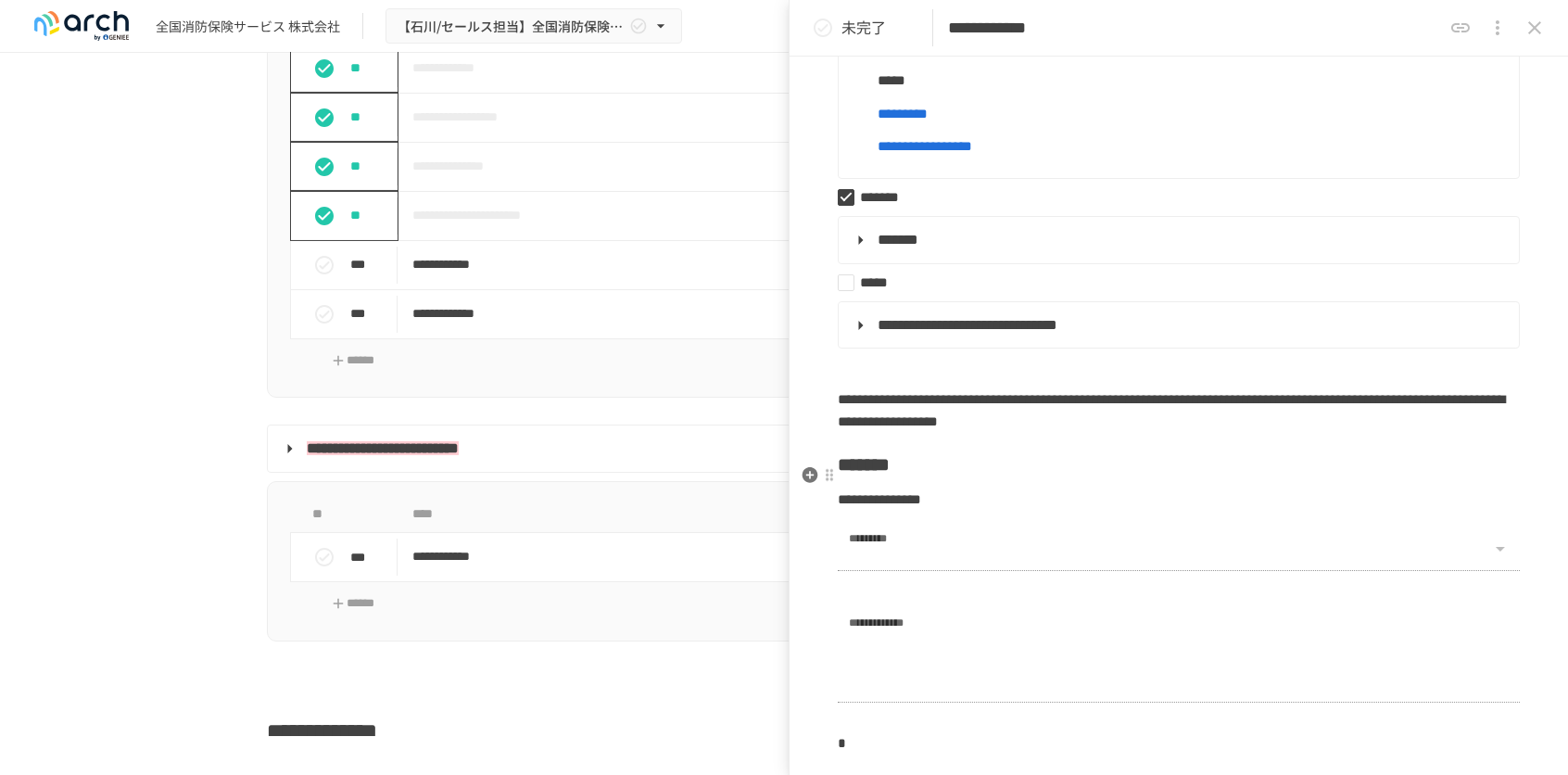 scroll, scrollTop: 649, scrollLeft: 0, axis: vertical 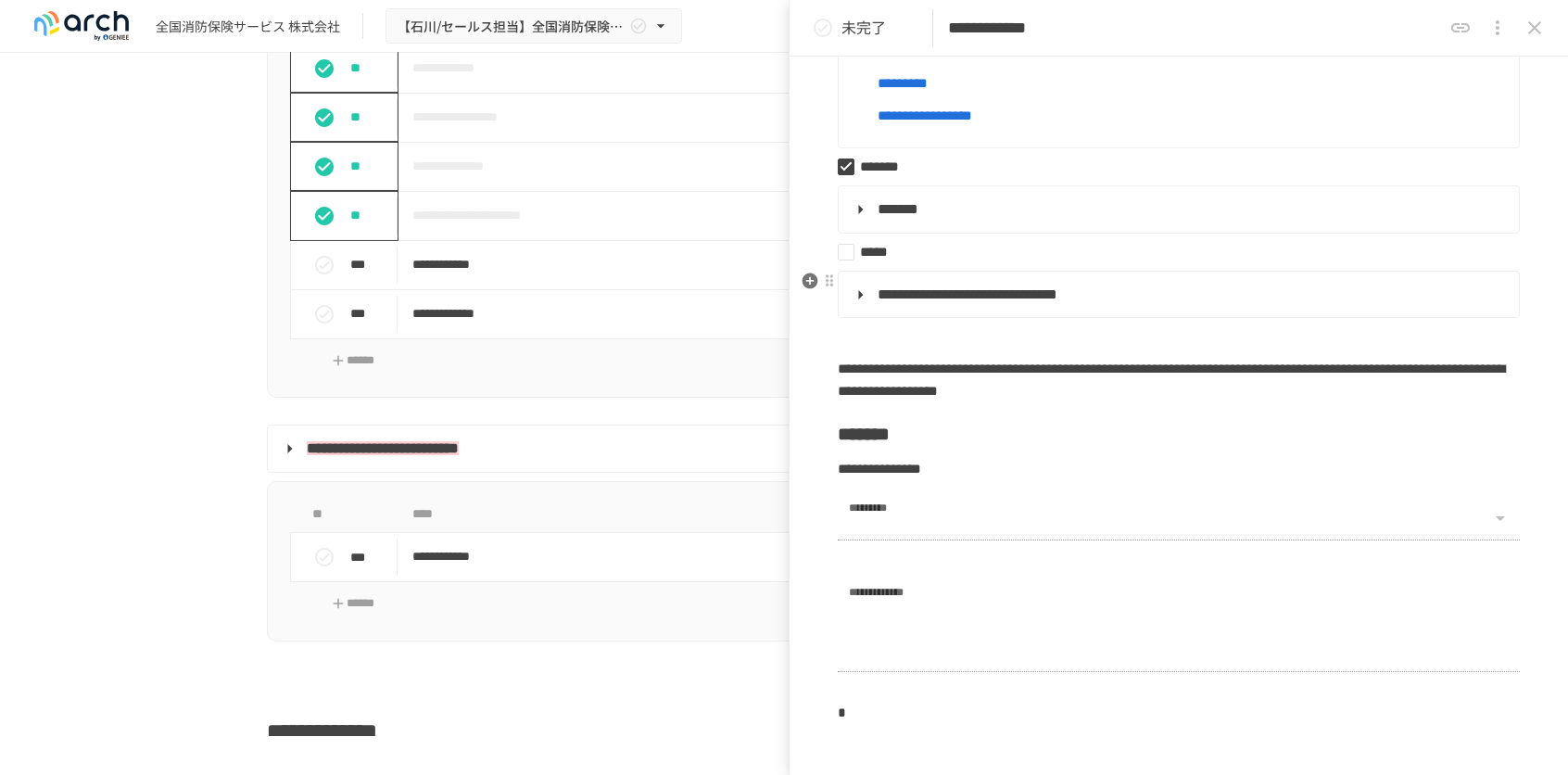 click on "**********" at bounding box center (967, 294) 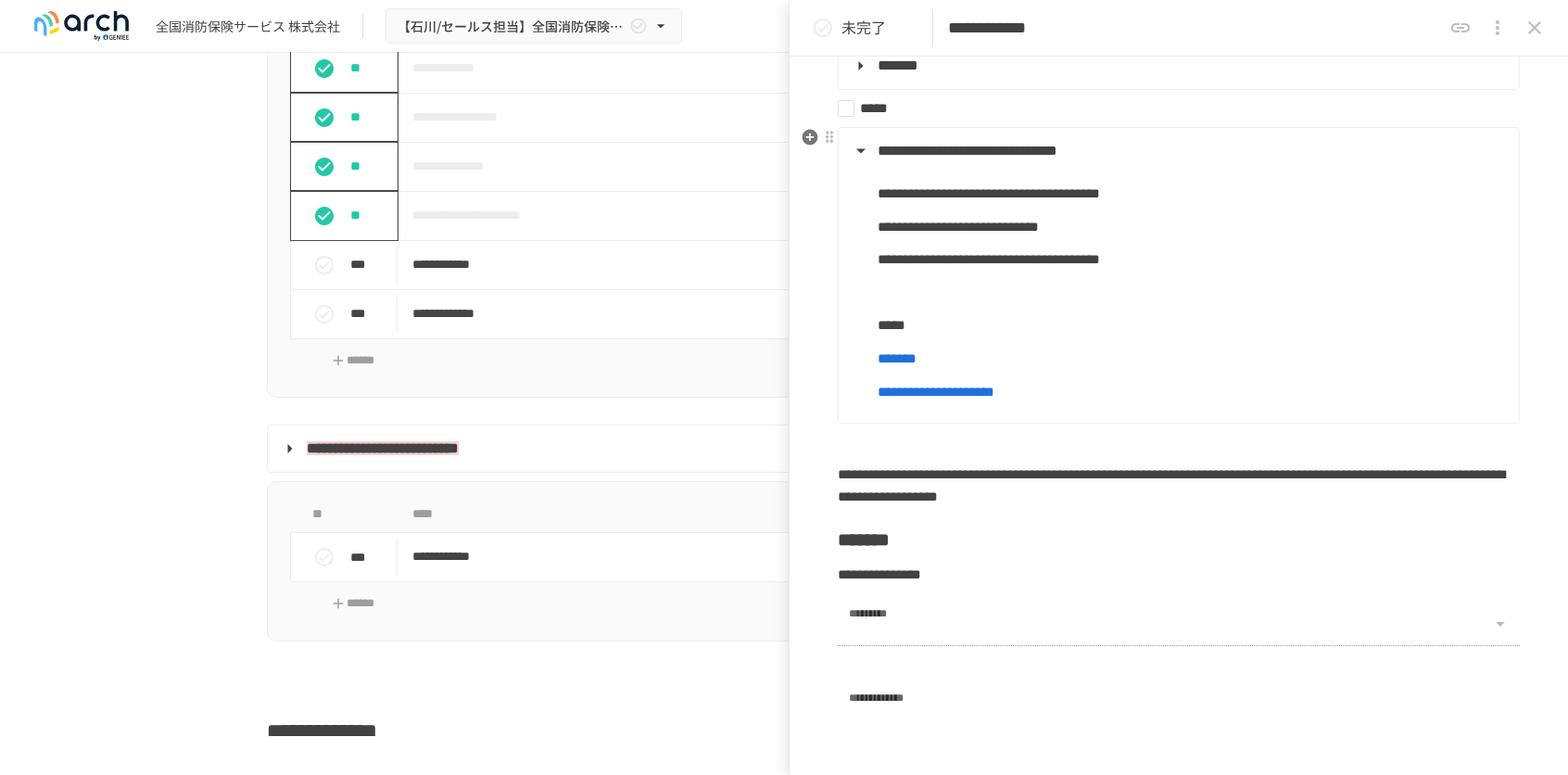 scroll, scrollTop: 834, scrollLeft: 0, axis: vertical 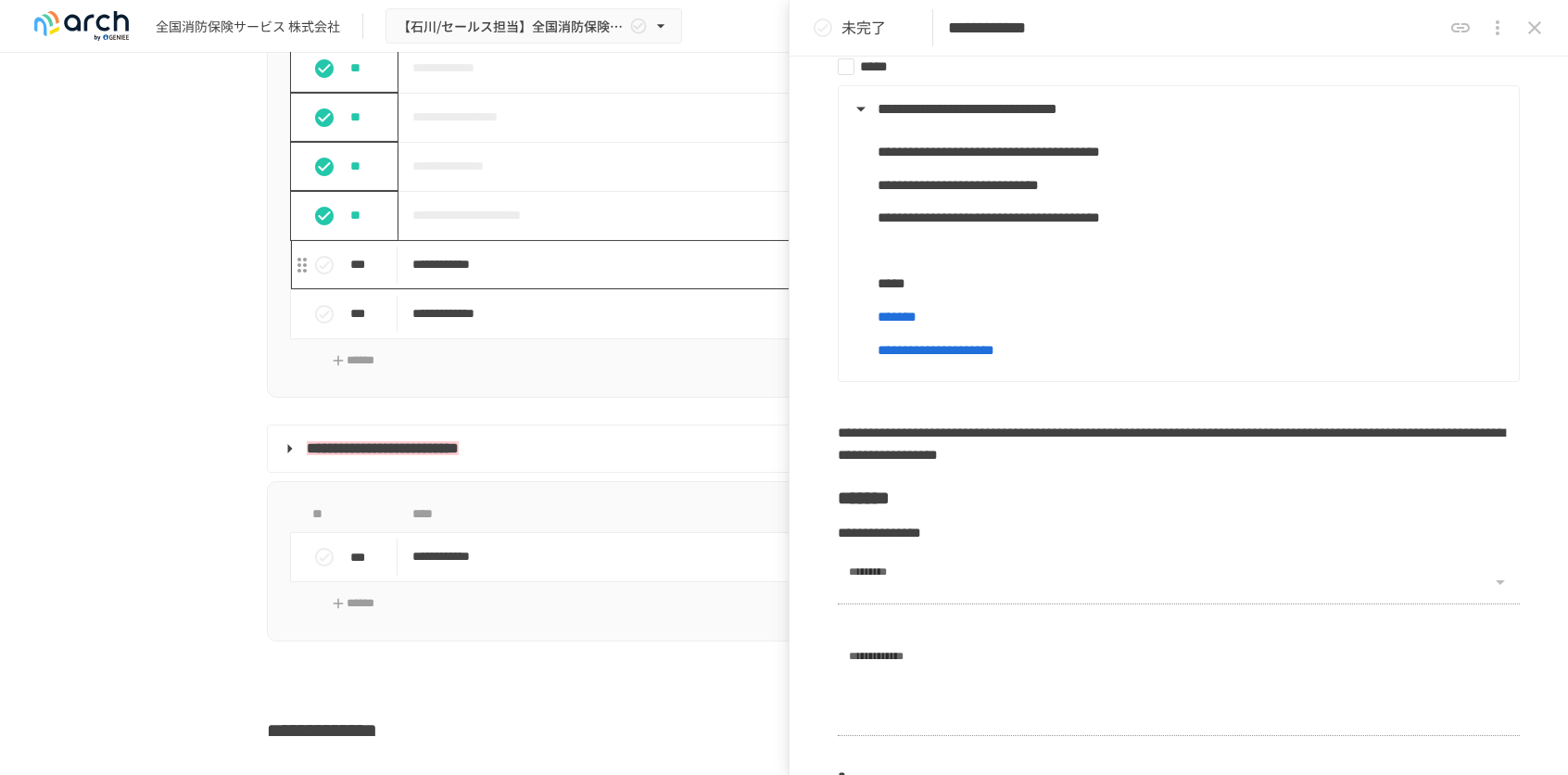 click on "**********" at bounding box center [745, 264] 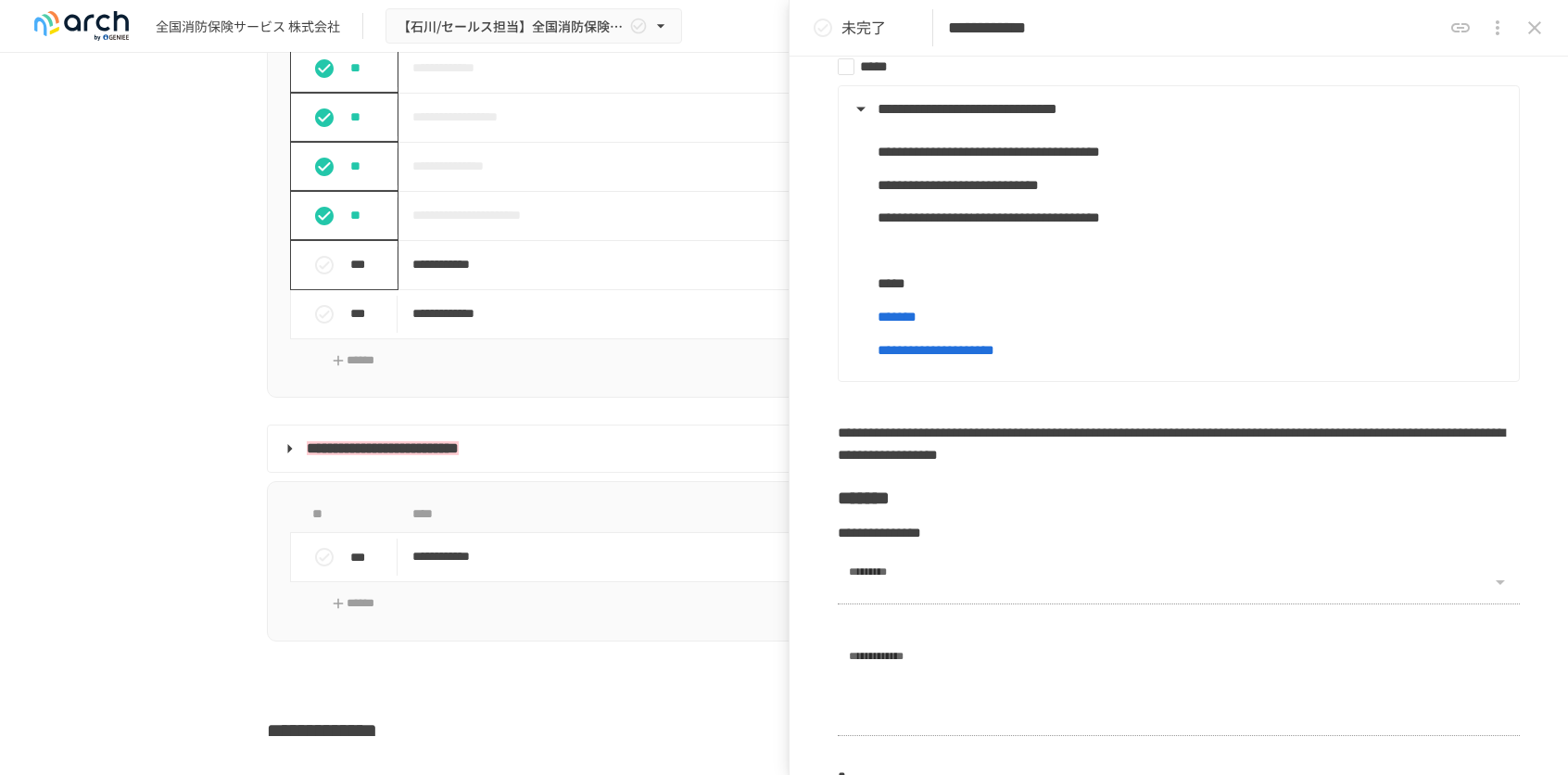 click 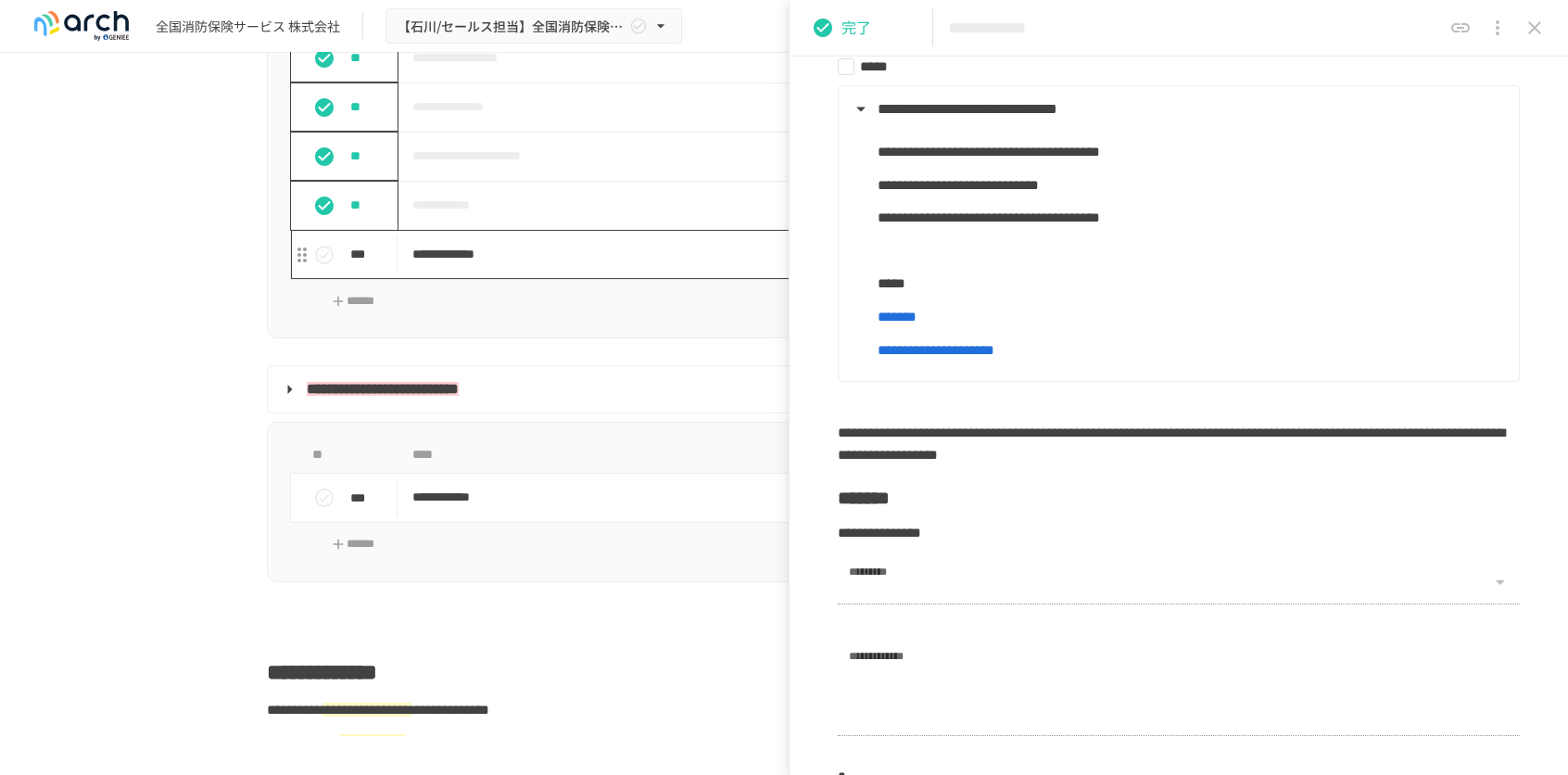 scroll, scrollTop: 2049, scrollLeft: 0, axis: vertical 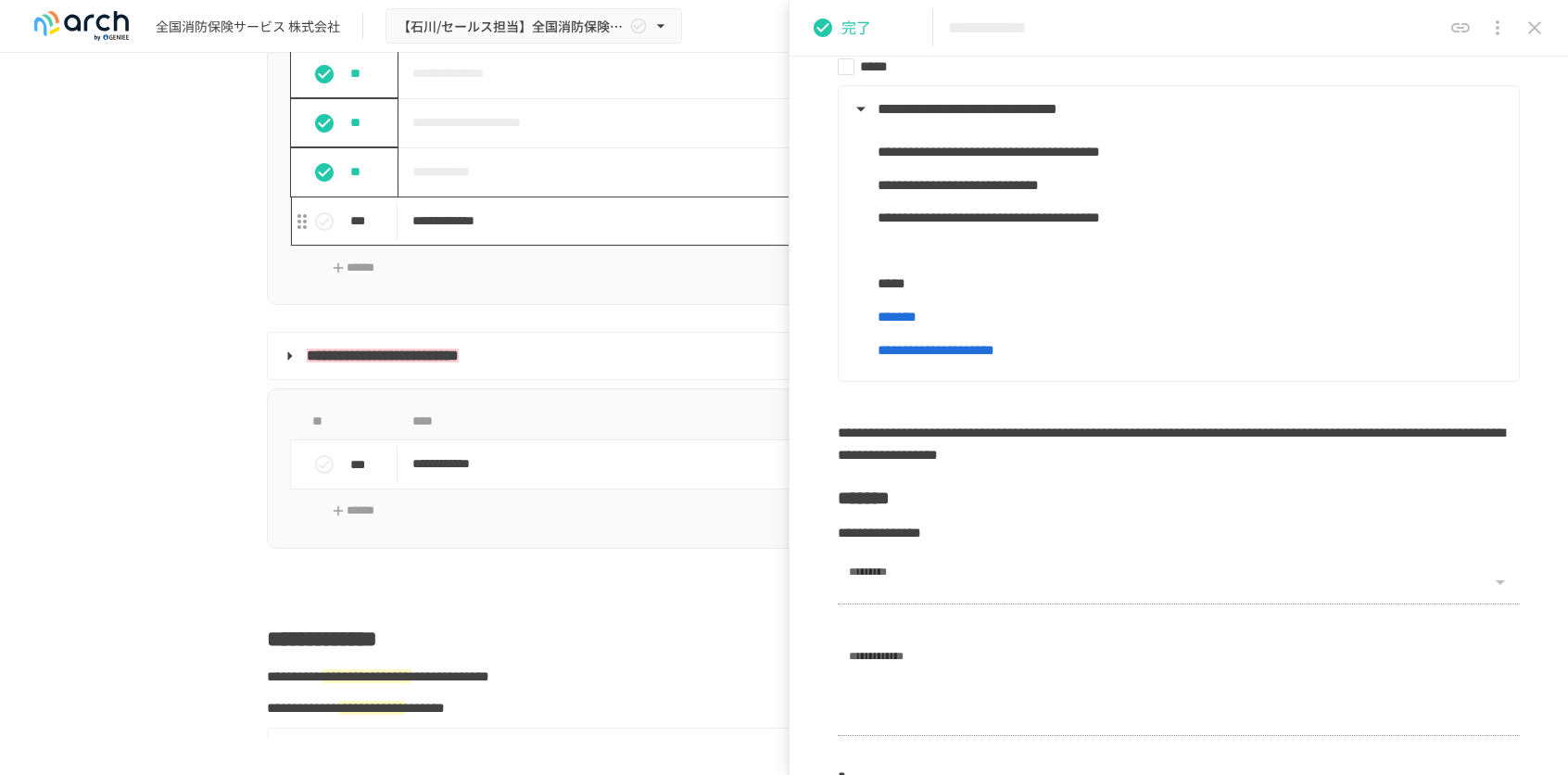 click on "**********" at bounding box center (745, 221) 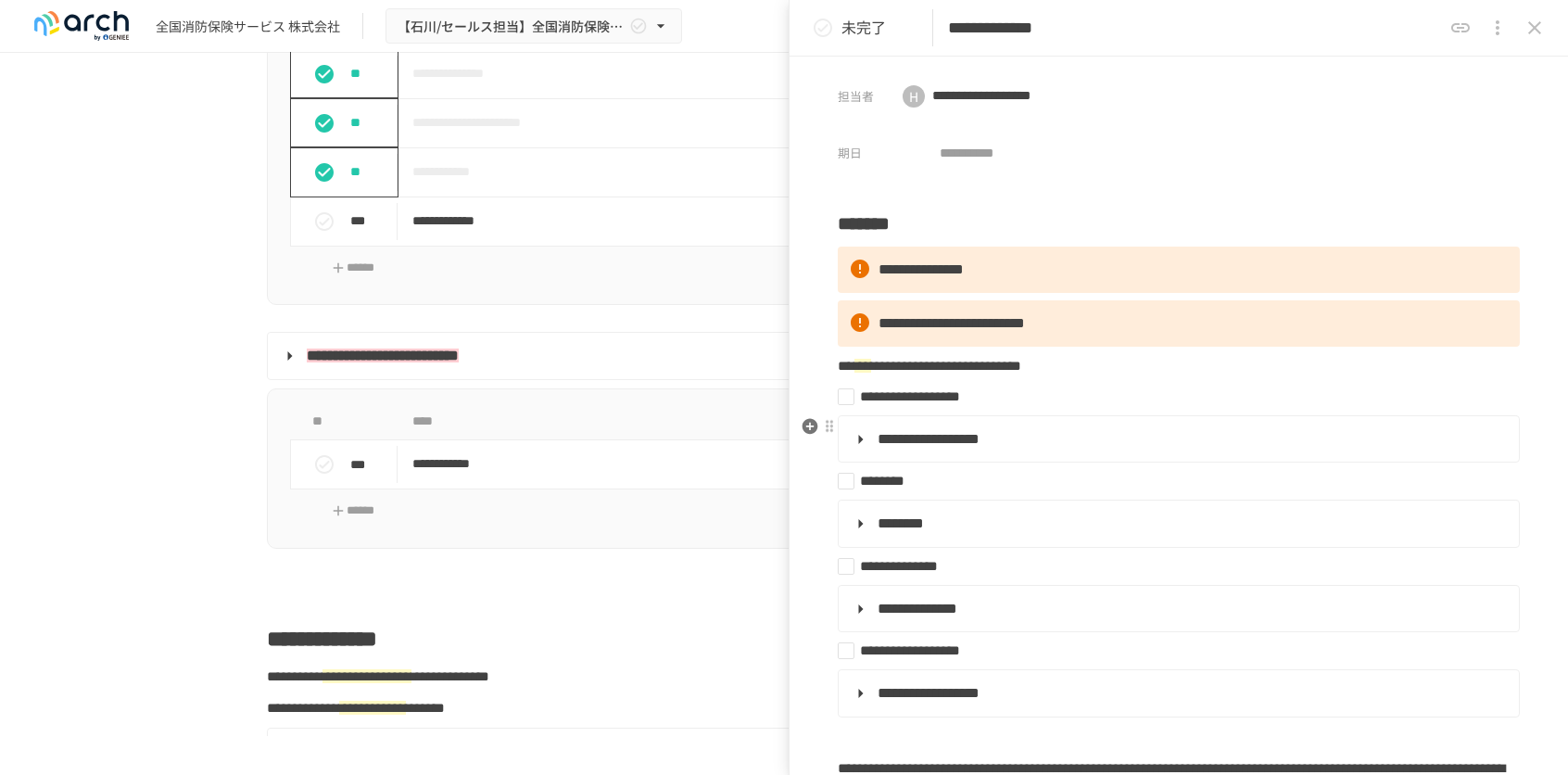 click on "**********" at bounding box center [929, 438] 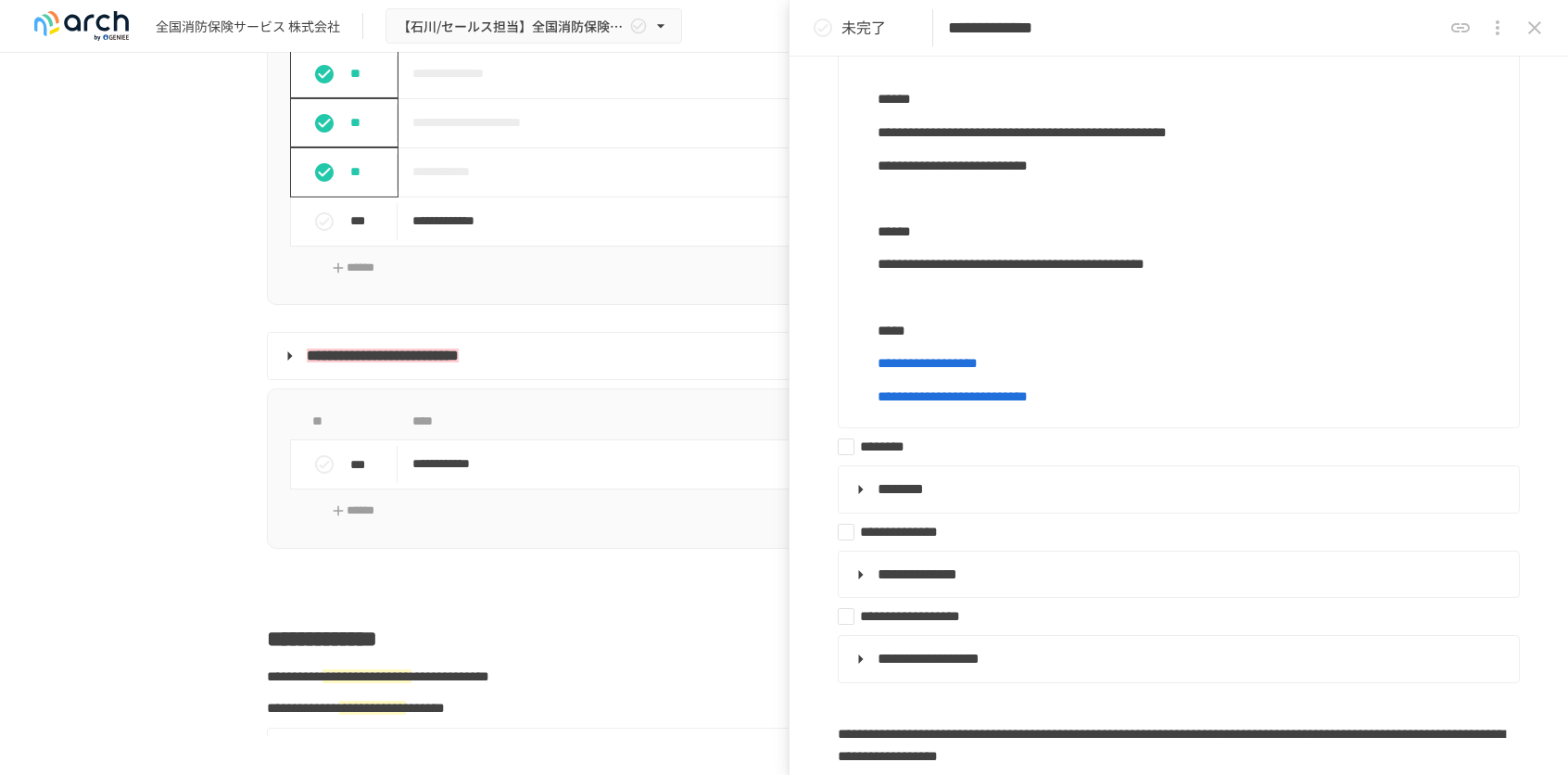 scroll, scrollTop: 464, scrollLeft: 0, axis: vertical 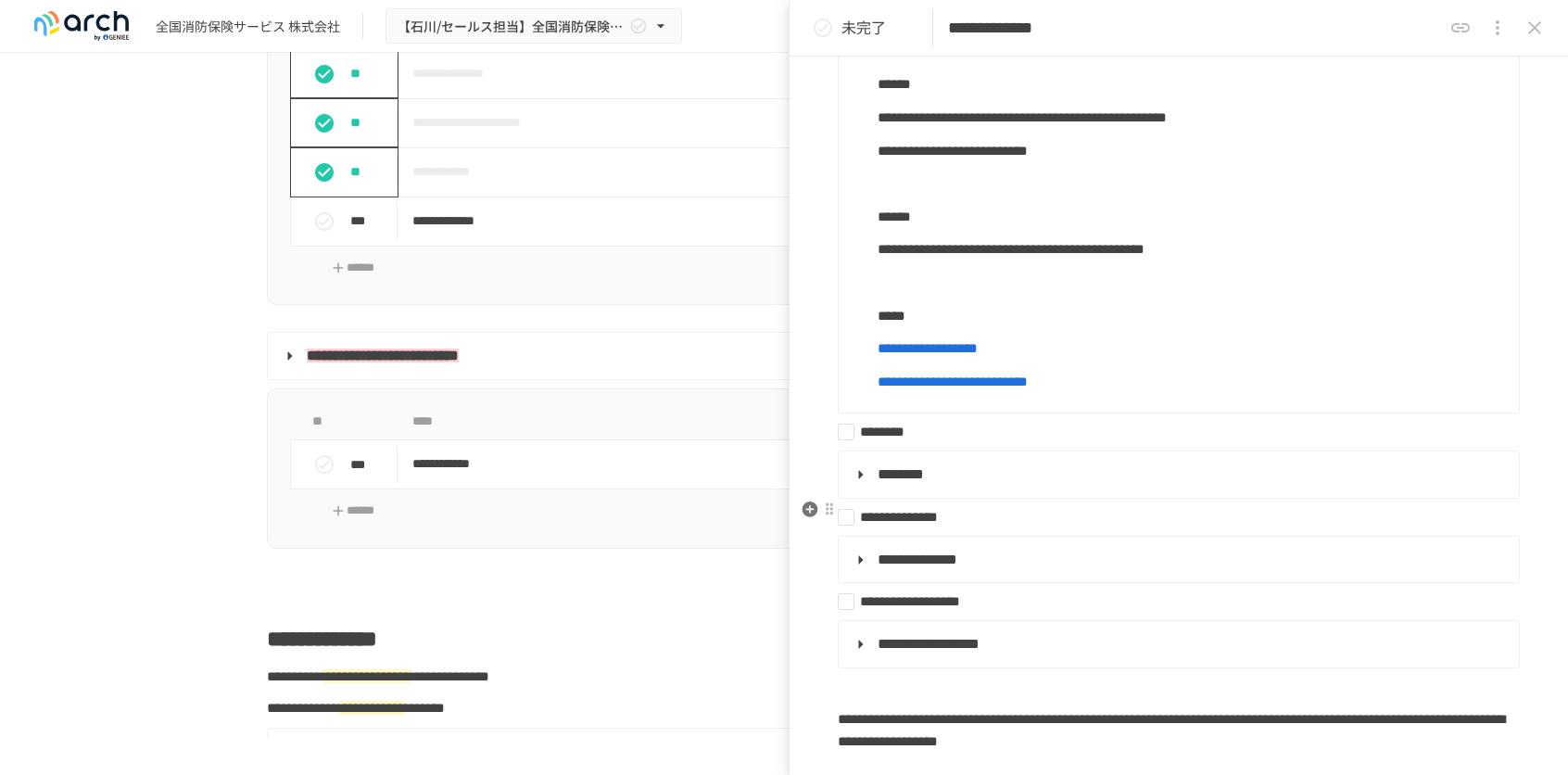 click on "********" at bounding box center [901, 474] 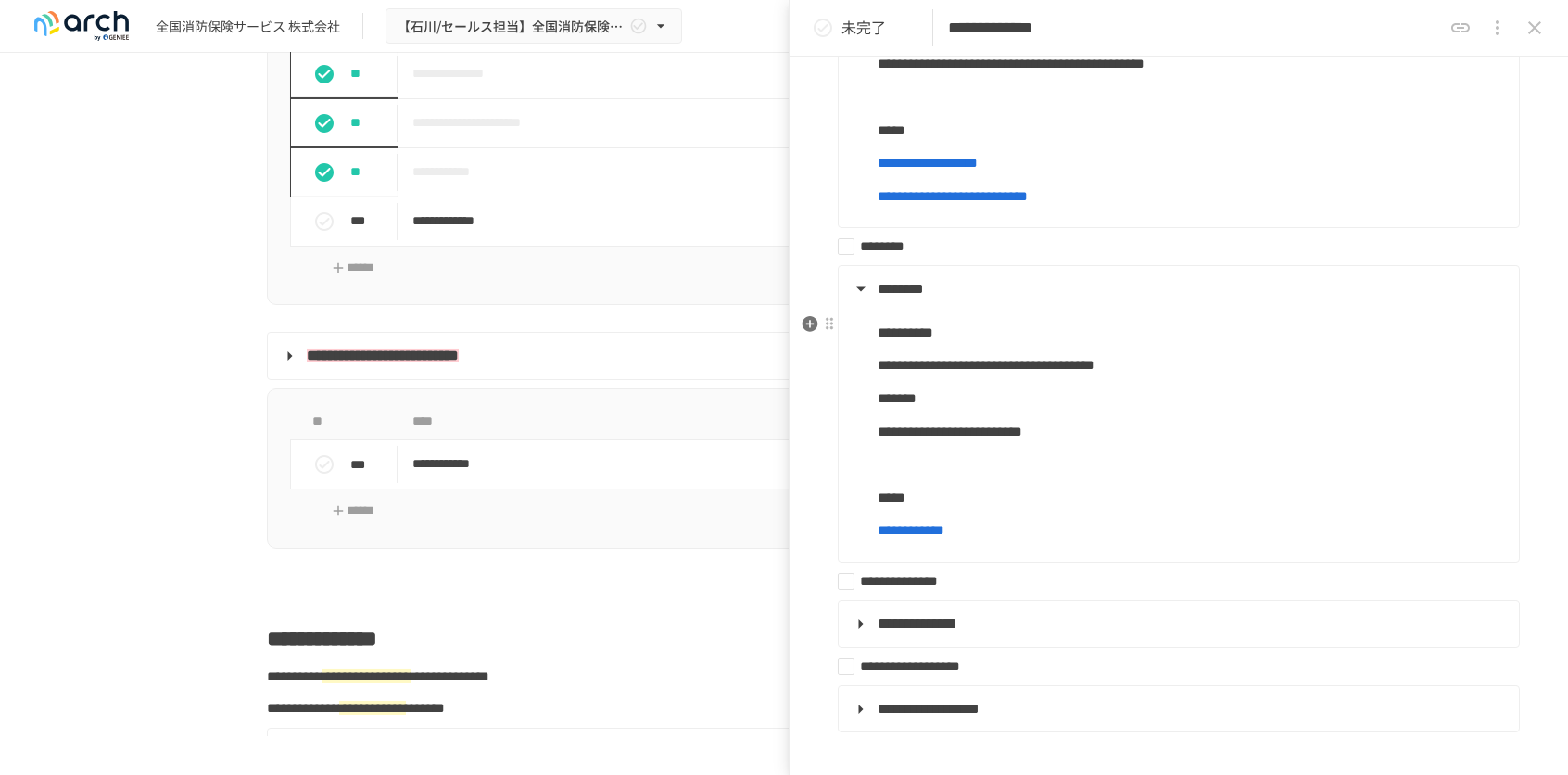 scroll, scrollTop: 742, scrollLeft: 0, axis: vertical 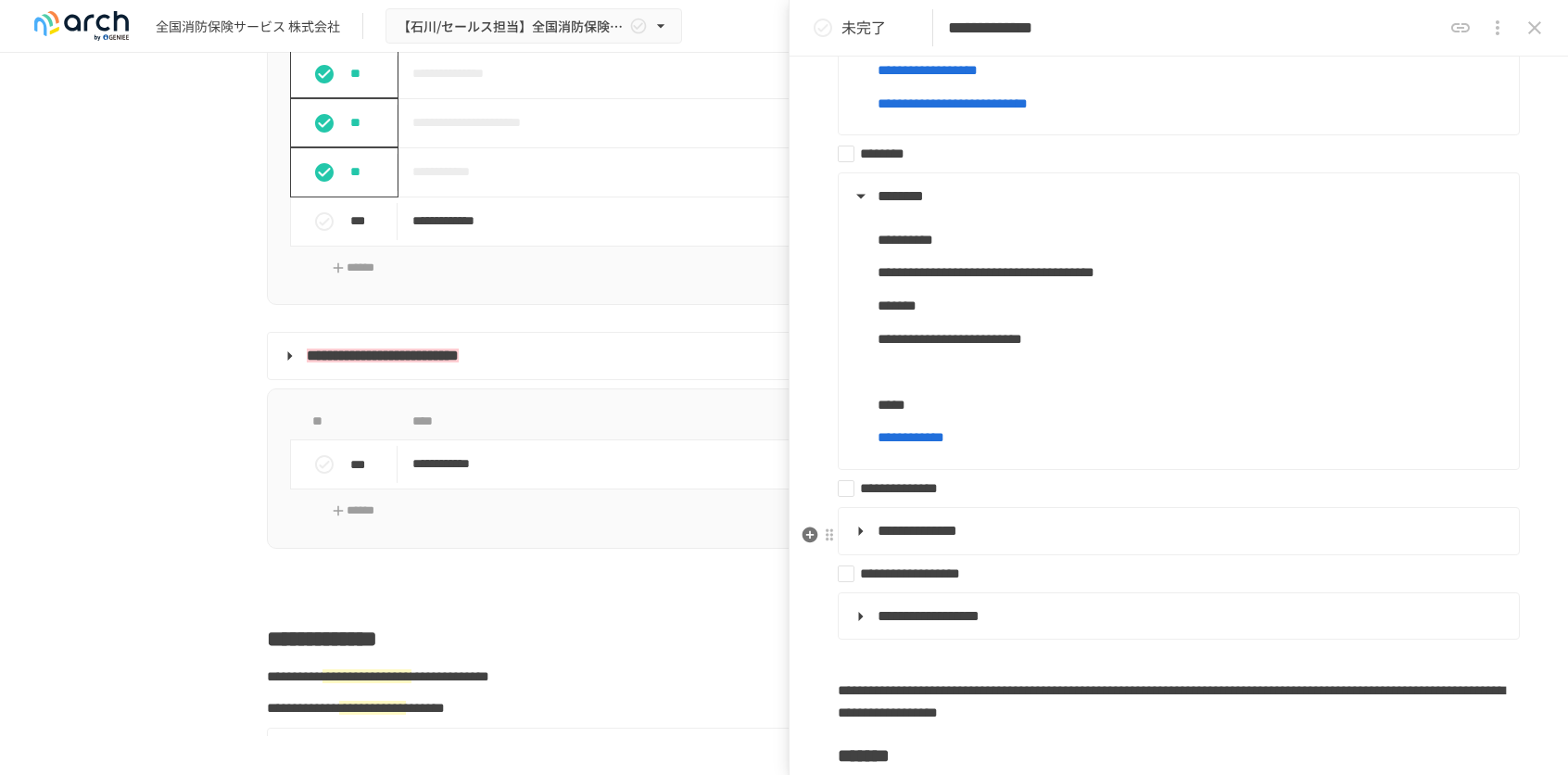 click on "**********" at bounding box center (899, 488) 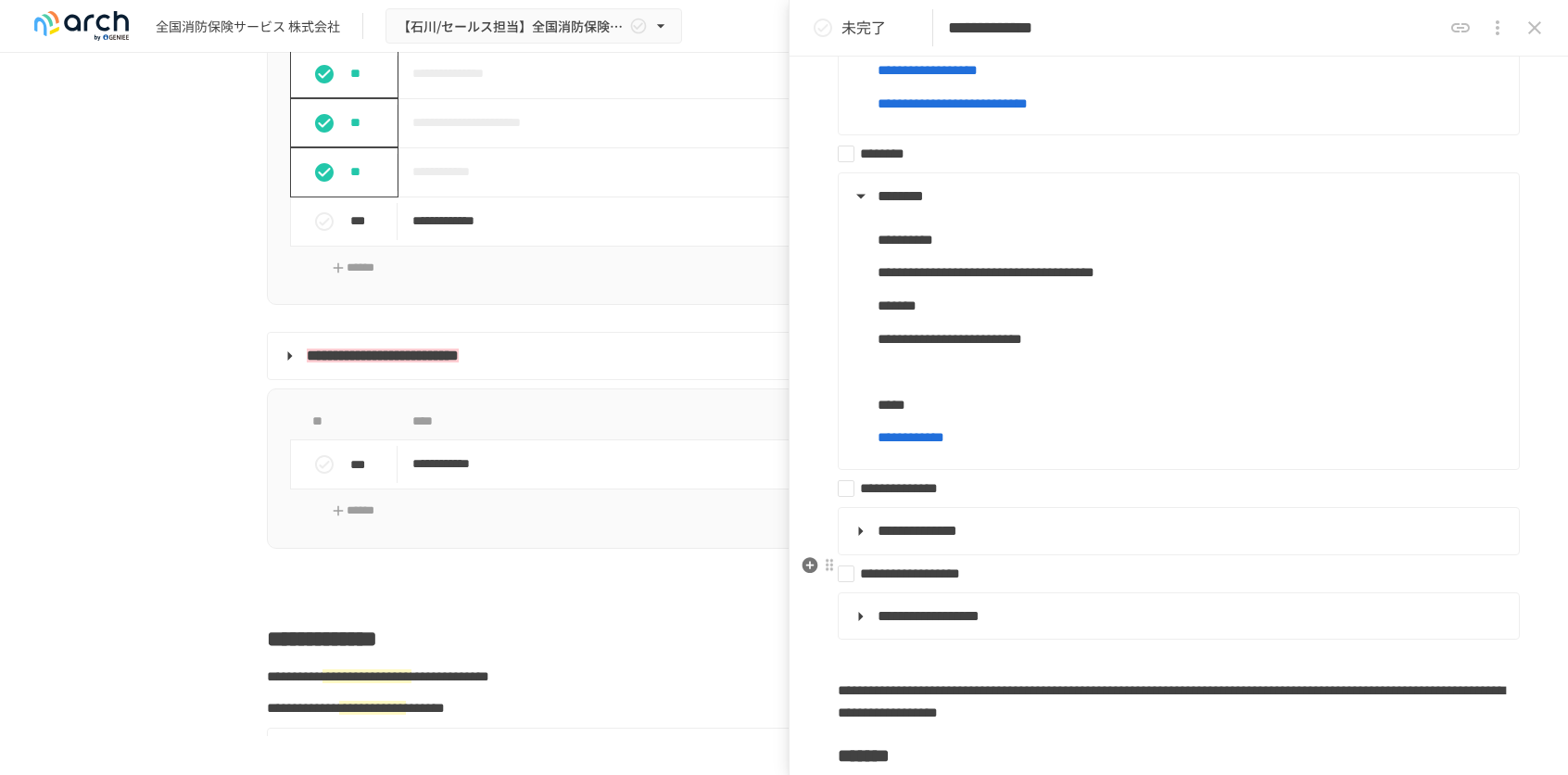 click on "**********" at bounding box center (917, 530) 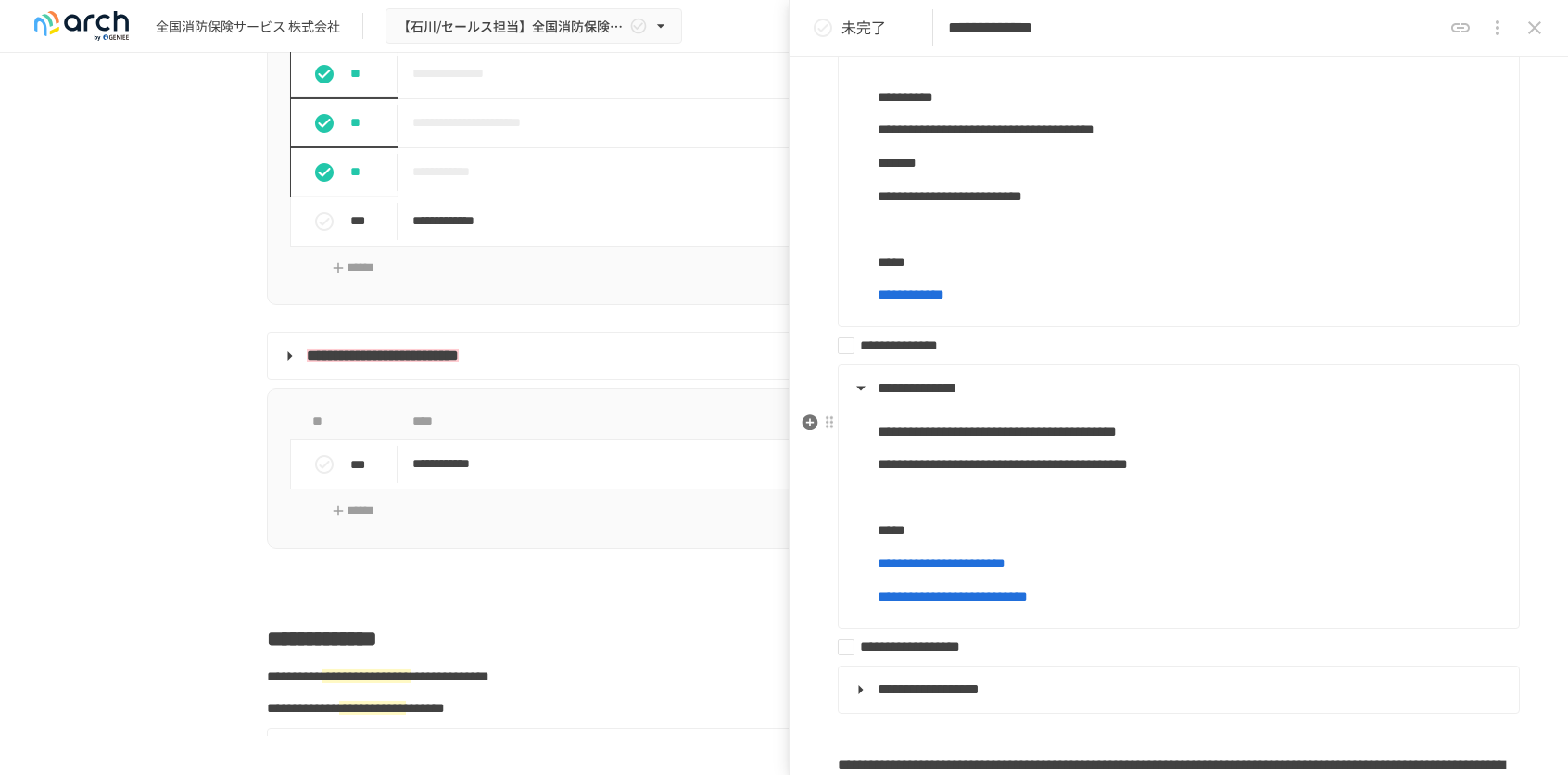 scroll, scrollTop: 927, scrollLeft: 0, axis: vertical 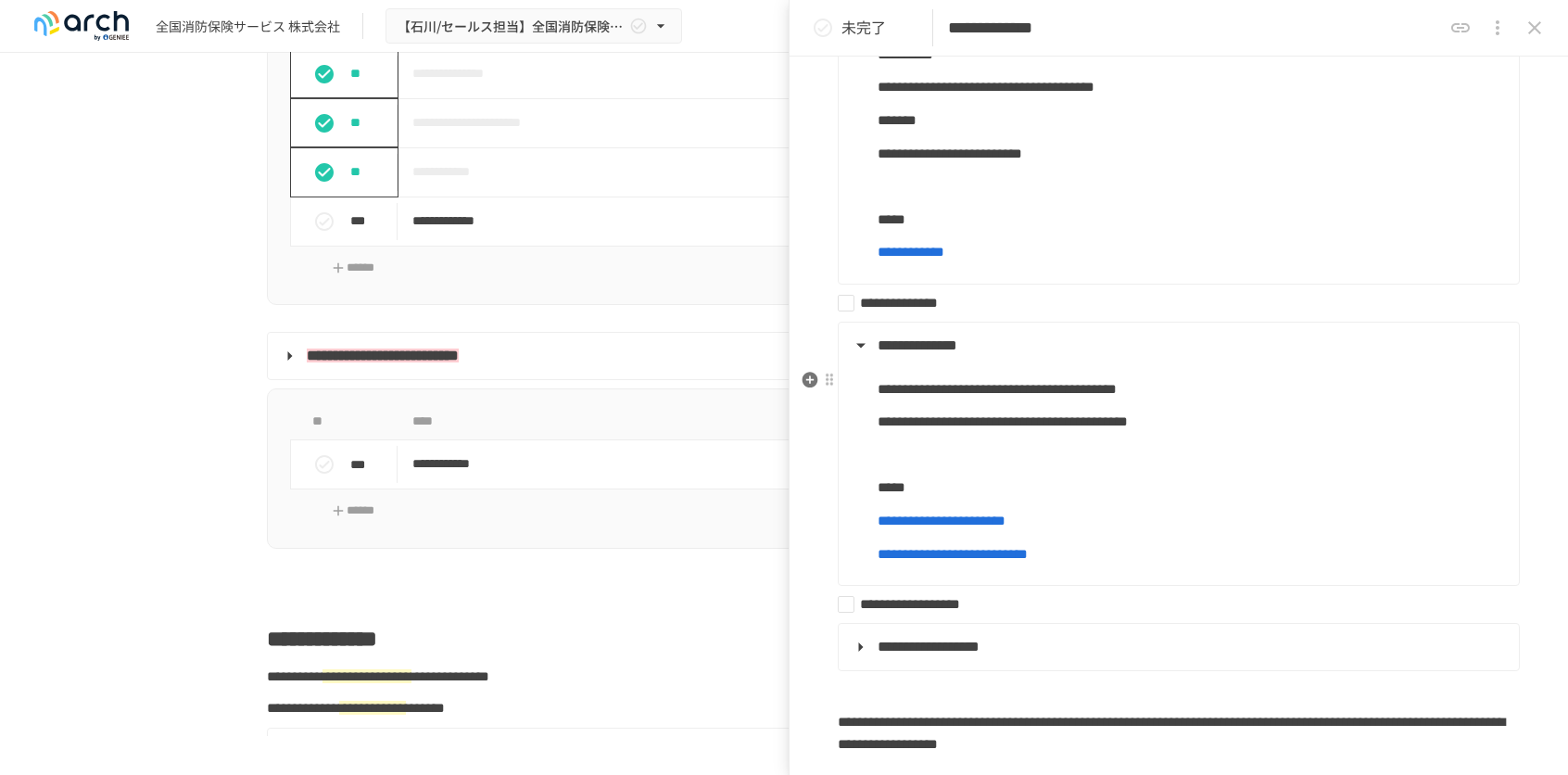 click on "**********" at bounding box center (942, 520) 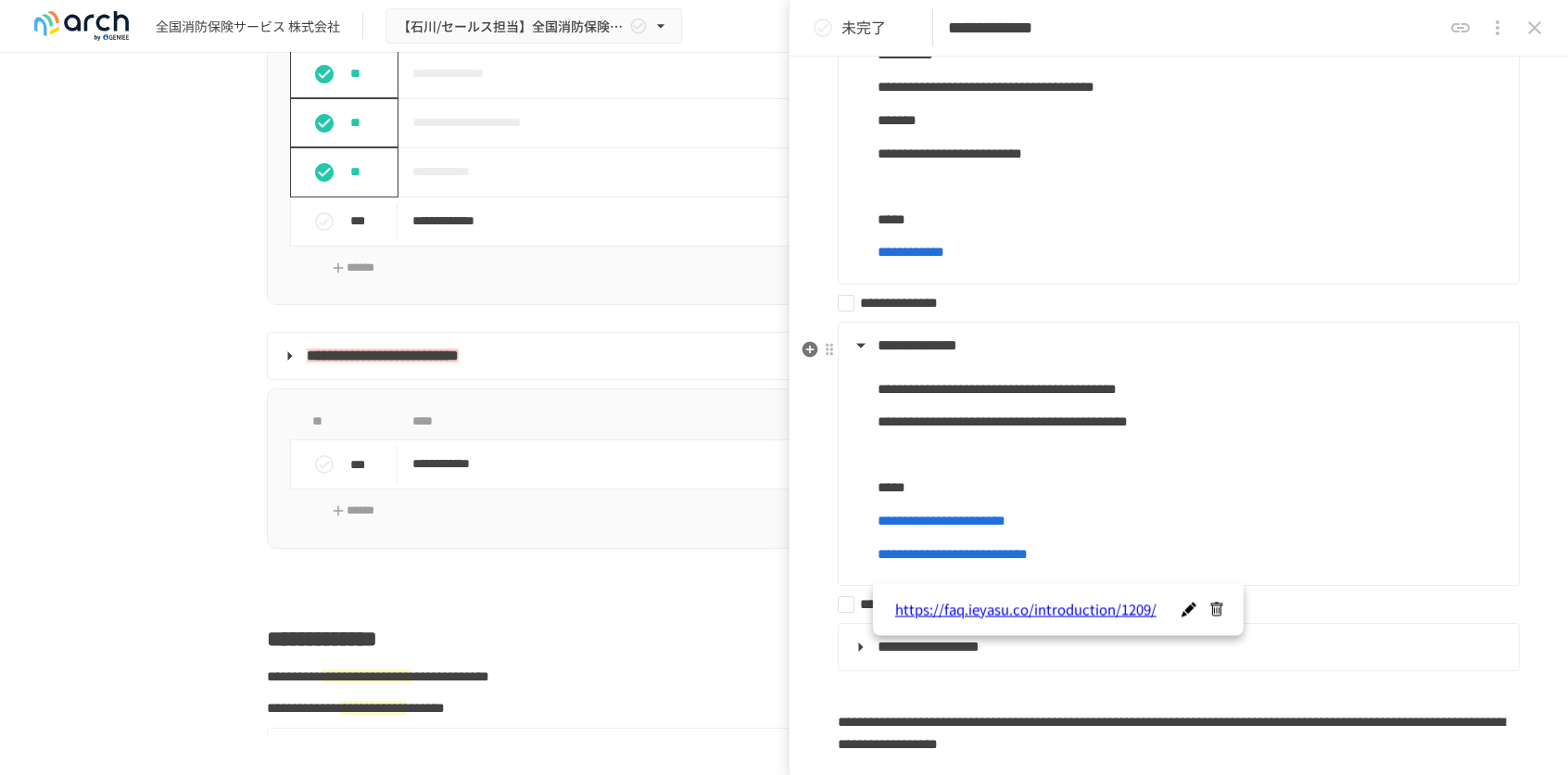 click on "**********" at bounding box center (1171, 303) 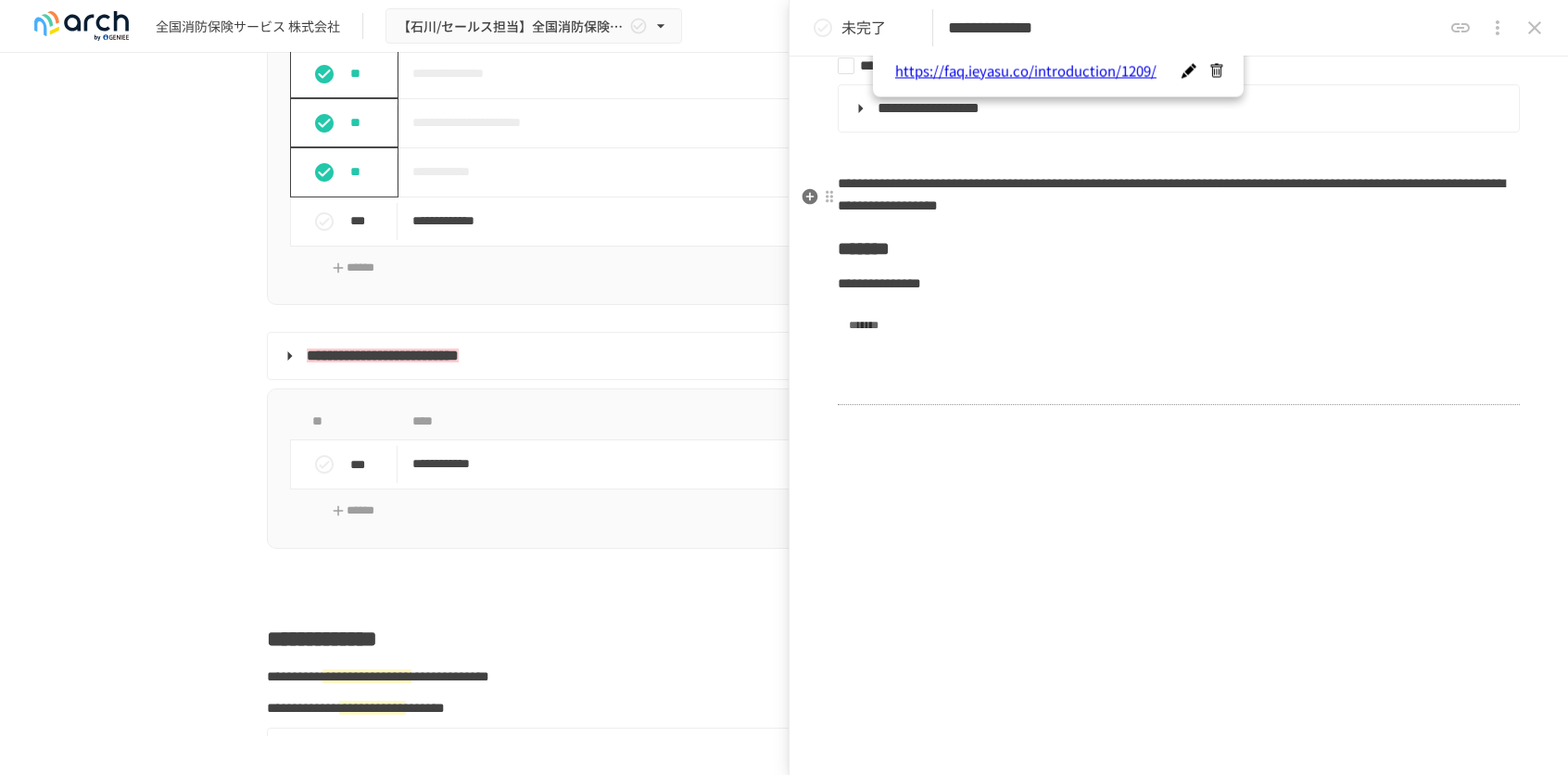 scroll, scrollTop: 1489, scrollLeft: 0, axis: vertical 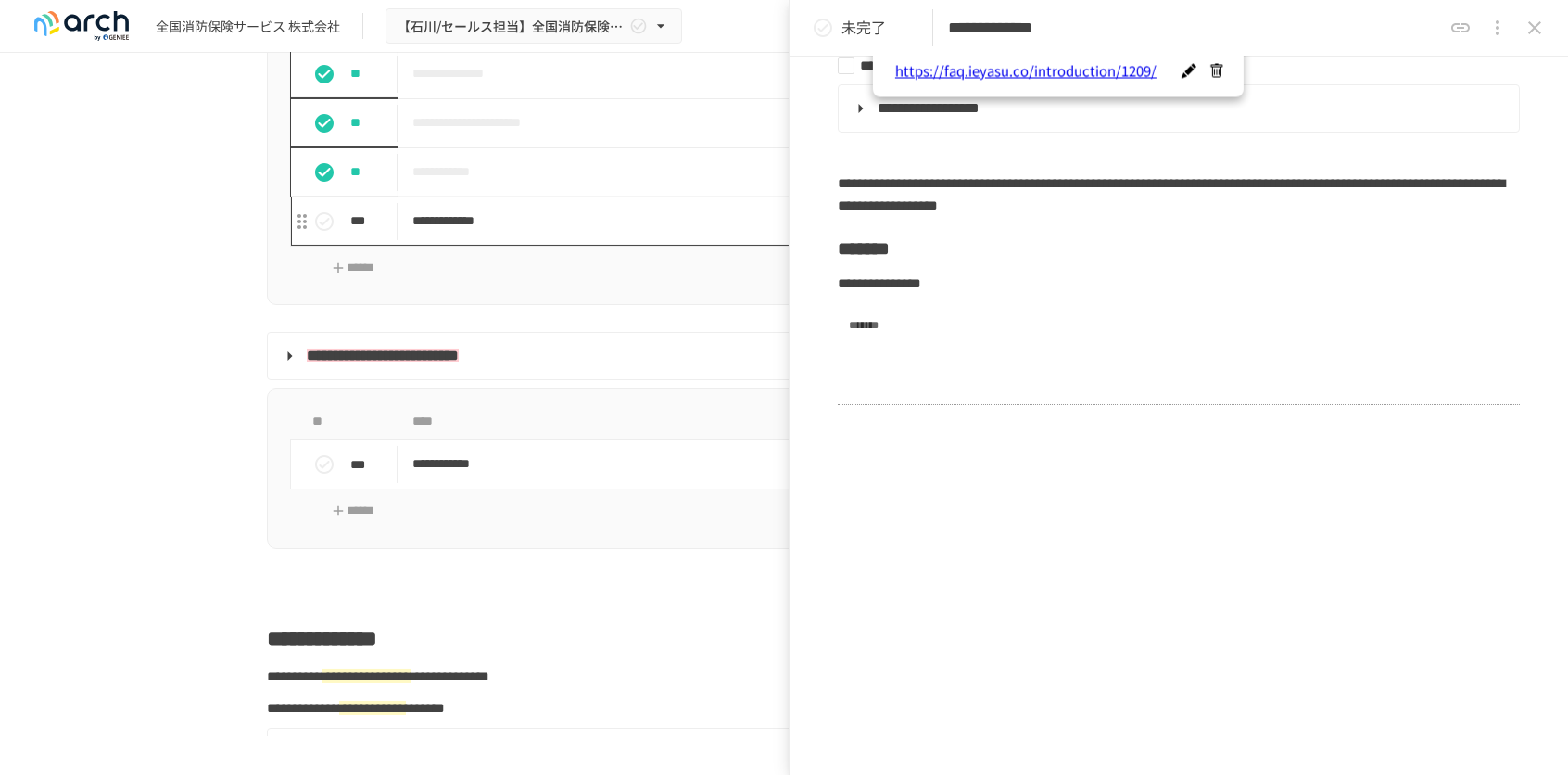 click on "**********" at bounding box center [745, 221] 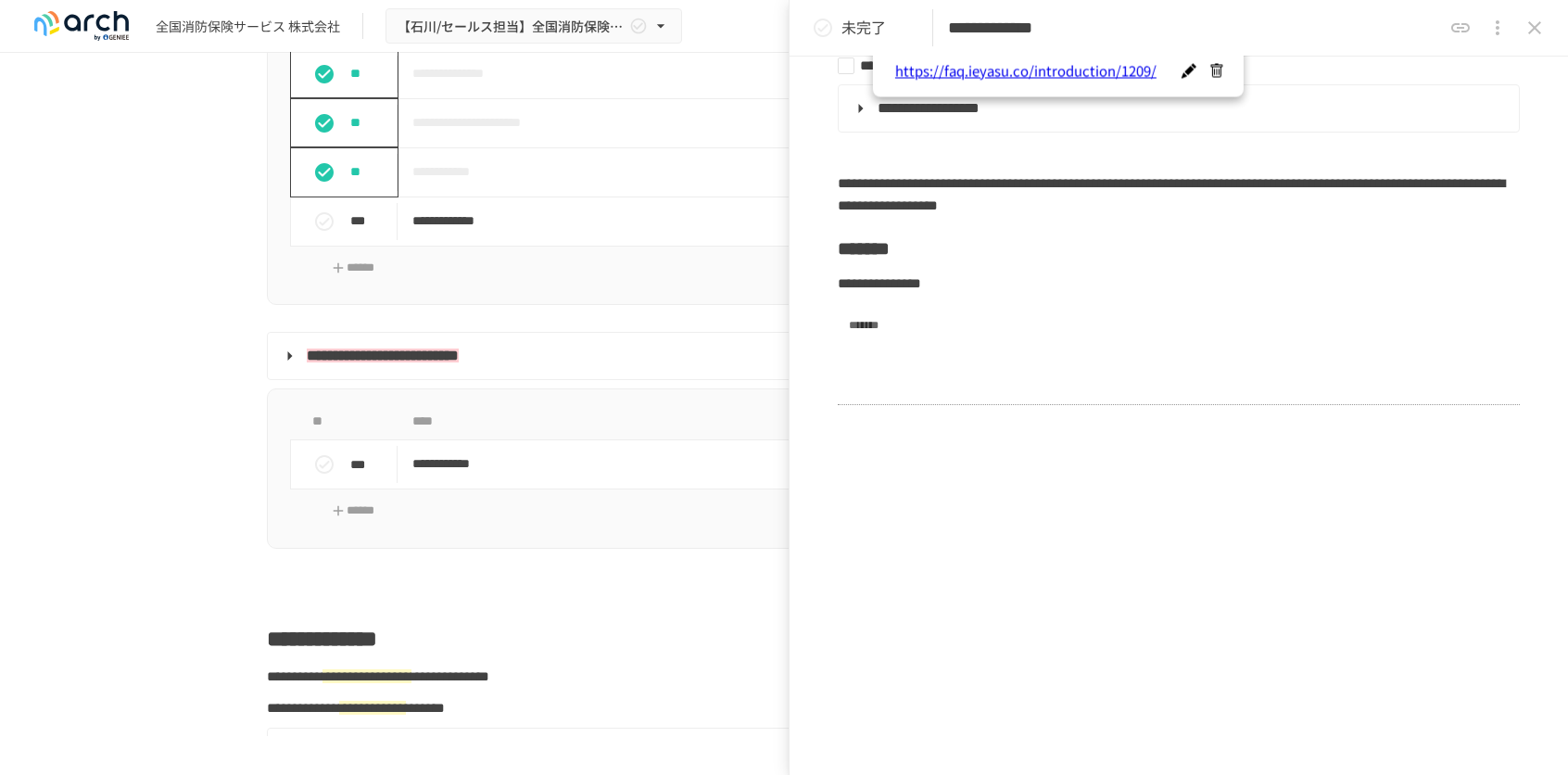 click on "**********" at bounding box center [1195, 28] 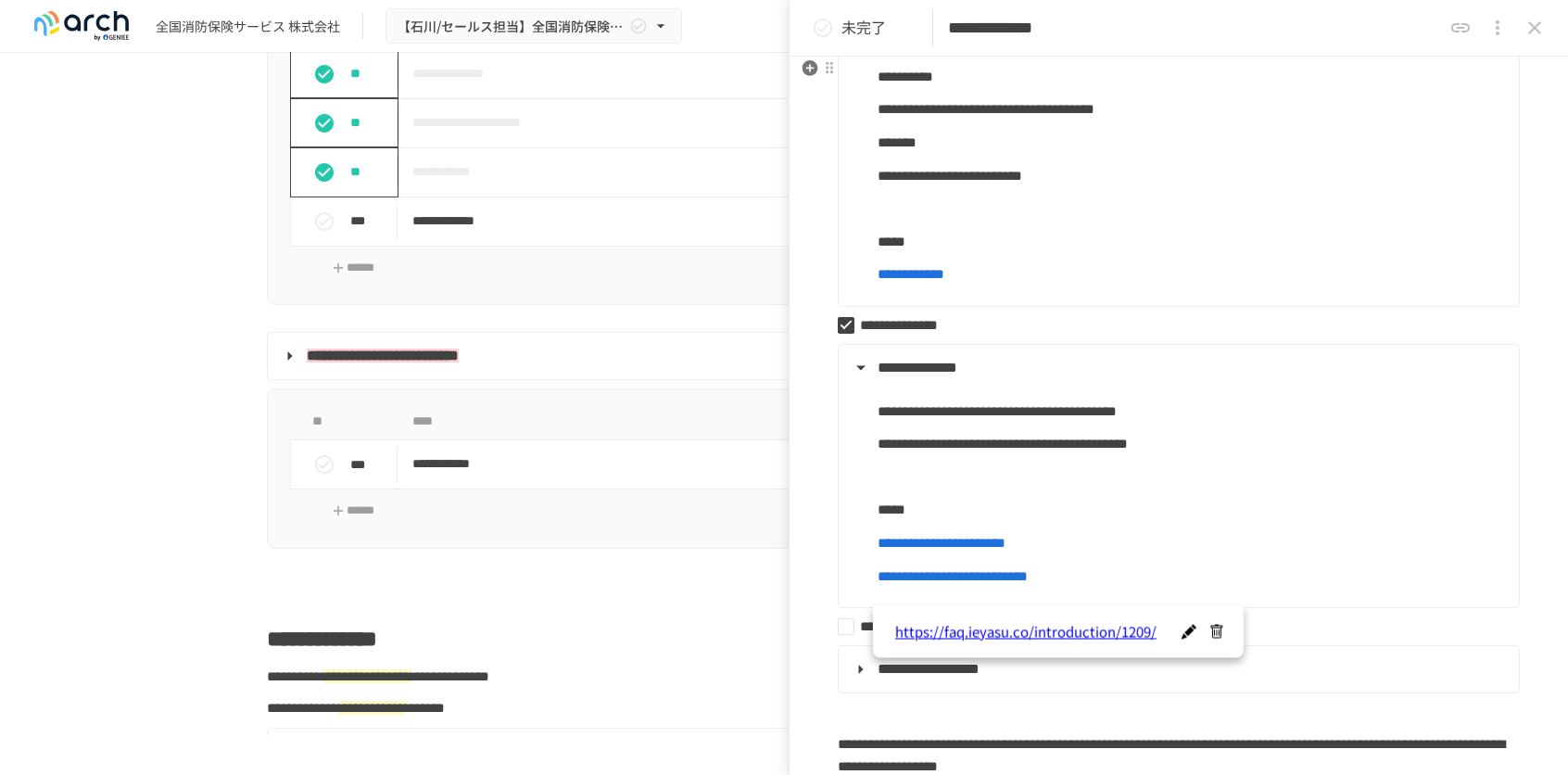 scroll, scrollTop: 1025, scrollLeft: 0, axis: vertical 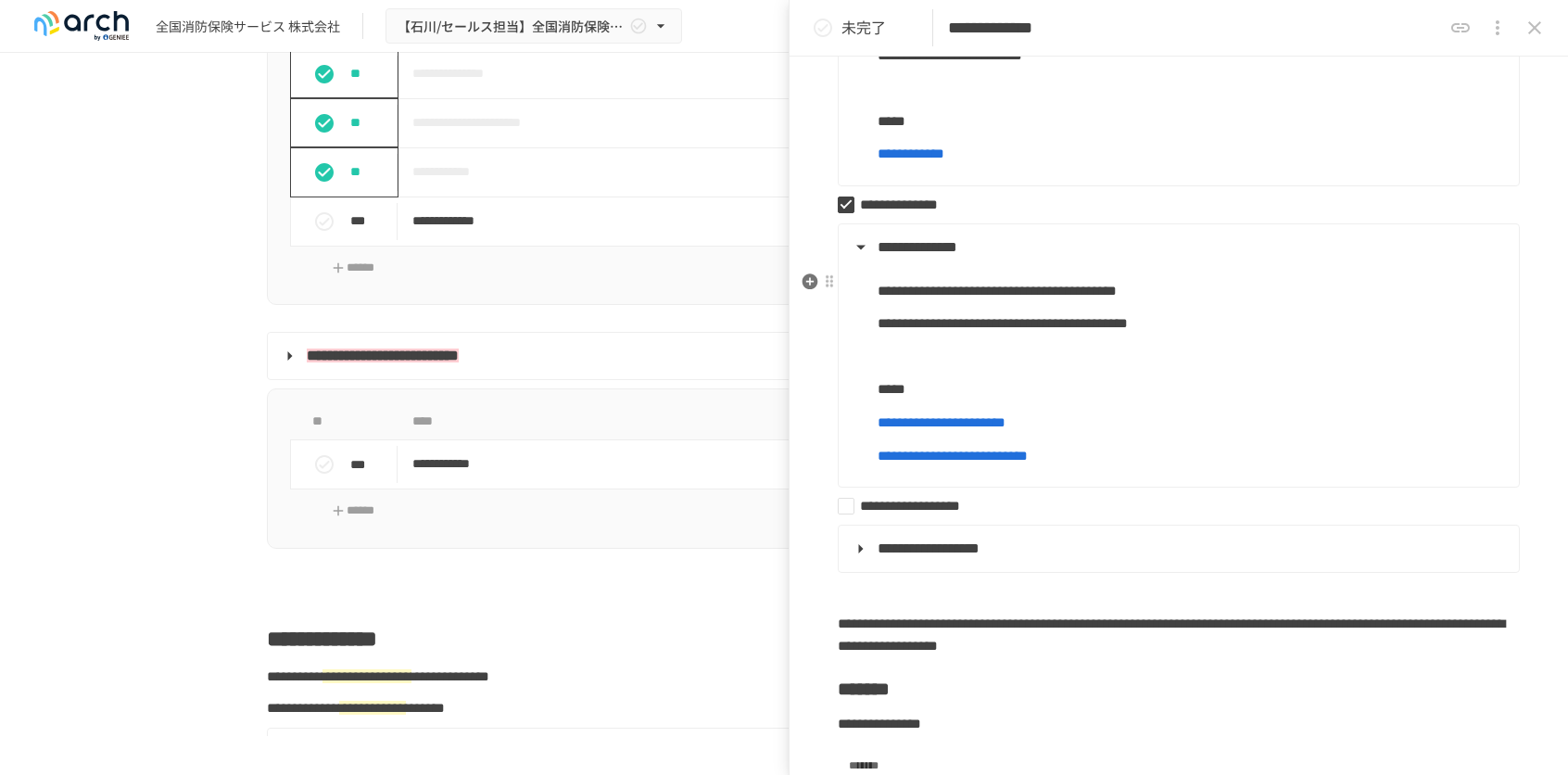 click on "**********" at bounding box center (1177, 364) 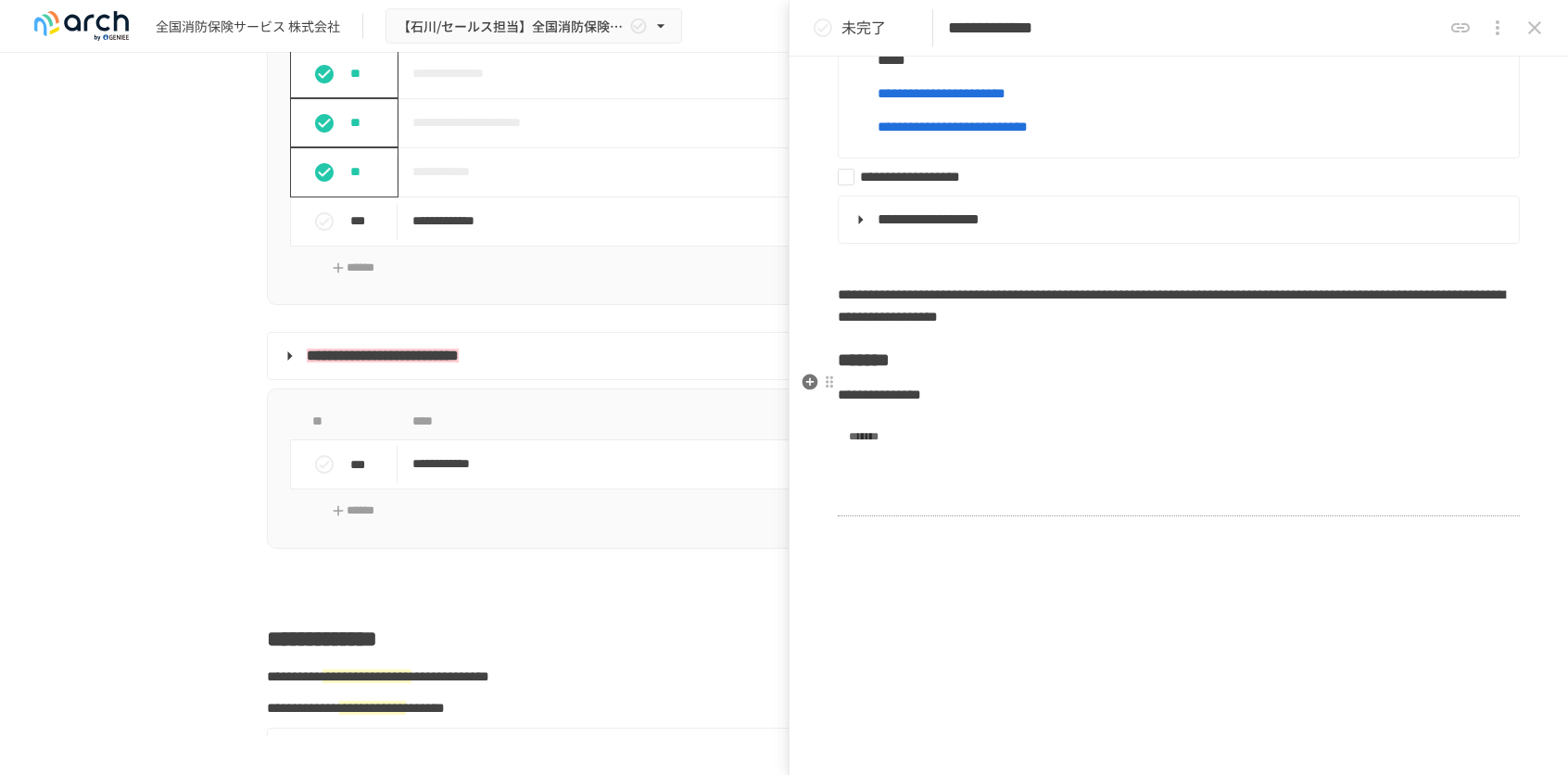 scroll, scrollTop: 1396, scrollLeft: 0, axis: vertical 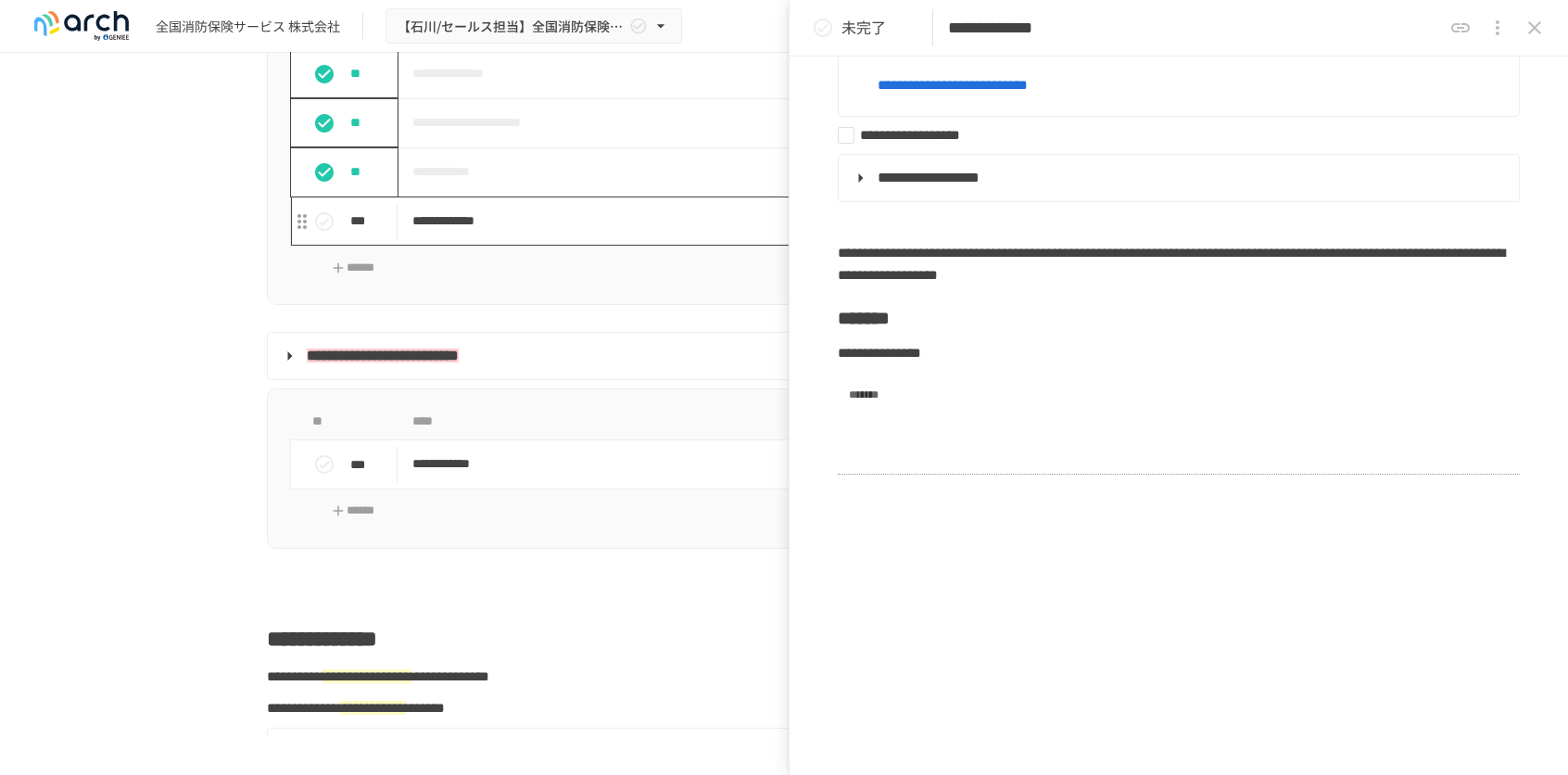 click on "**********" at bounding box center [745, 221] 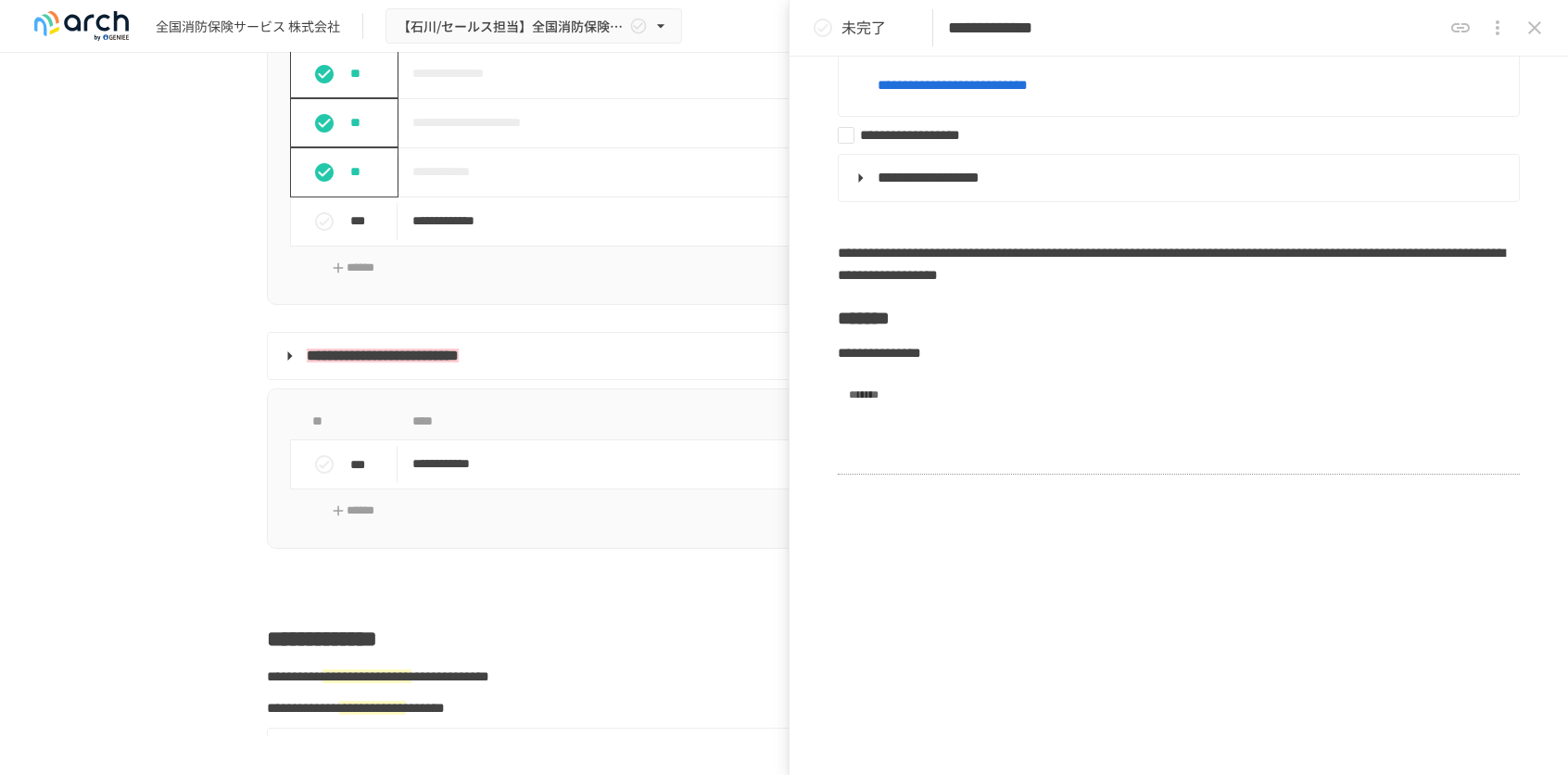 click 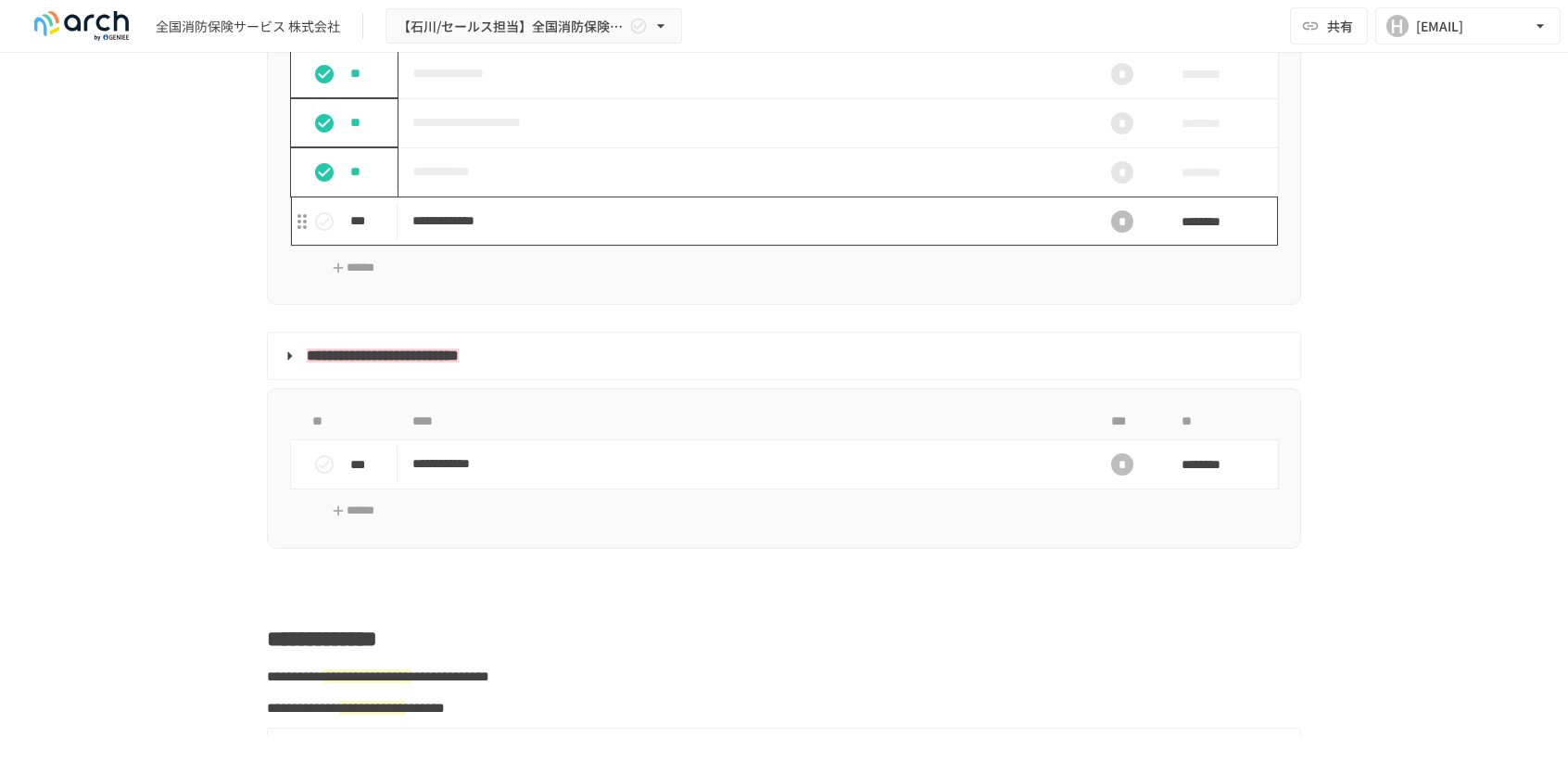 click on "**********" at bounding box center [745, 221] 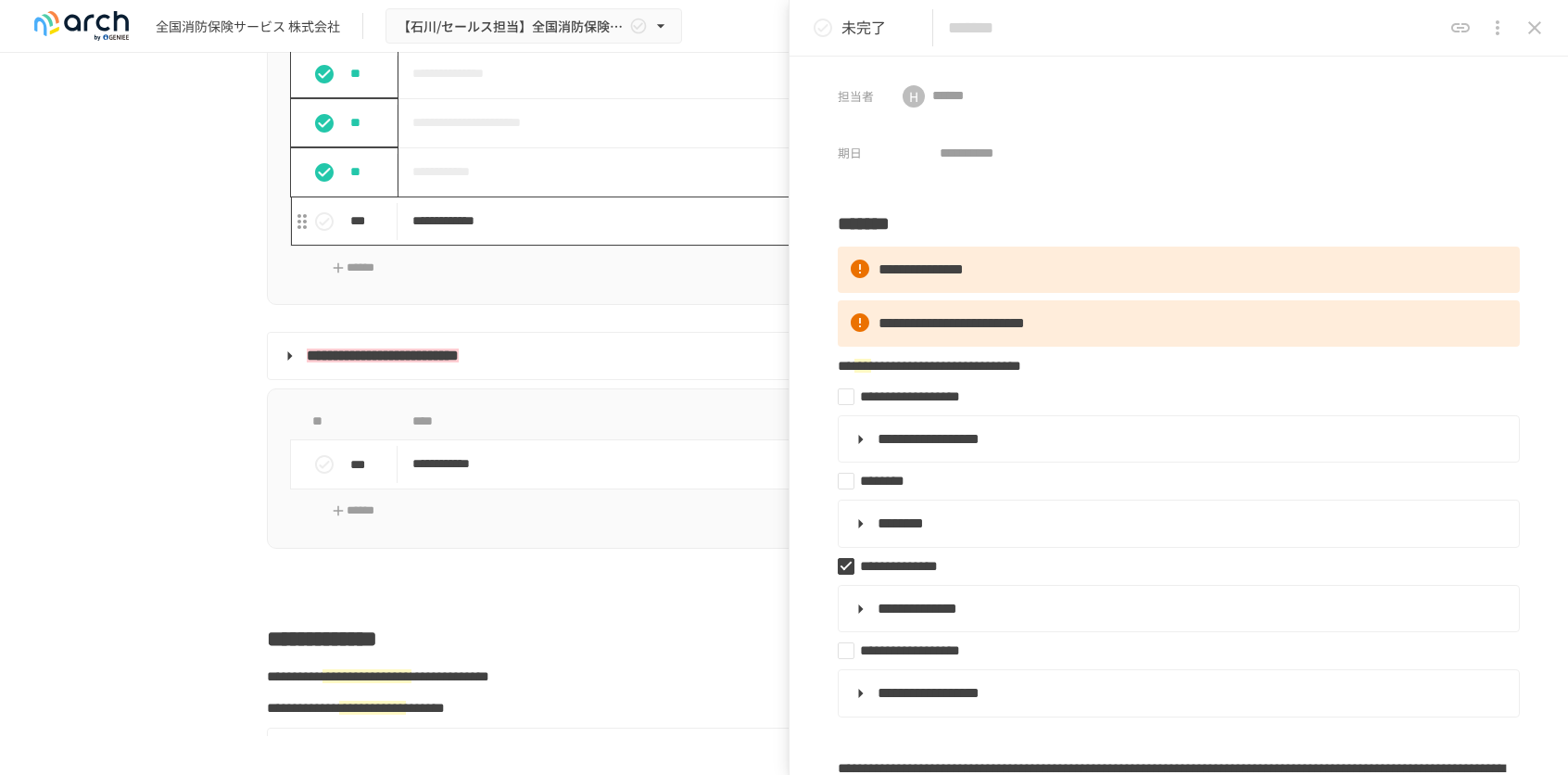 type on "**********" 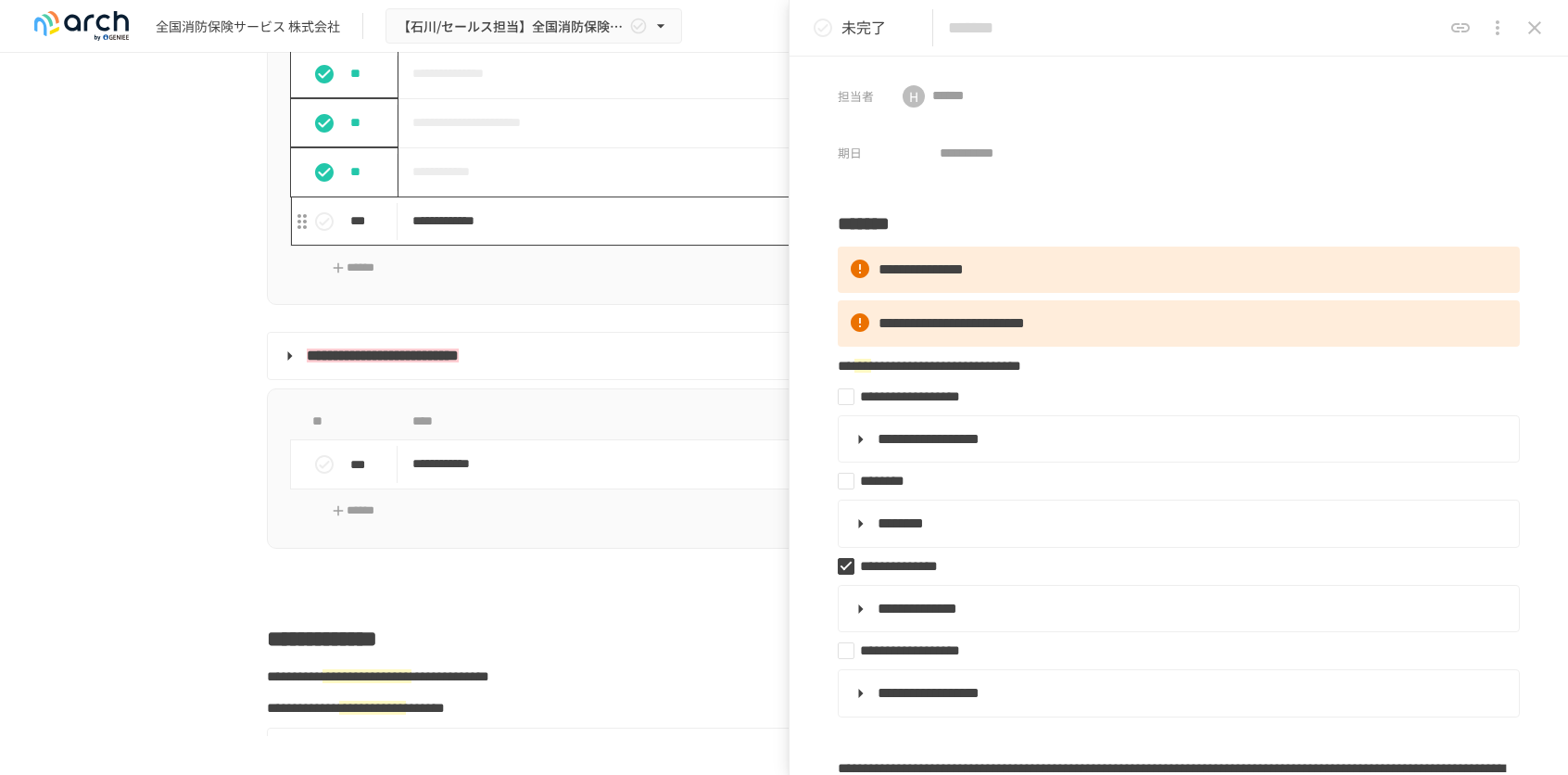 type on "**********" 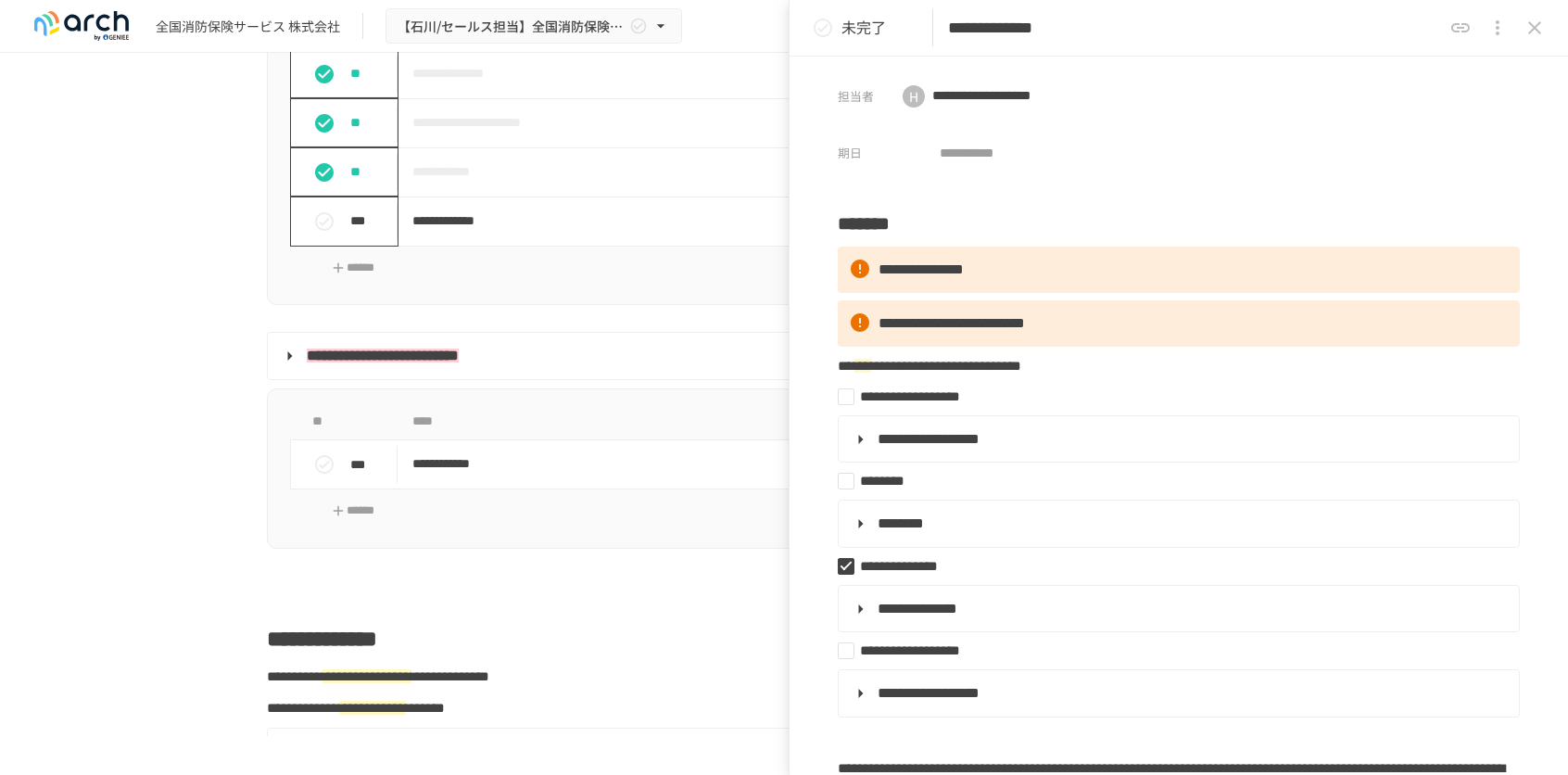 click at bounding box center (324, 222) 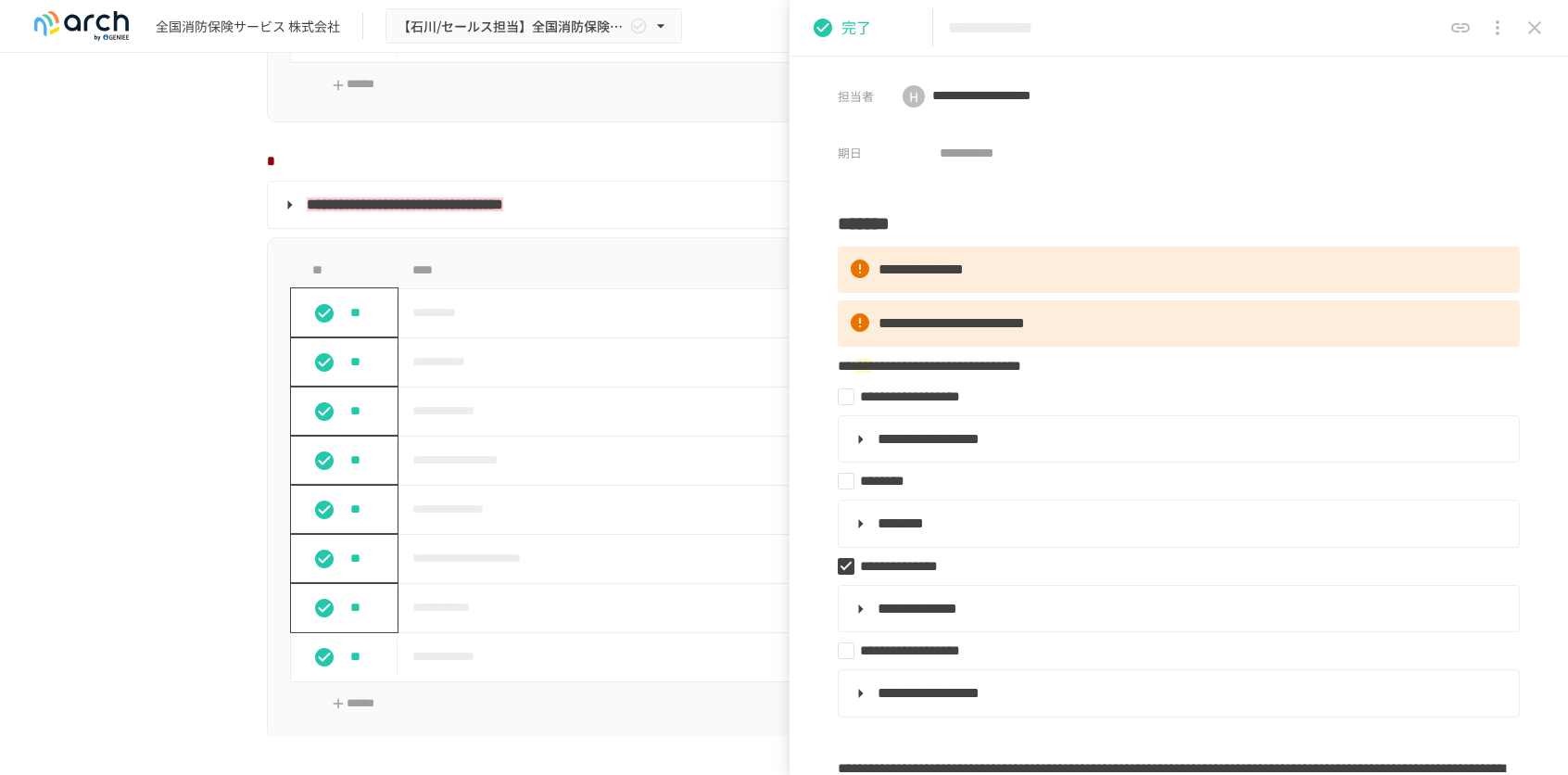 scroll, scrollTop: 1493, scrollLeft: 0, axis: vertical 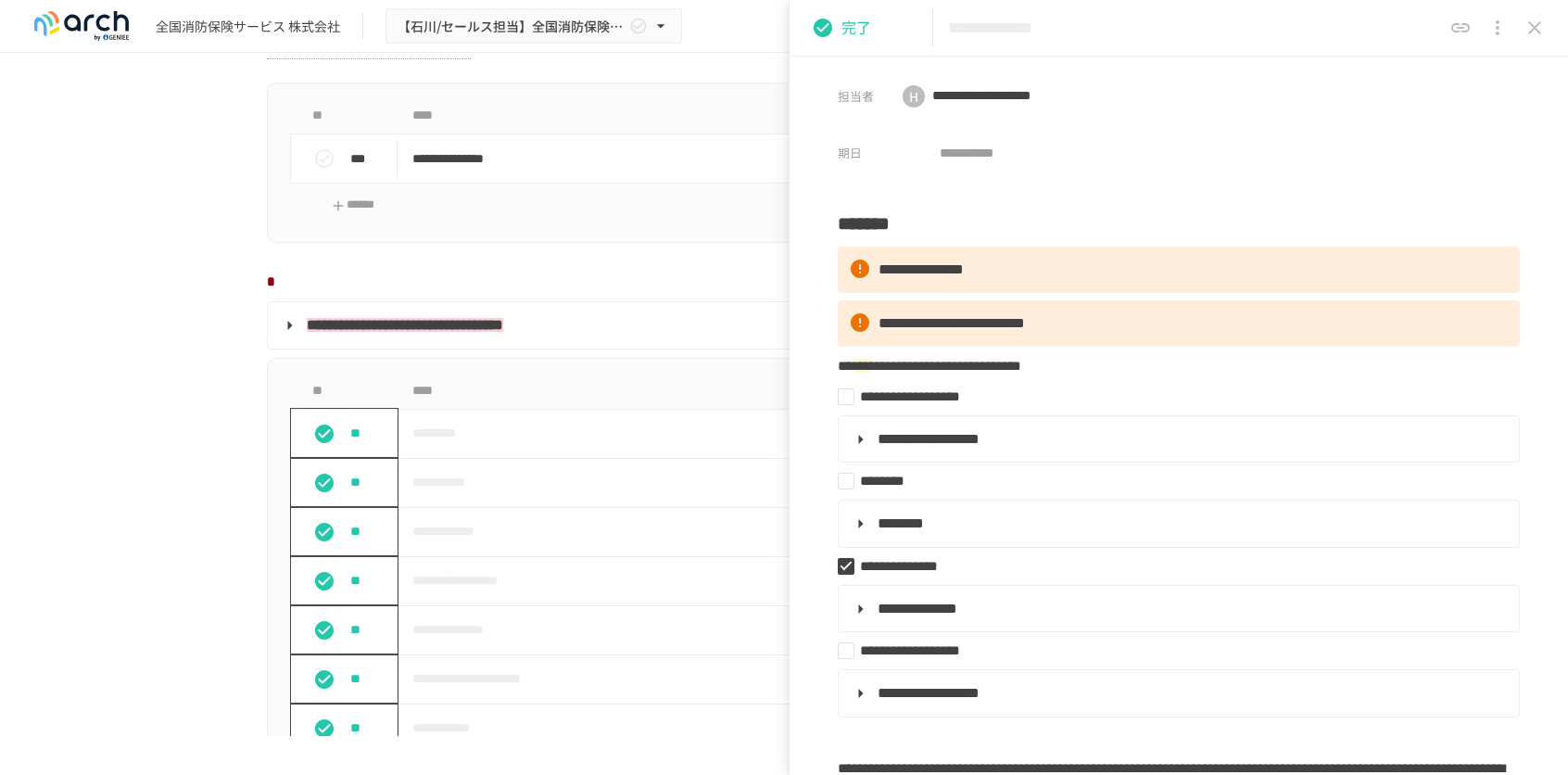 click at bounding box center (324, 434) 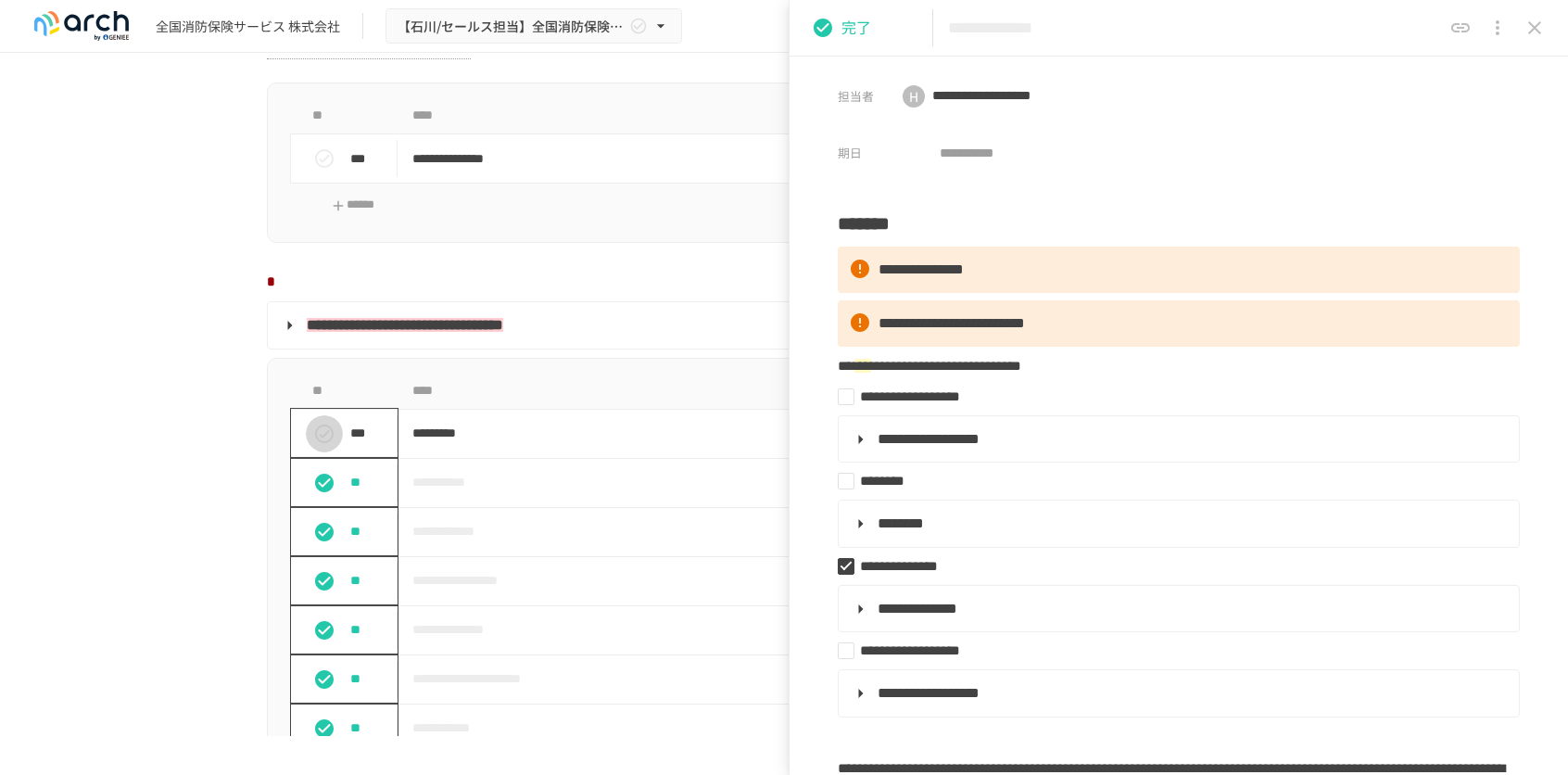 click at bounding box center (324, 434) 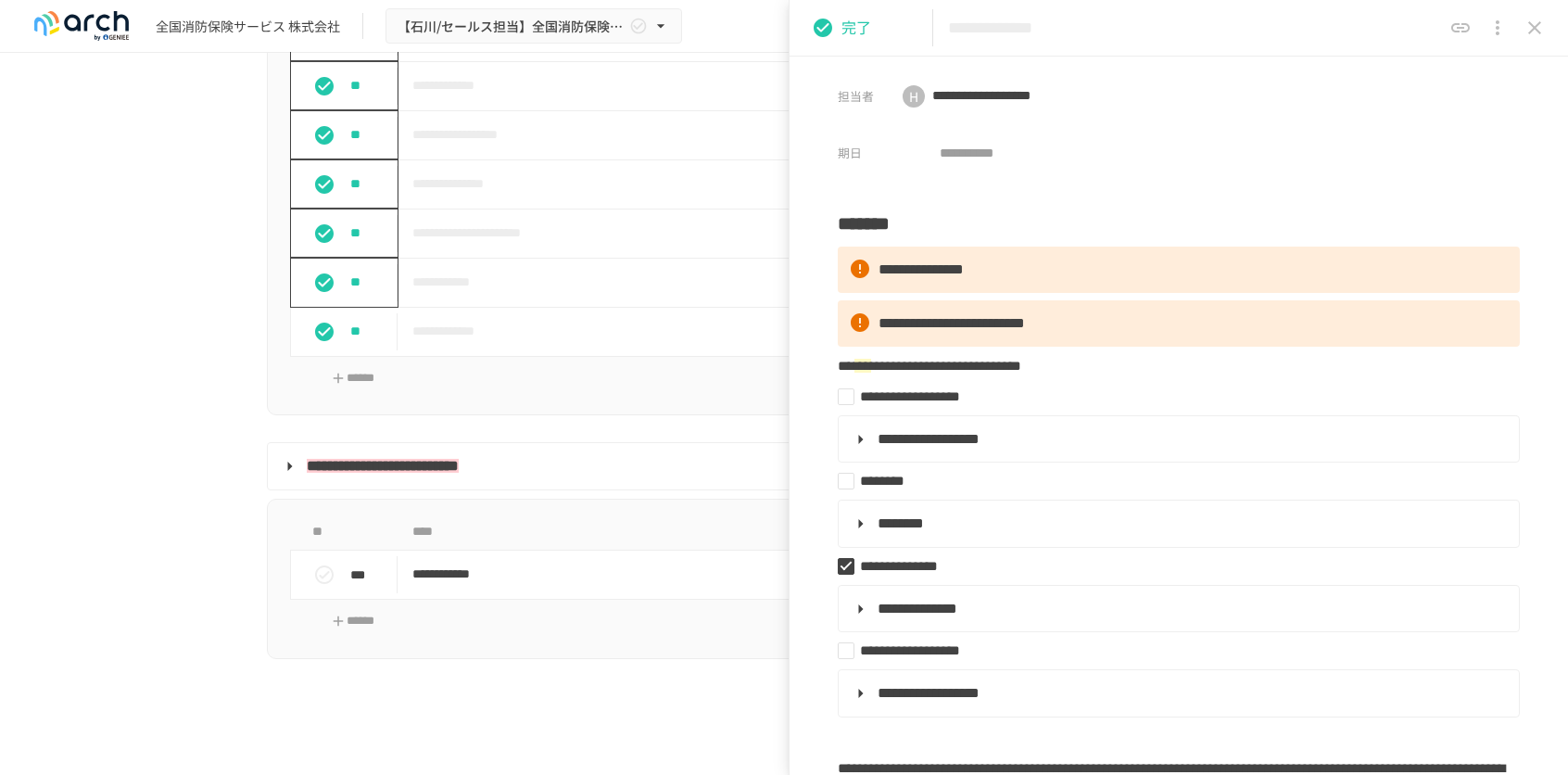 scroll, scrollTop: 1956, scrollLeft: 0, axis: vertical 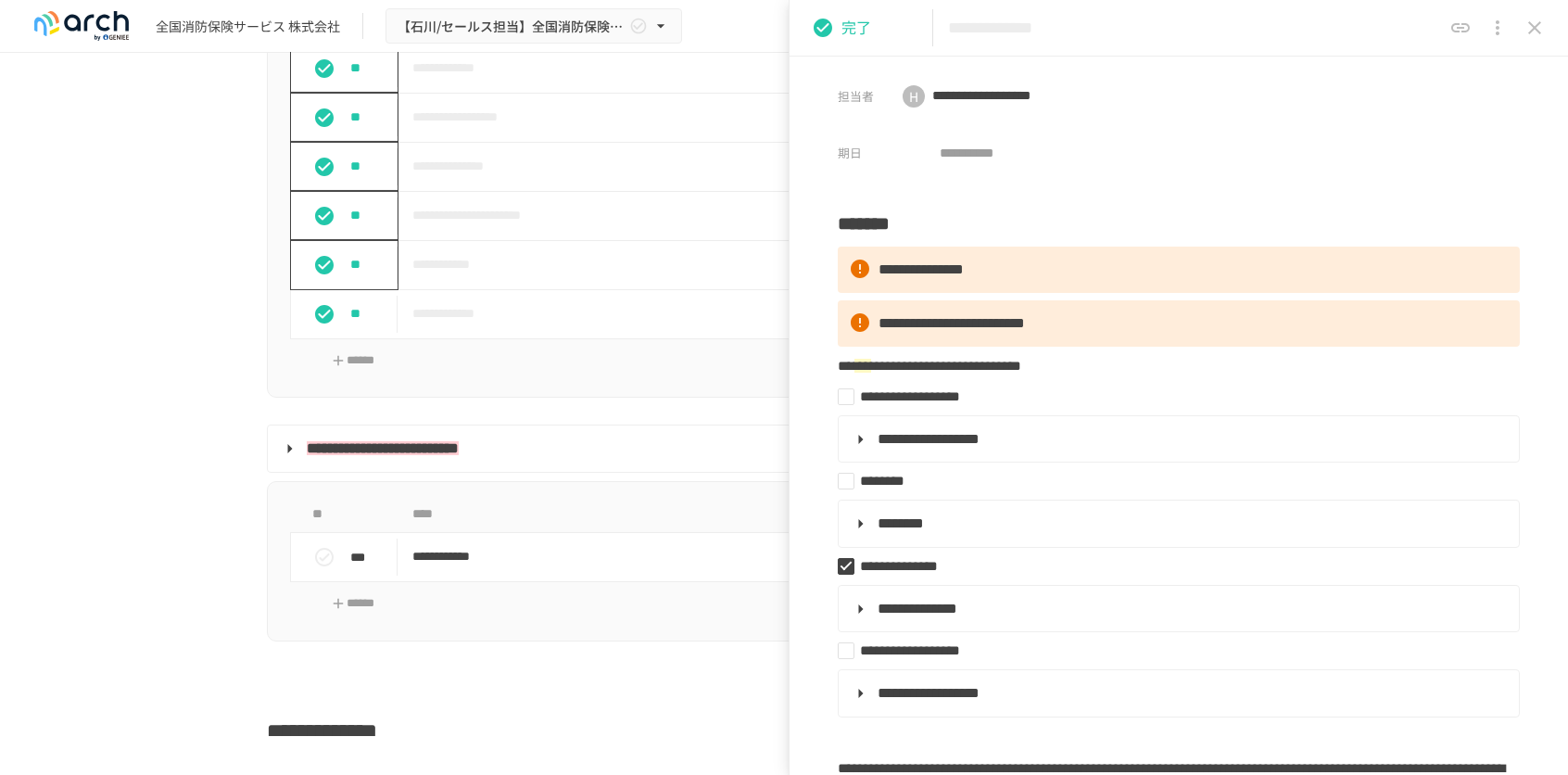 click on "完了" at bounding box center (856, 28) 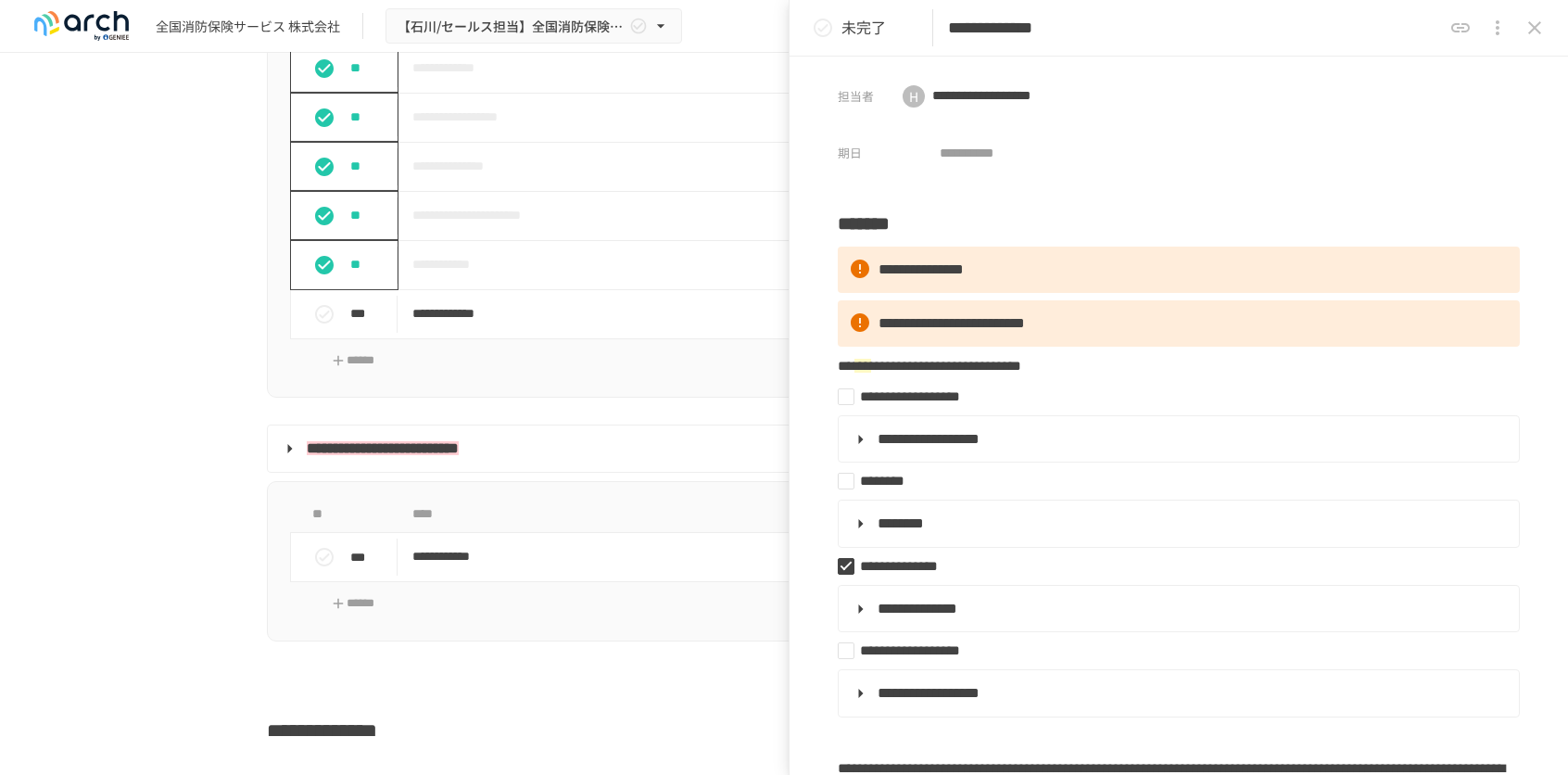 click on "未完了" at bounding box center (864, 28) 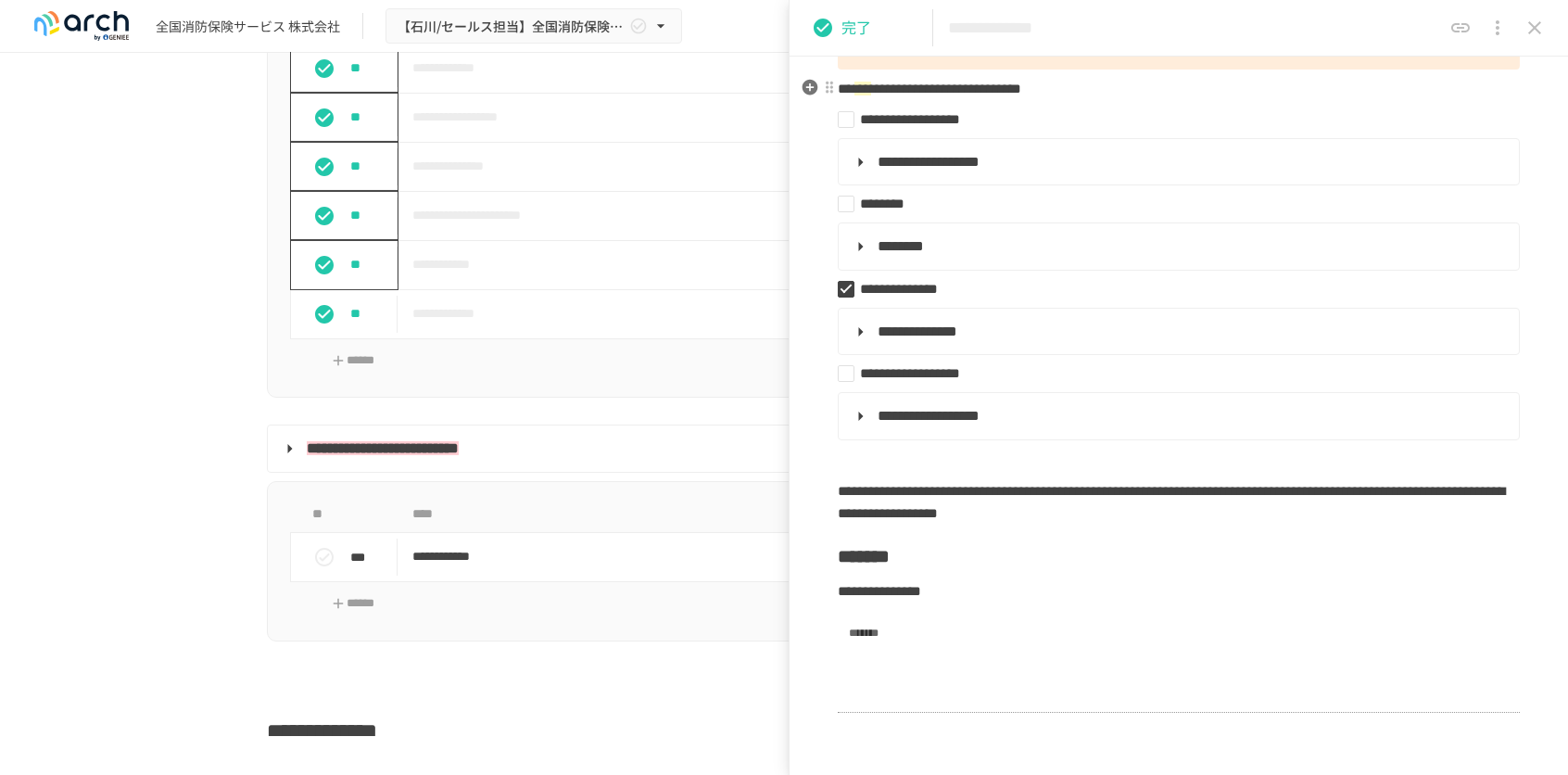 scroll, scrollTop: 278, scrollLeft: 0, axis: vertical 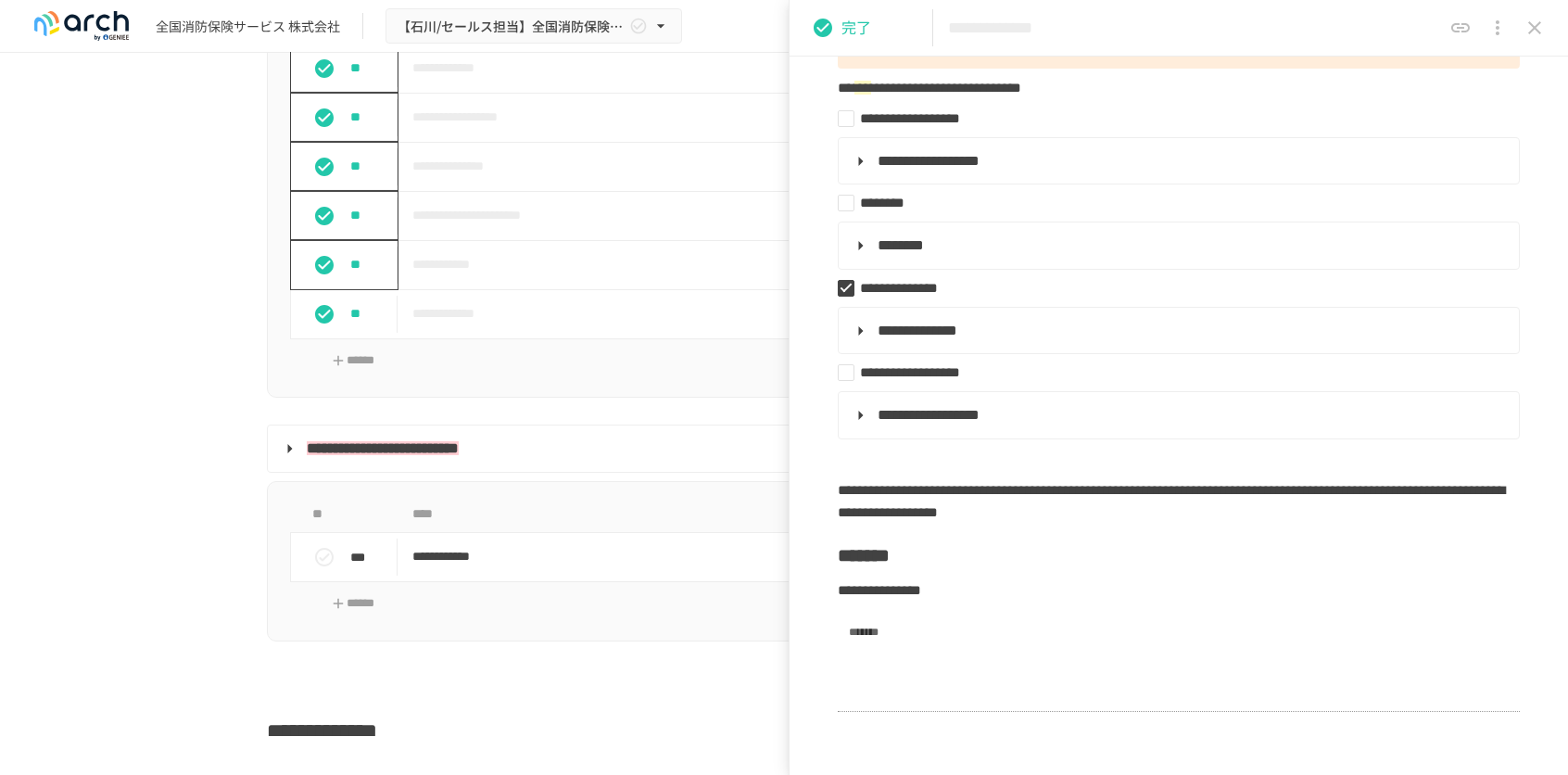 click 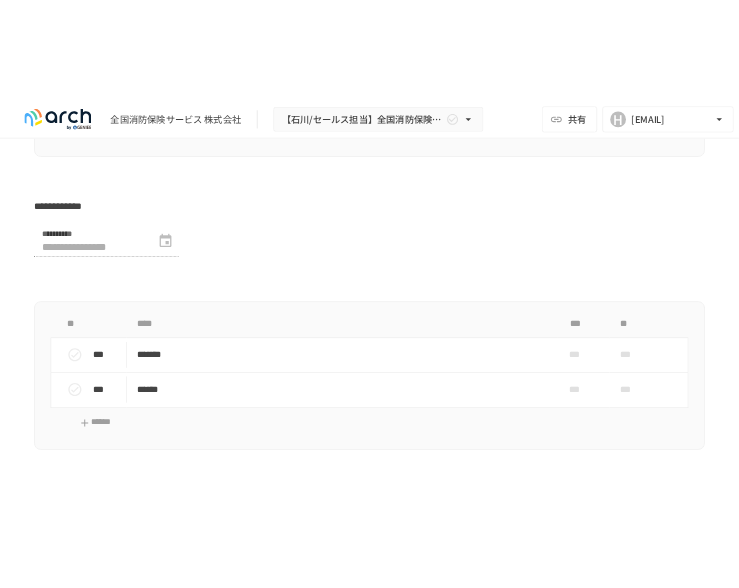 scroll, scrollTop: 5903, scrollLeft: 0, axis: vertical 